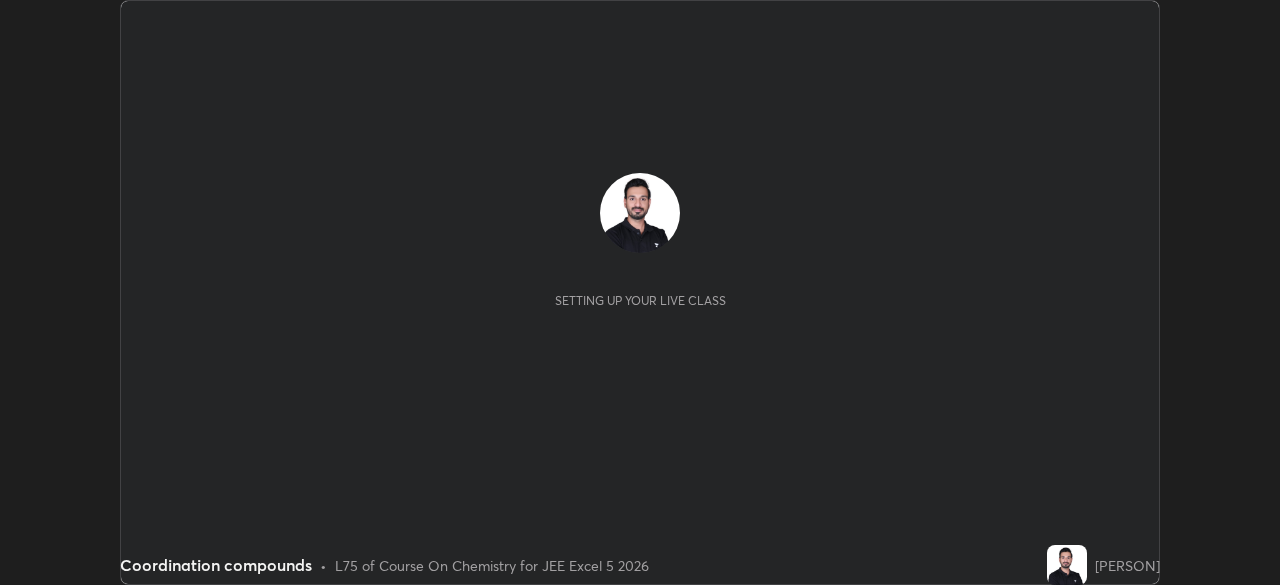 scroll, scrollTop: 0, scrollLeft: 0, axis: both 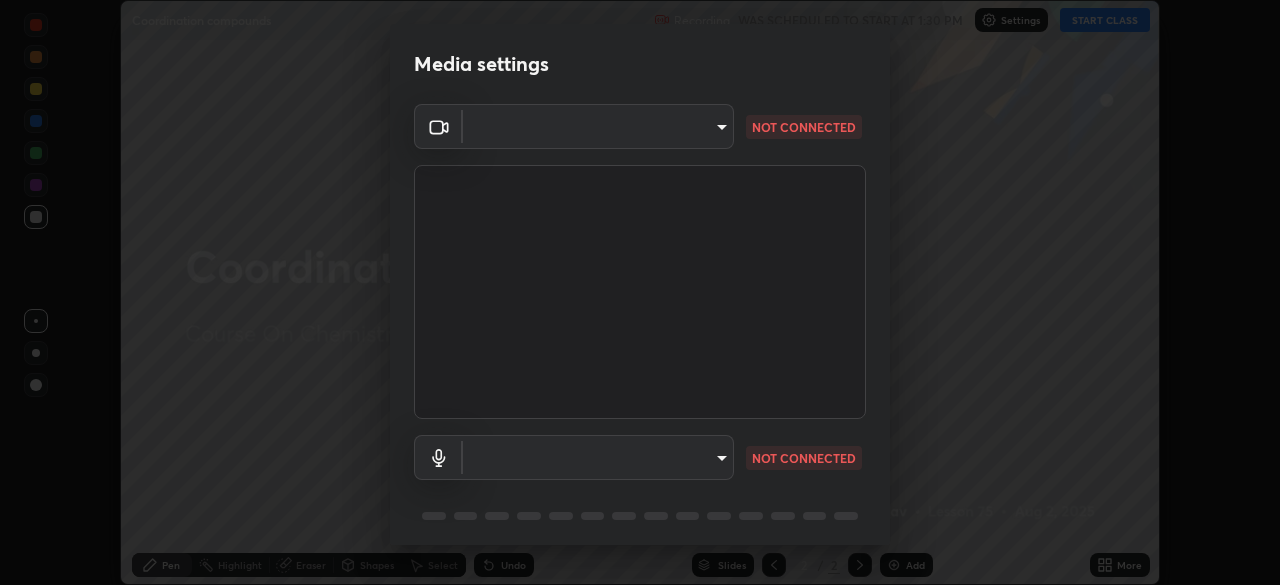 type on "05e465ff83a2709560b00517cc20afcec0d8c6759013130505a18faaf77a7109" 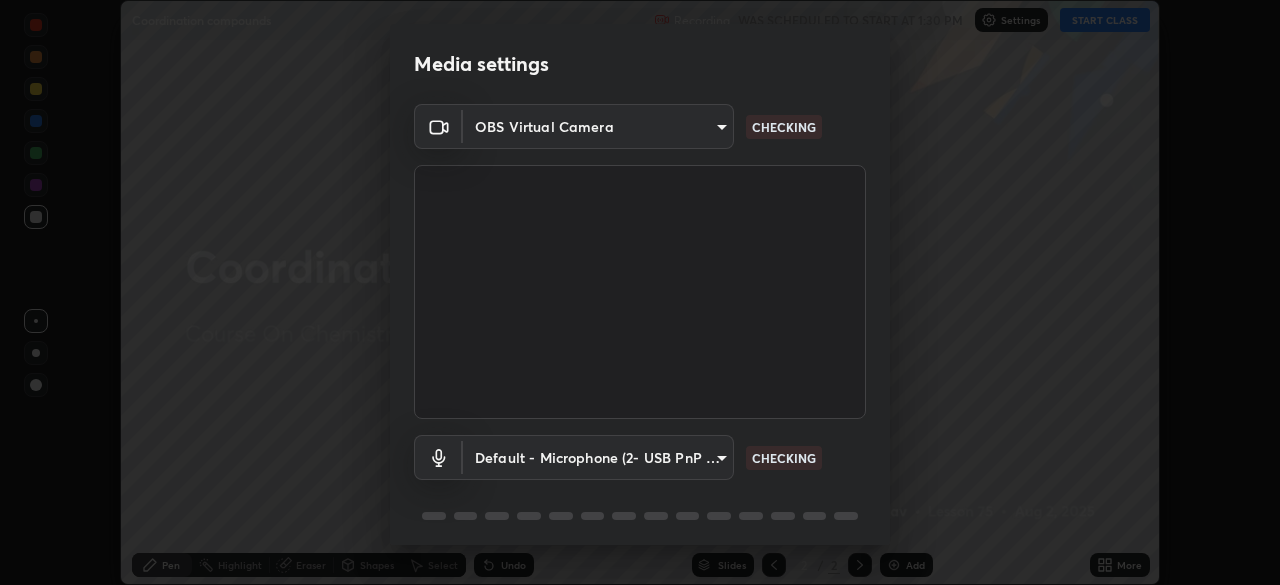 click on "Erase all Coordination compounds Recording WAS SCHEDULED TO START AT 1:30 PM Settings START CLASS Setting up your live class Coordination compounds • L75 of Course On Chemistry for JEE Excel 5 2026 [PERSON] Pen Highlight Eraser Shapes Select Undo Slides 2 / 2 Add More No doubts shared Encourage your learners to ask a doubt for better clarity Report an issue Reason for reporting Buffering Chat not working Audio - Video sync issue Educator video quality low ​ Attach an image Report Media settings OBS Virtual Camera [HASH] CHECKING Default - Microphone (2- USB PnP Sound Device) default CHECKING 1 / 5 Next" at bounding box center (640, 292) 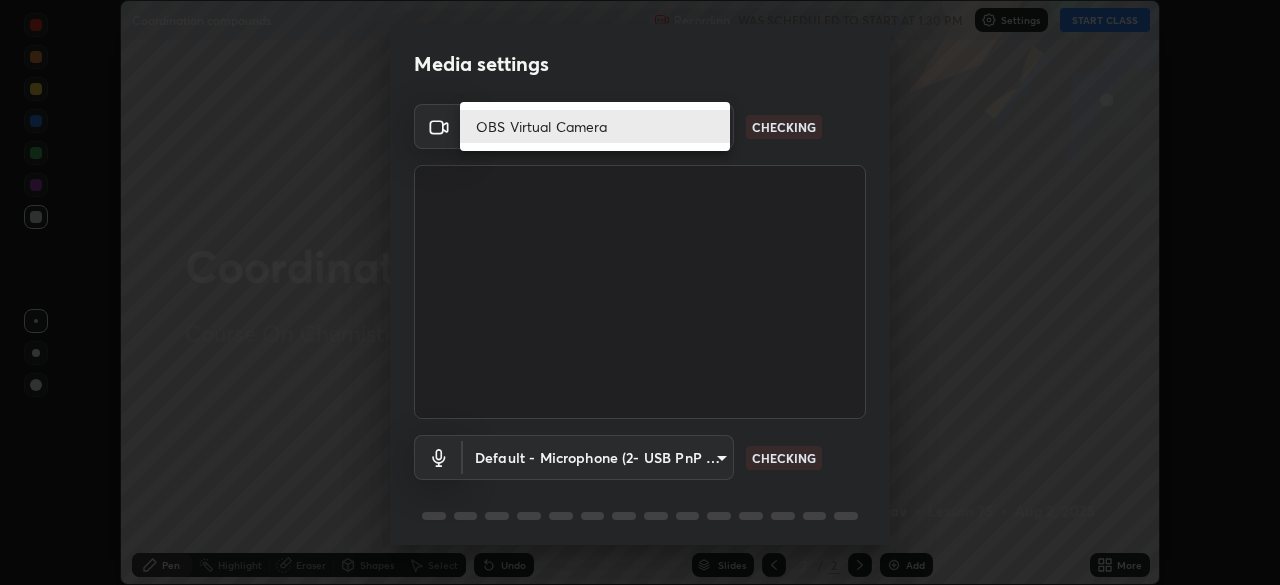 click on "OBS Virtual Camera" at bounding box center [595, 126] 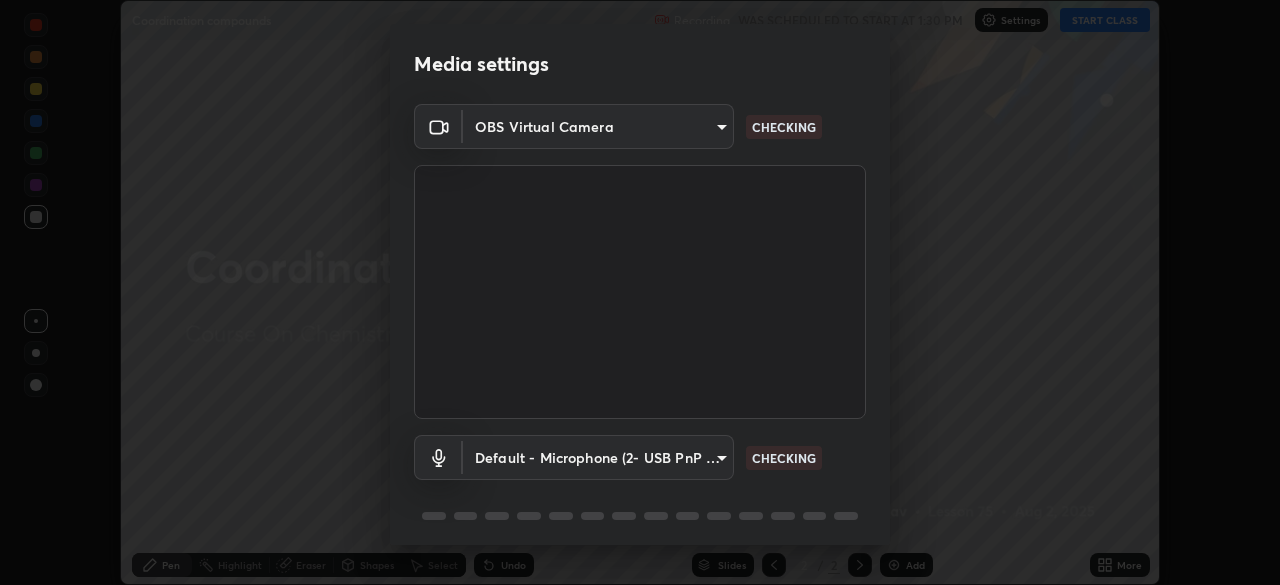 scroll, scrollTop: 71, scrollLeft: 0, axis: vertical 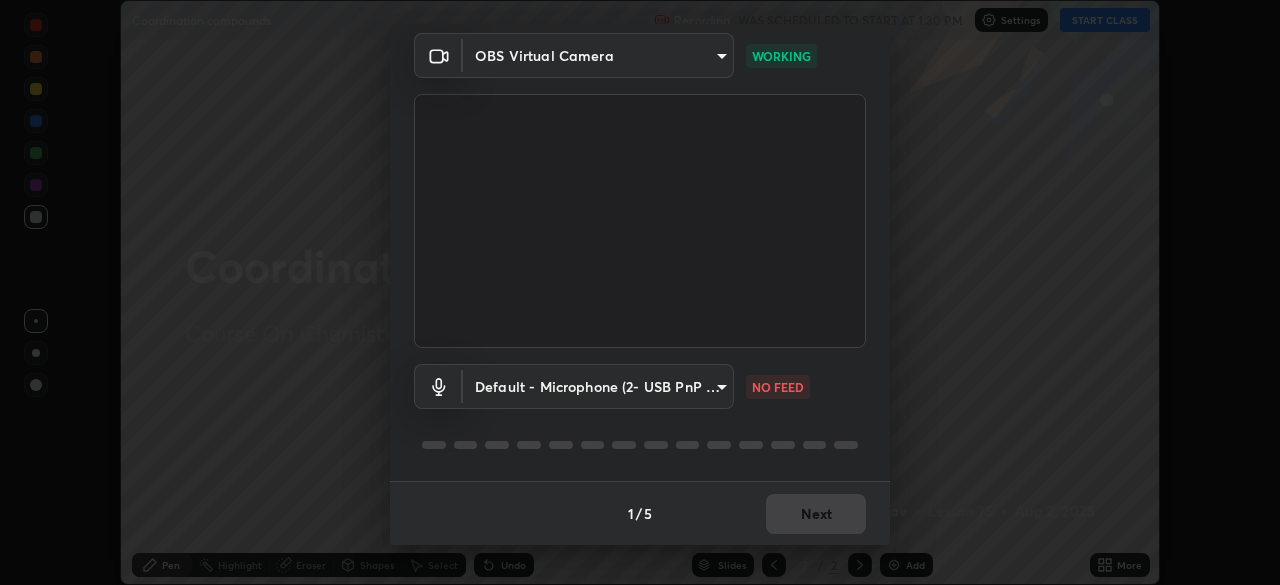 click on "Erase all Coordination compounds Recording WAS SCHEDULED TO START AT 1:30 PM Settings START CLASS Setting up your live class Coordination compounds • L75 of Course On Chemistry for JEE Excel 5 2026 [PERSON] Pen Highlight Eraser Shapes Select Undo Slides 2 / 2 Add More No doubts shared Encourage your learners to ask a doubt for better clarity Report an issue Reason for reporting Buffering Chat not working Audio - Video sync issue Educator video quality low ​ Attach an image Report Media settings OBS Virtual Camera [HASH] WORKING Default - Microphone (2- USB PnP Sound Device) default NO FEED 1 / 5 Next" at bounding box center [640, 292] 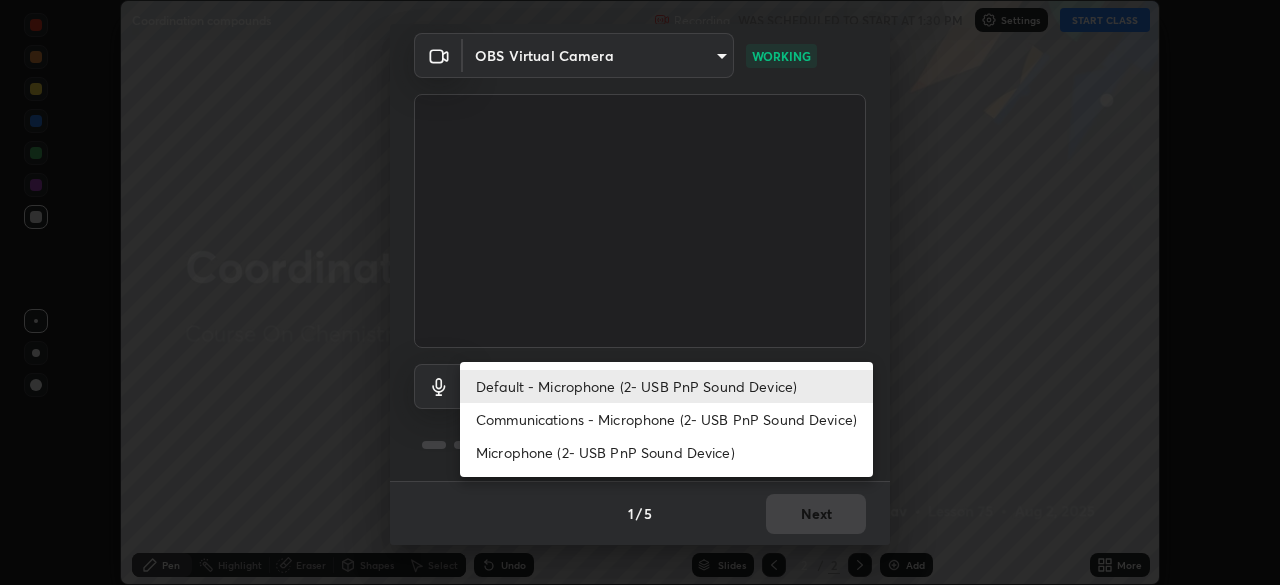 click on "Communications - Microphone (2- USB PnP Sound Device)" at bounding box center [666, 419] 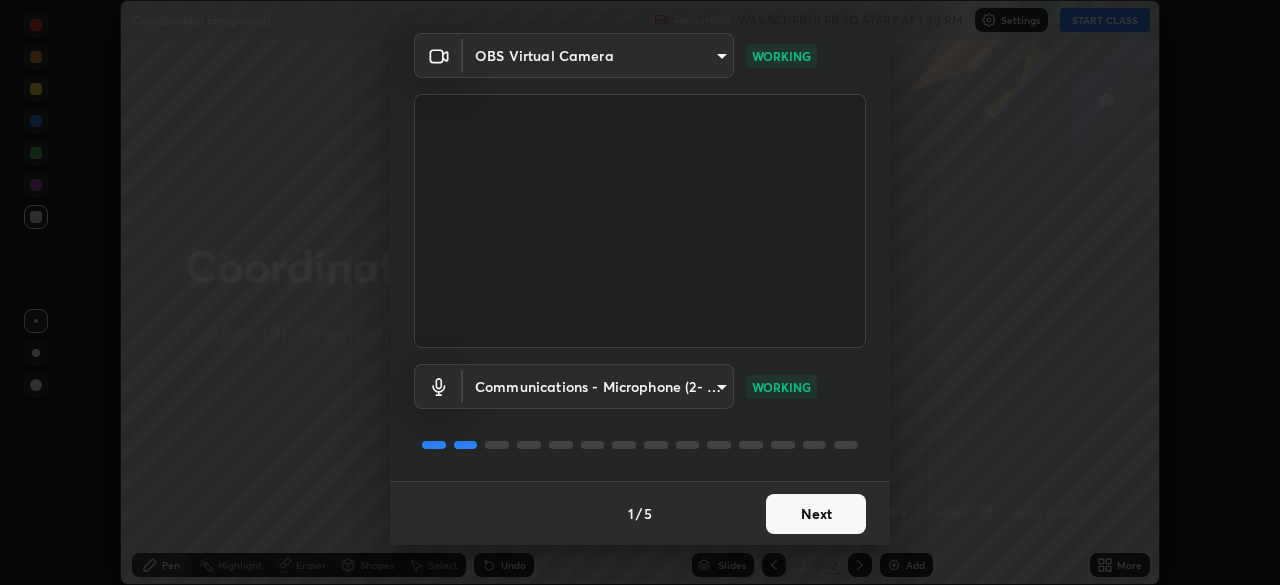 click on "Next" at bounding box center [816, 514] 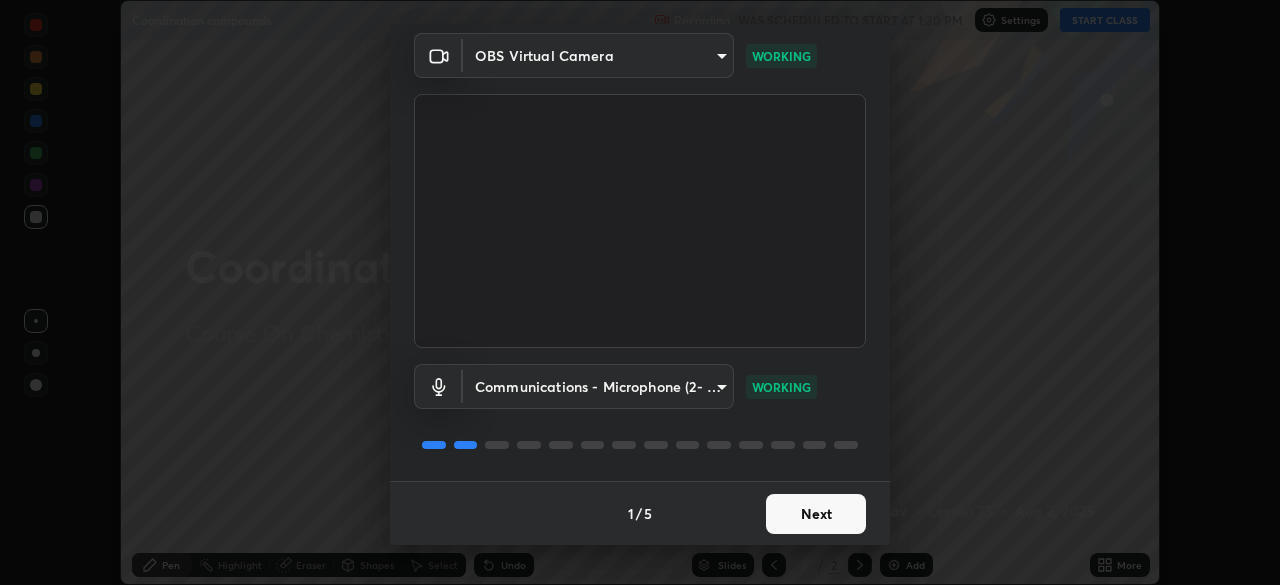scroll, scrollTop: 0, scrollLeft: 0, axis: both 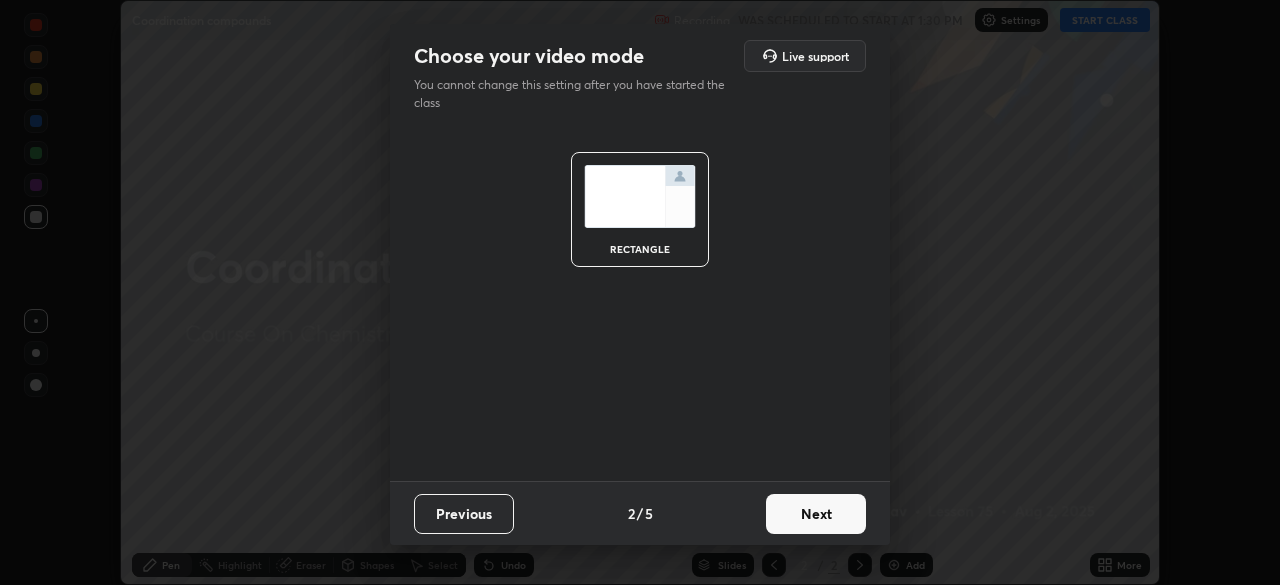click on "Next" at bounding box center [816, 514] 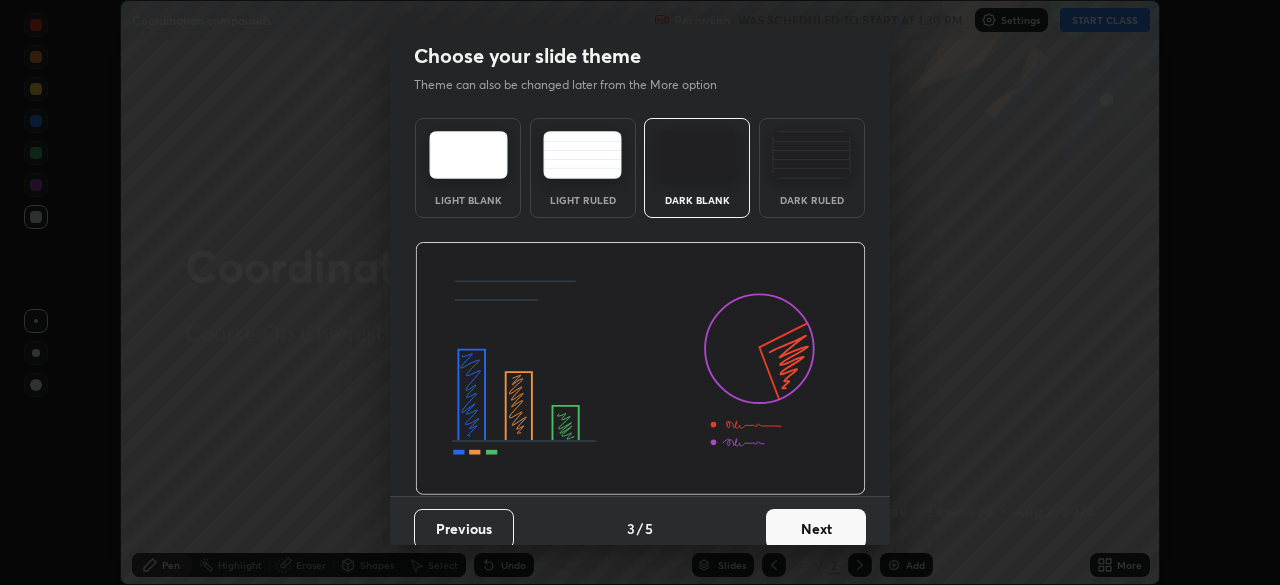 click on "Next" at bounding box center [816, 529] 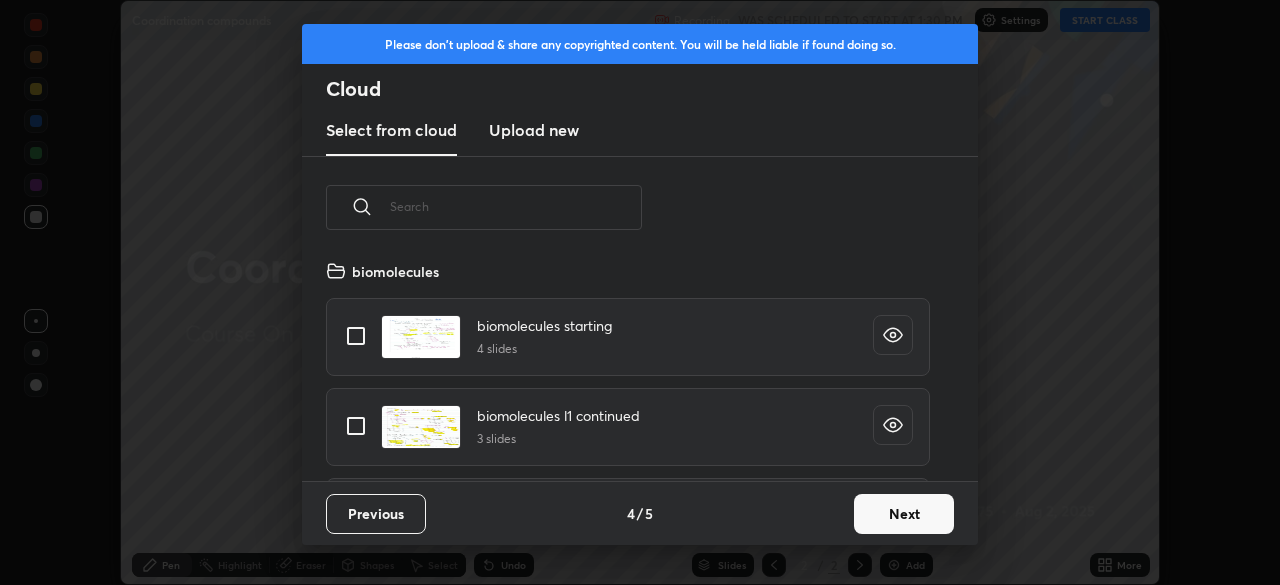 scroll, scrollTop: 7, scrollLeft: 11, axis: both 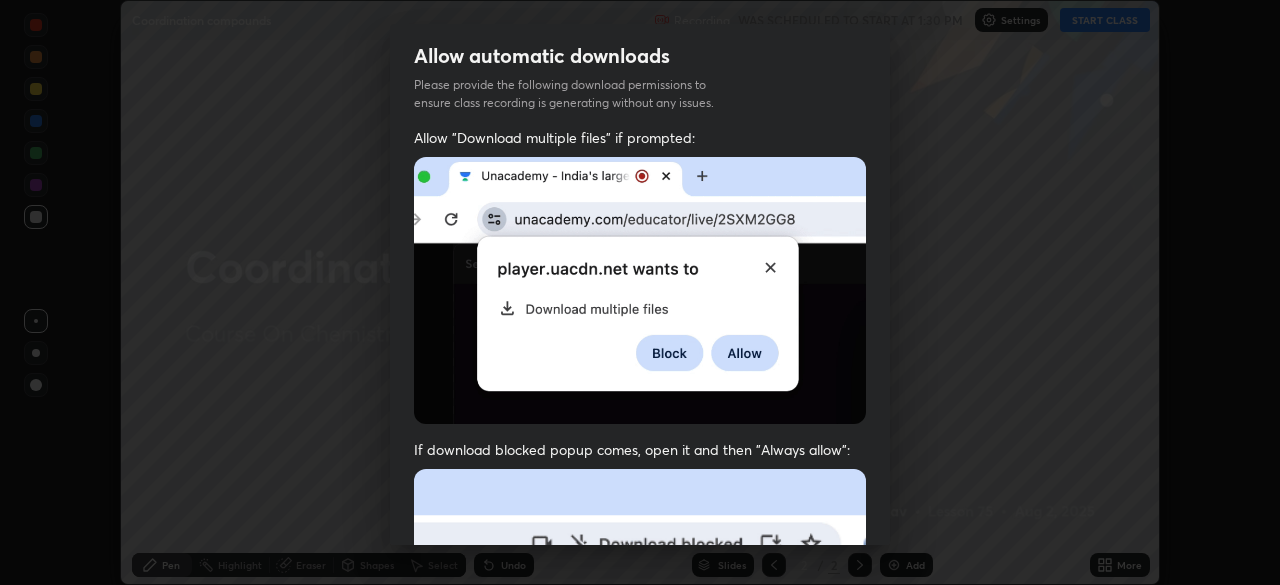 click on "Allow "Download multiple files" if prompted: If download blocked popup comes, open it and then "Always allow": I agree that if I don't provide required permissions, class recording will not be generated" at bounding box center [640, 549] 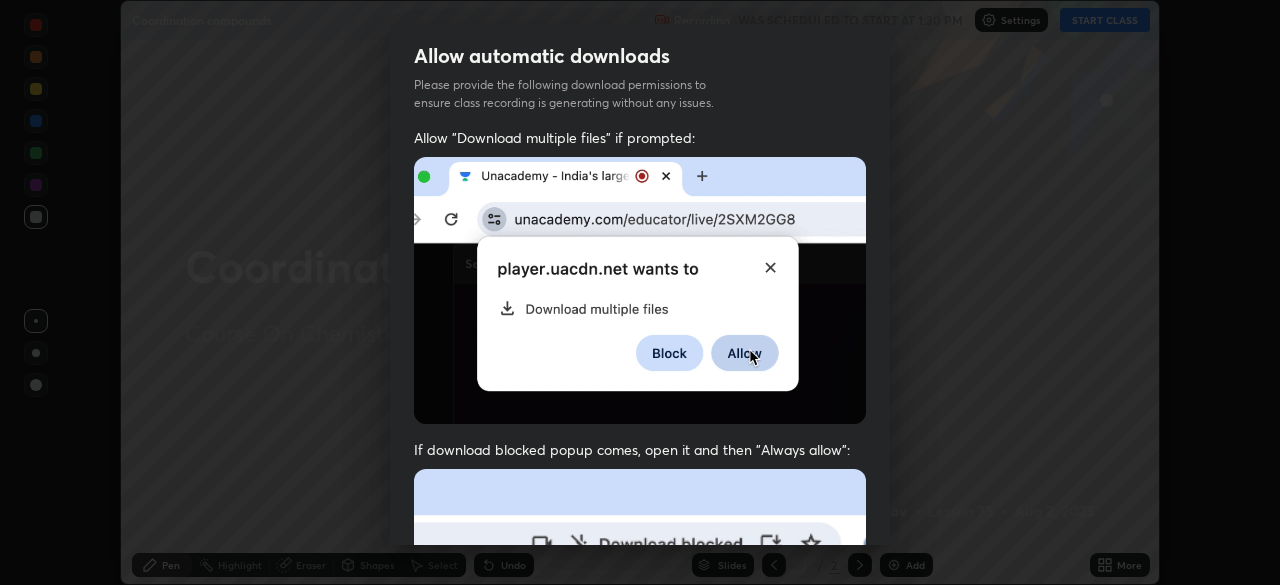click on "Allow "Download multiple files" if prompted: If download blocked popup comes, open it and then "Always allow": I agree that if I don't provide required permissions, class recording will not be generated" at bounding box center (640, 549) 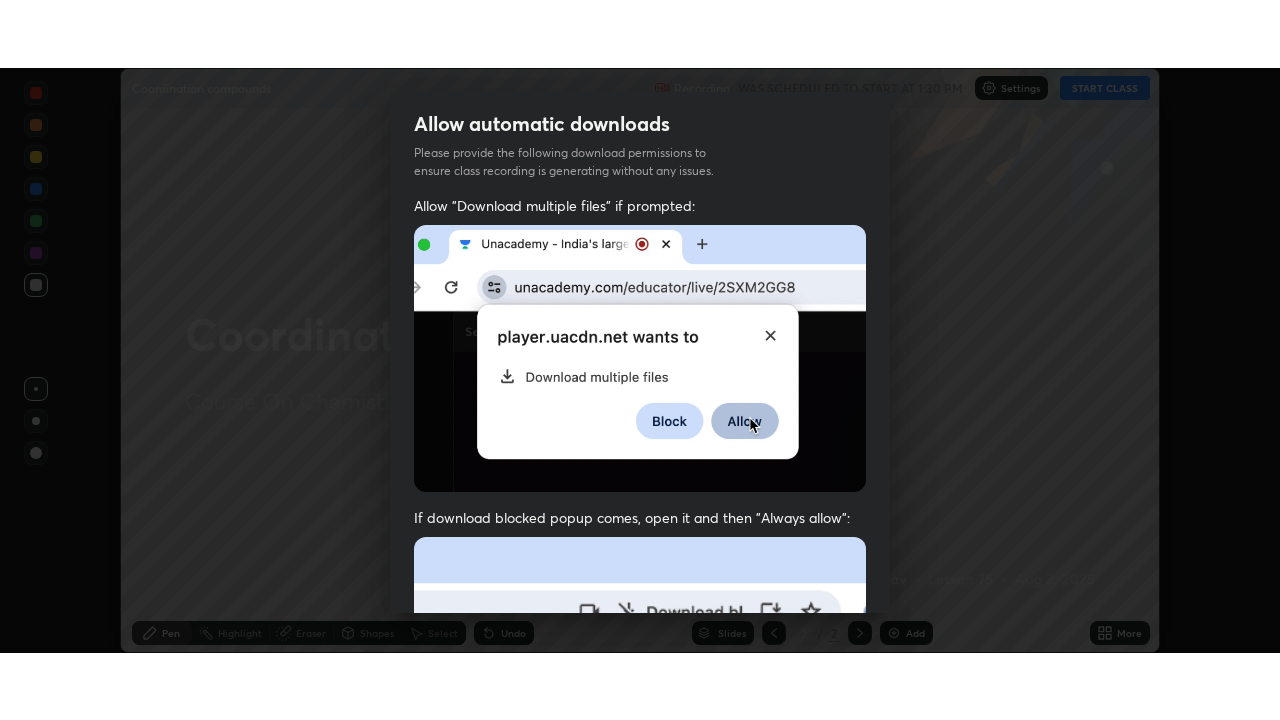 scroll, scrollTop: 456, scrollLeft: 0, axis: vertical 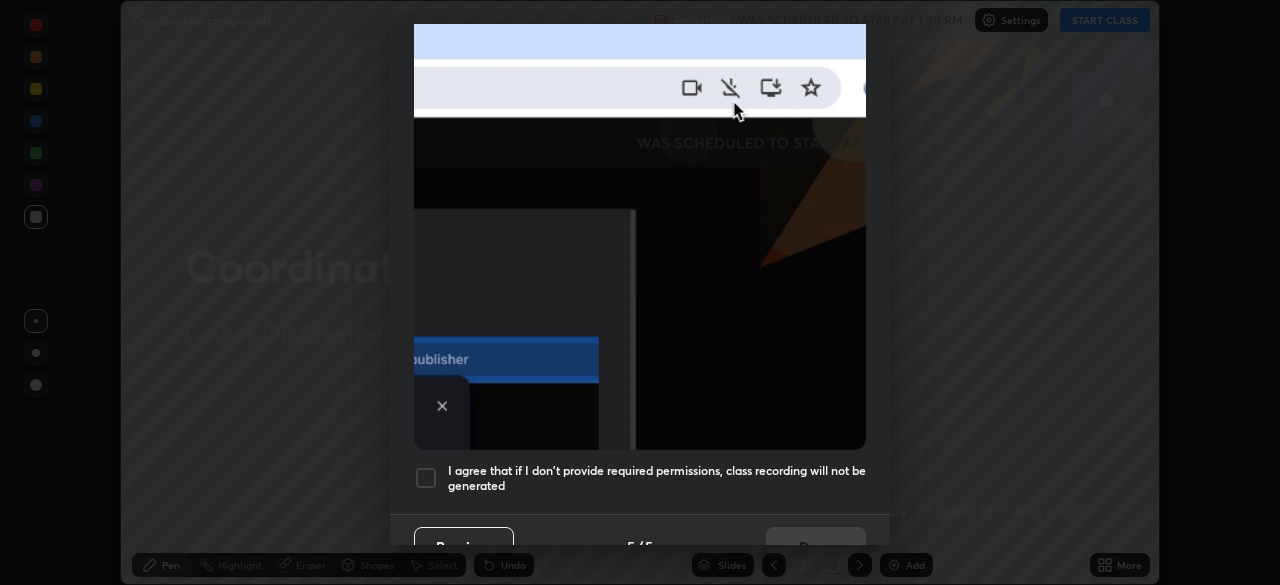 click at bounding box center [426, 478] 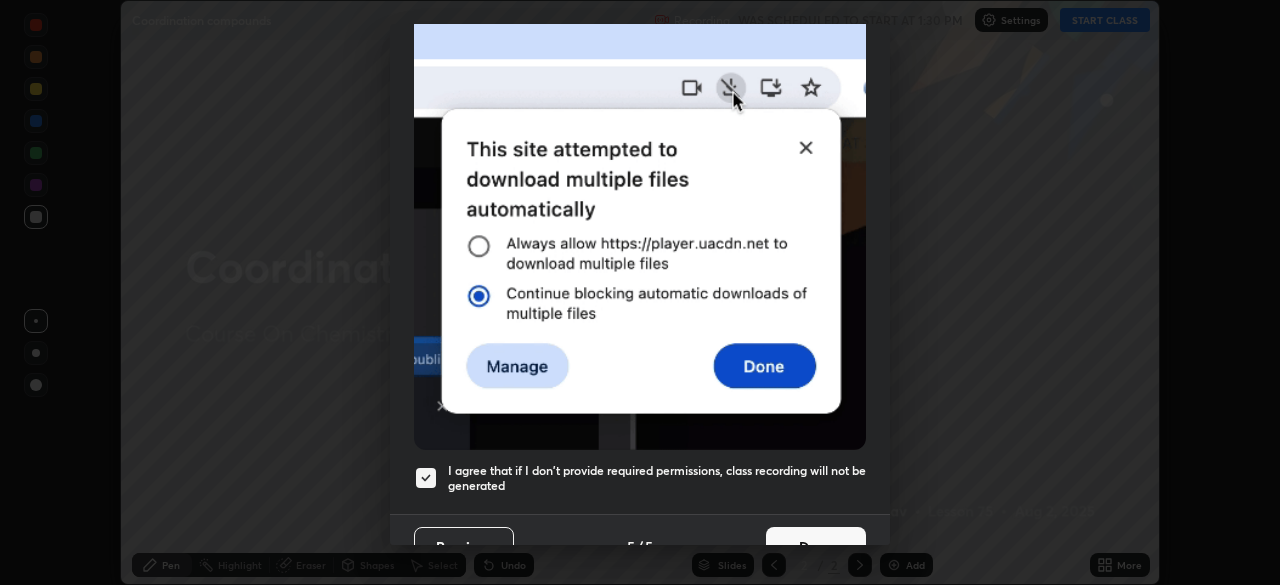 click on "Done" at bounding box center (816, 547) 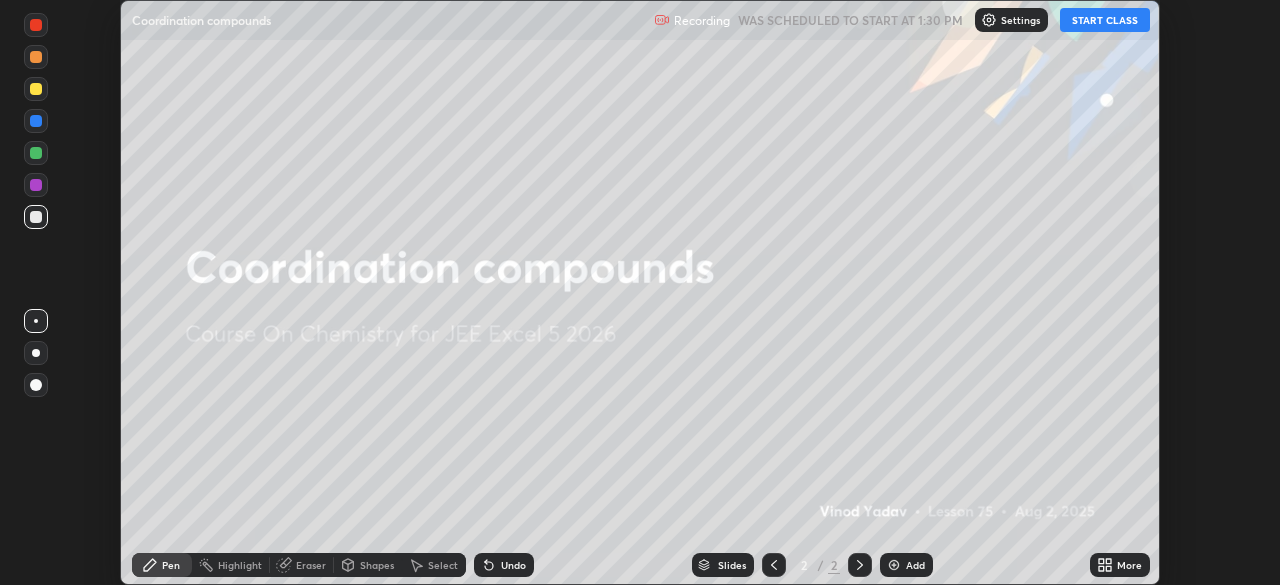 click on "START CLASS" at bounding box center [1105, 20] 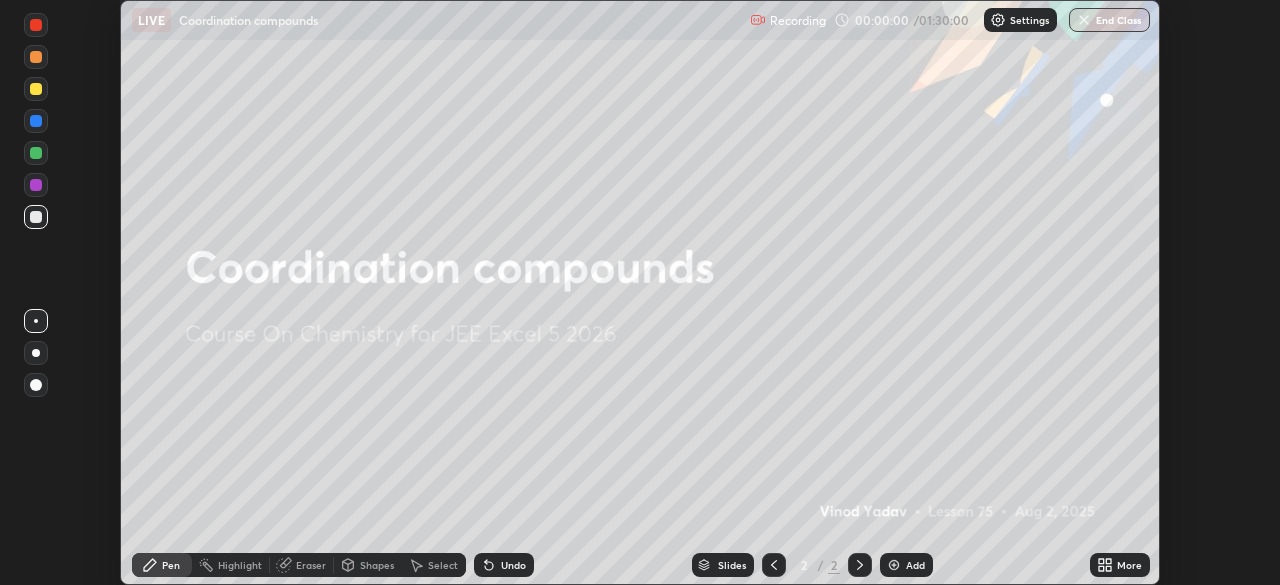click at bounding box center [894, 565] 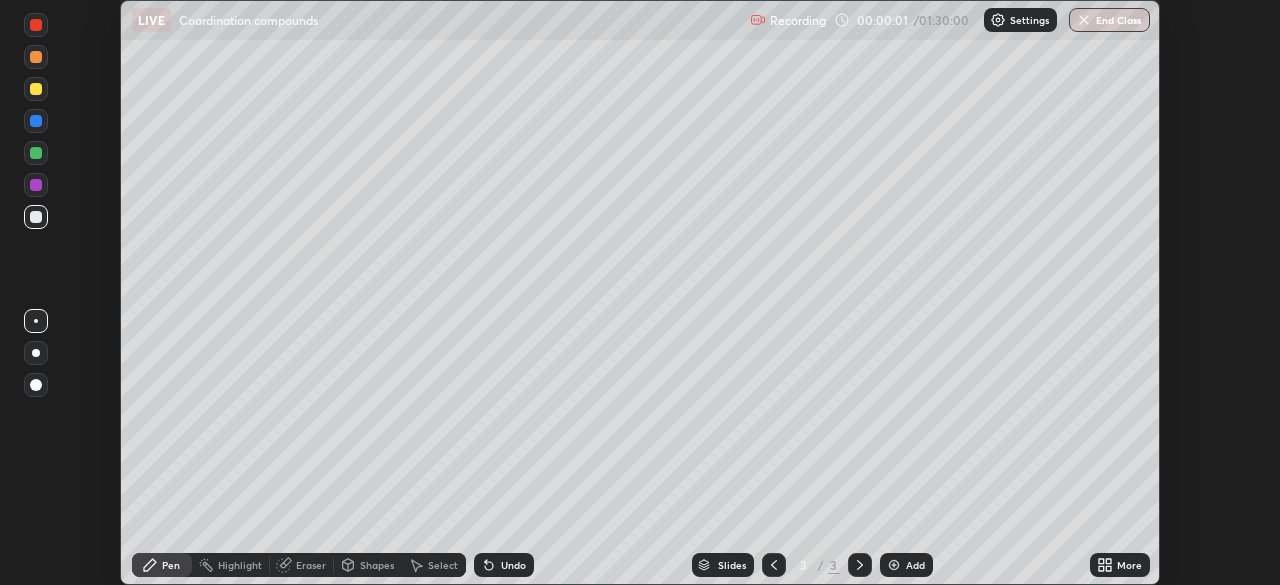 click 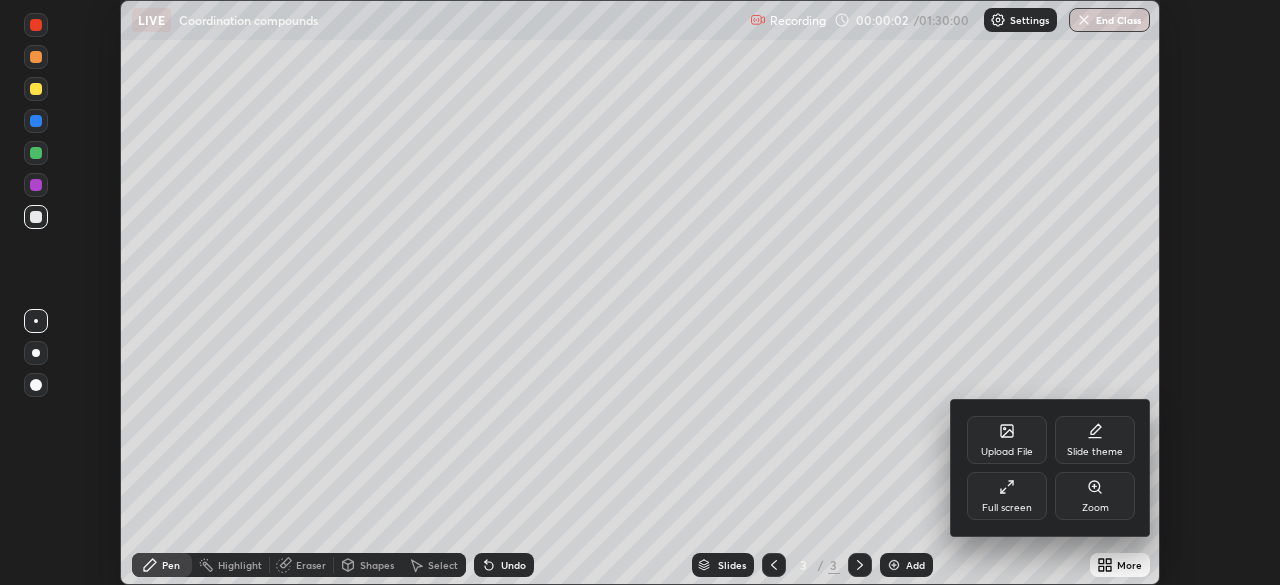 click 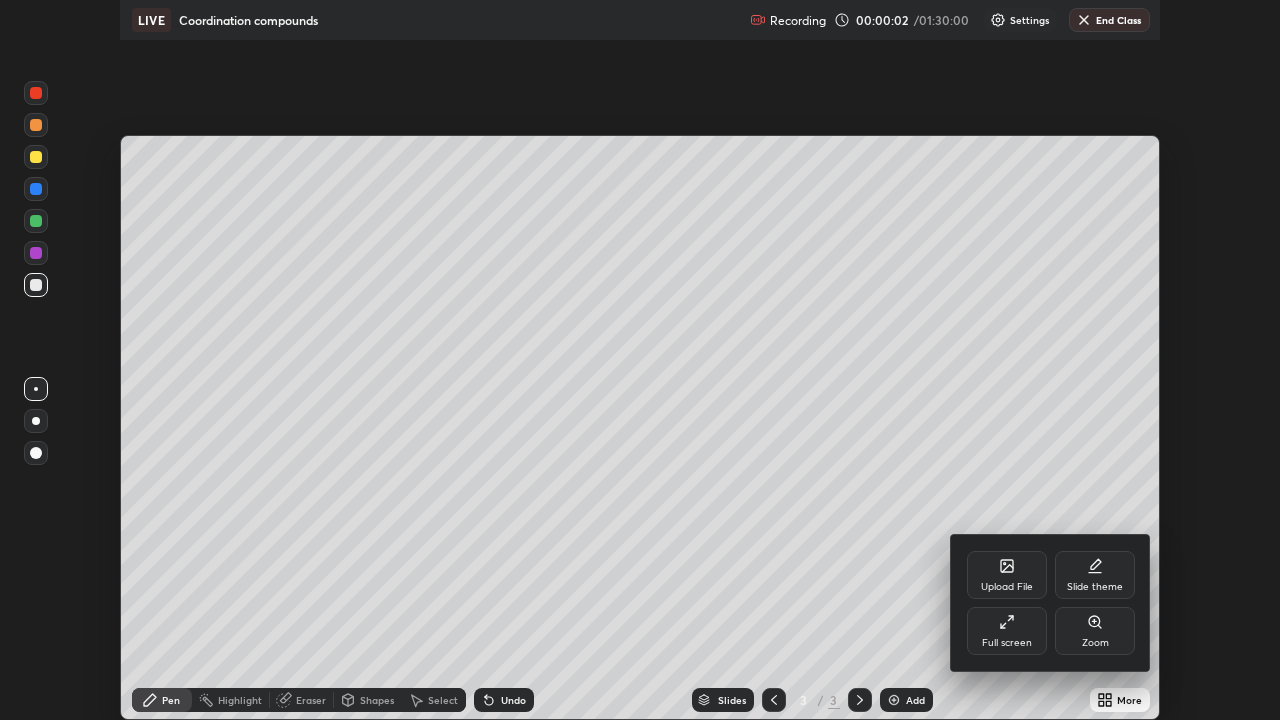 scroll, scrollTop: 99280, scrollLeft: 98720, axis: both 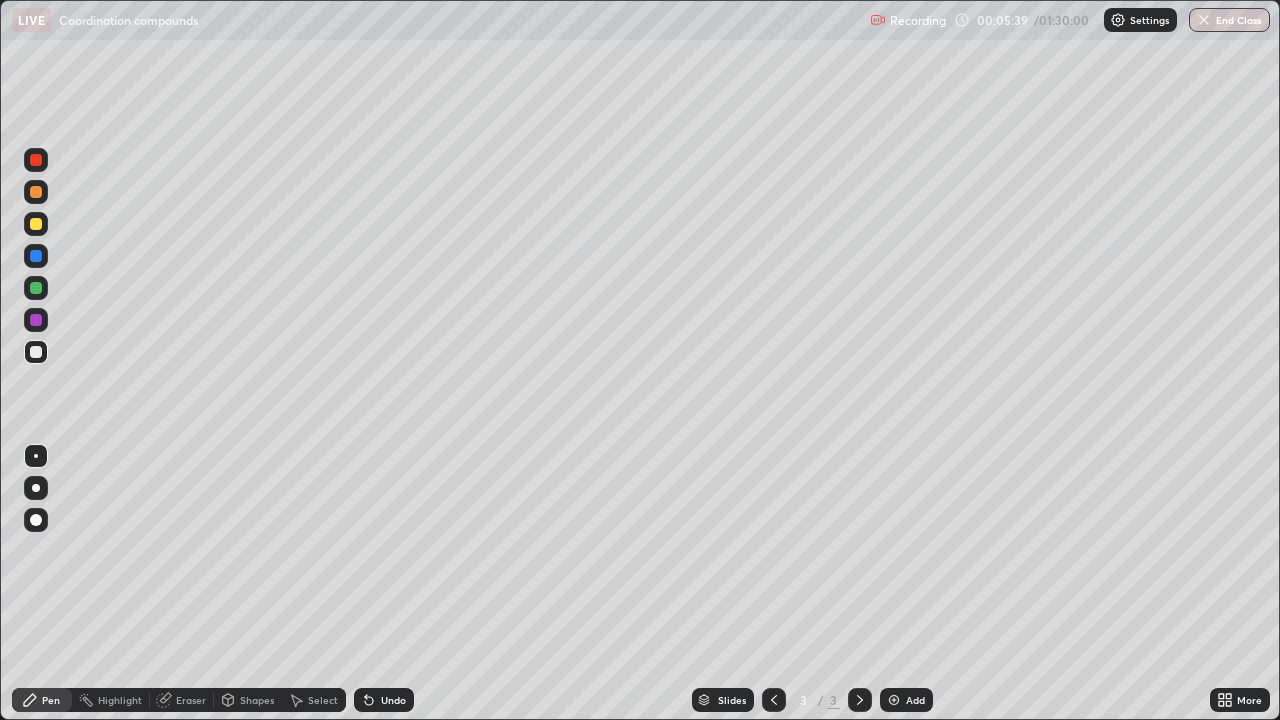 click on "3" at bounding box center [834, 700] 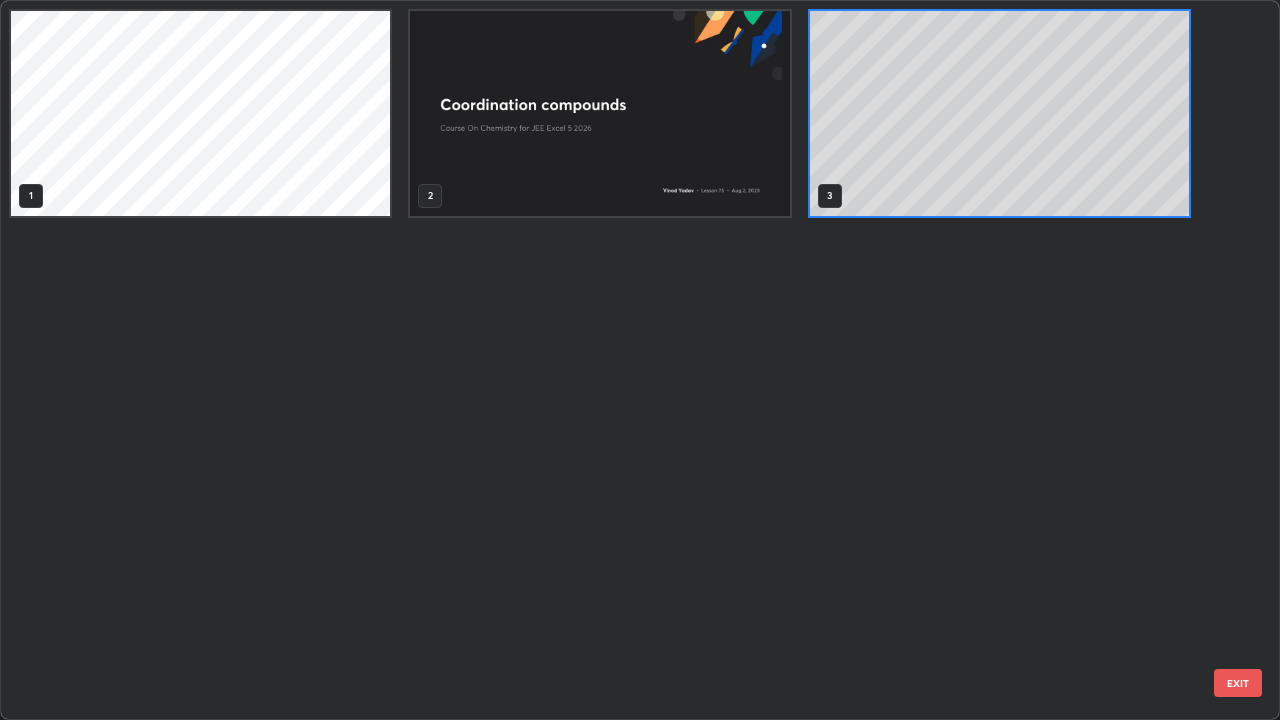 scroll, scrollTop: 7, scrollLeft: 11, axis: both 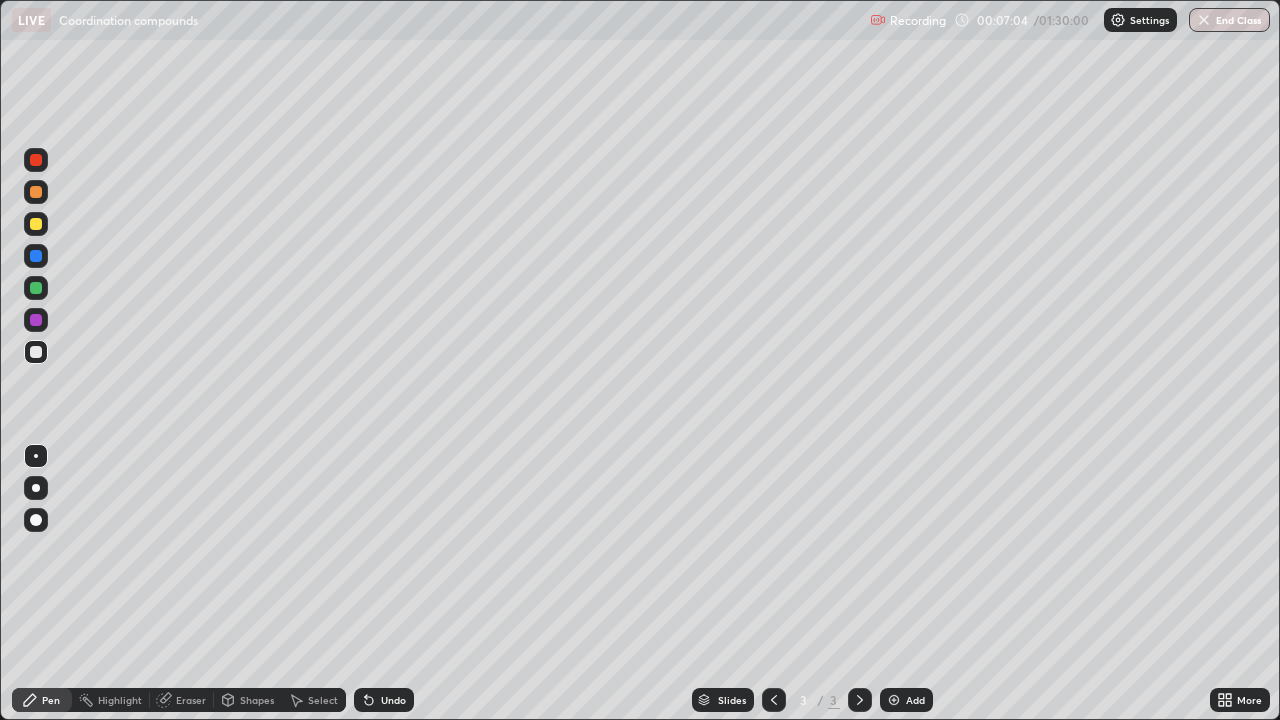click at bounding box center [36, 224] 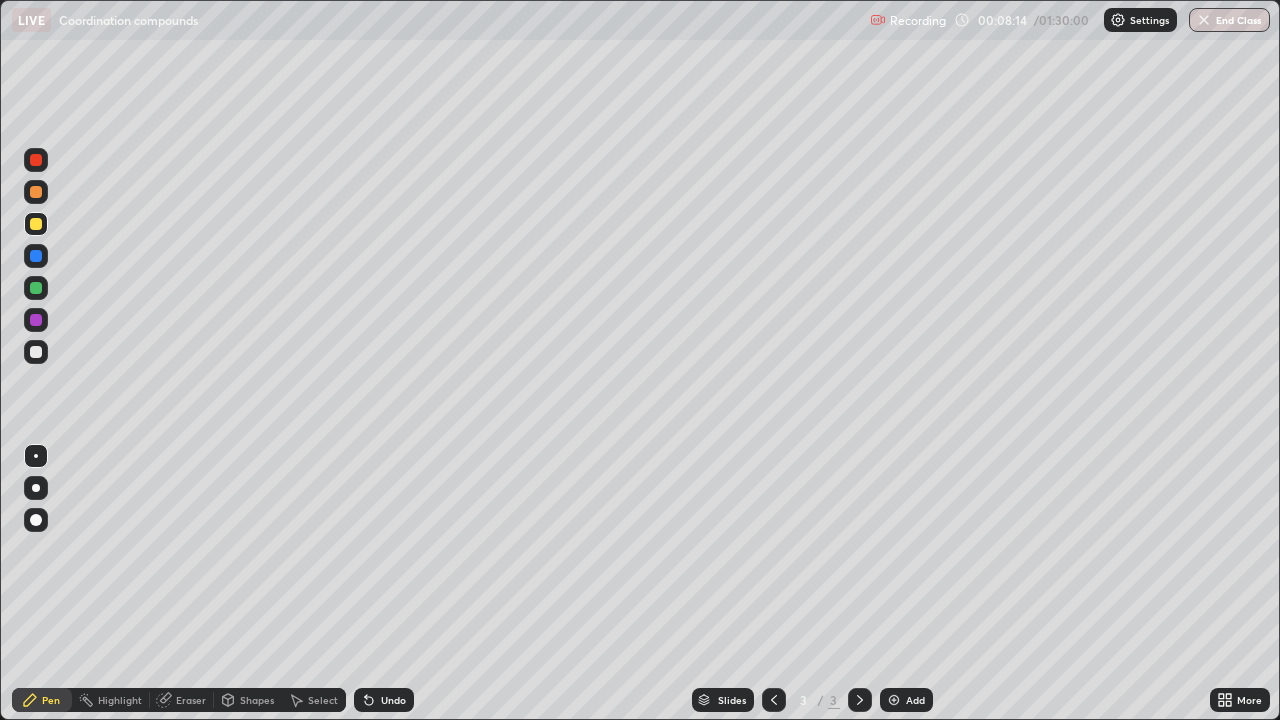 click at bounding box center (36, 256) 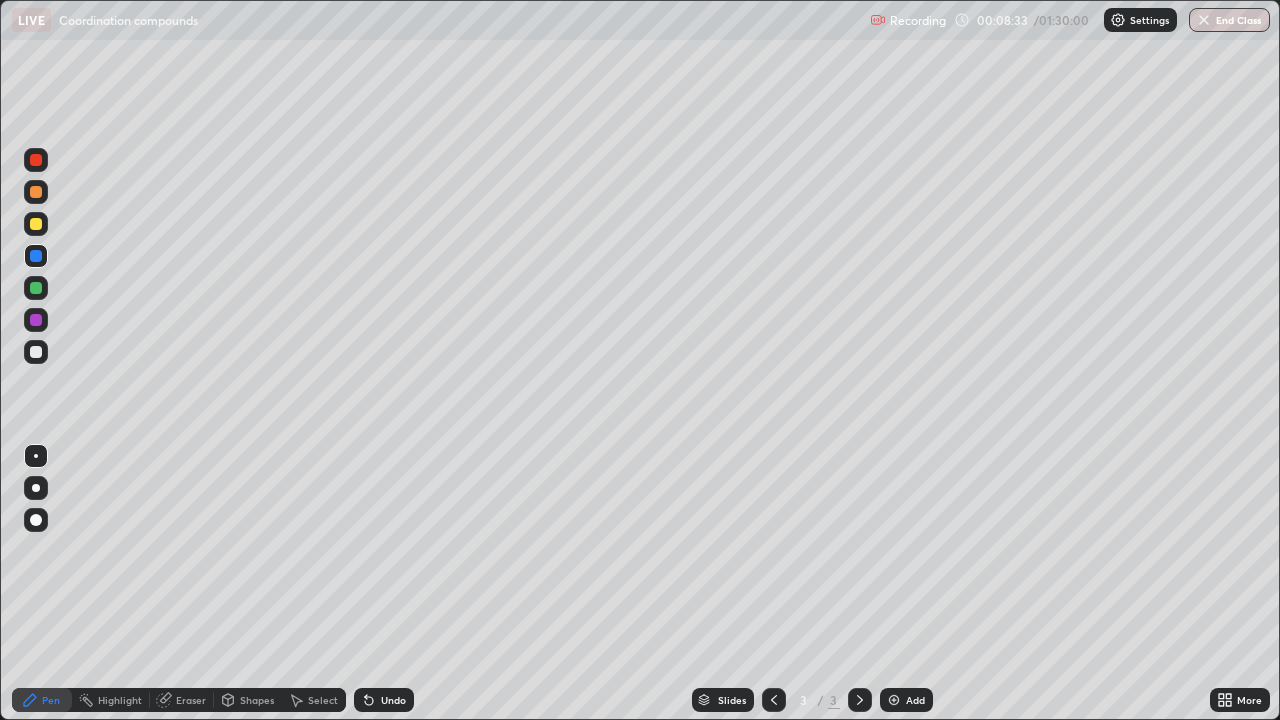 click at bounding box center [36, 288] 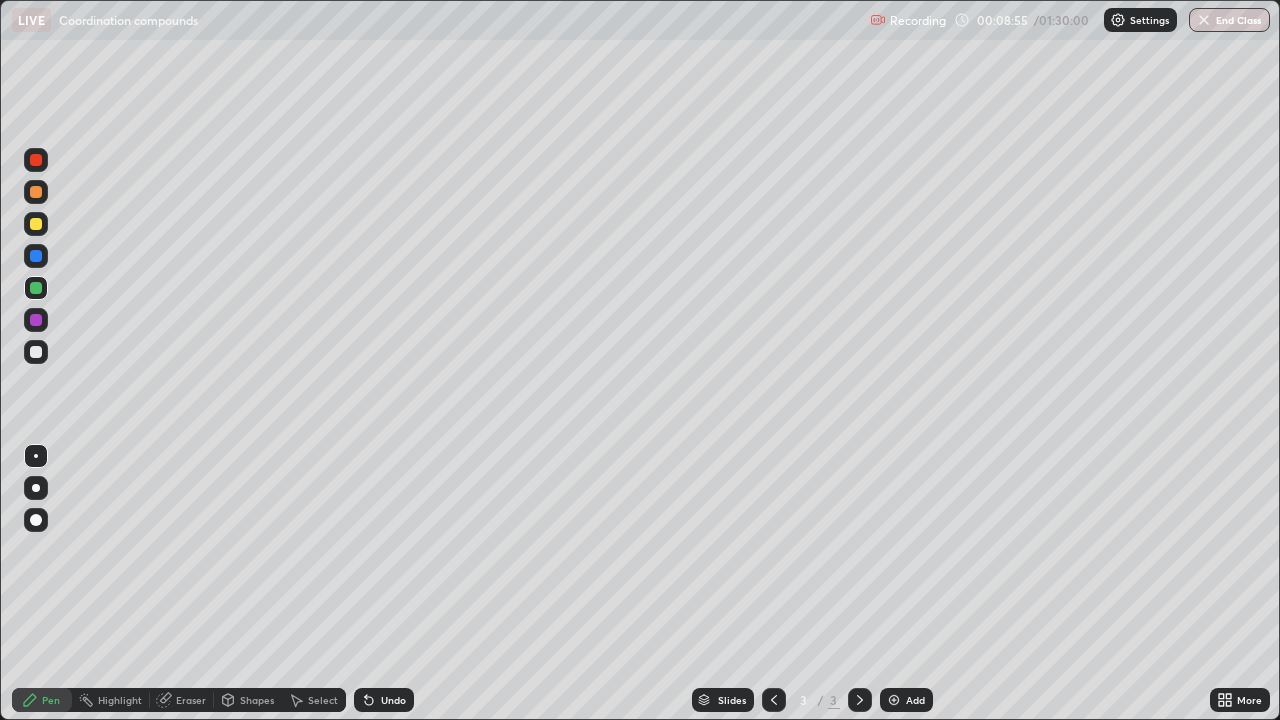 click at bounding box center (36, 320) 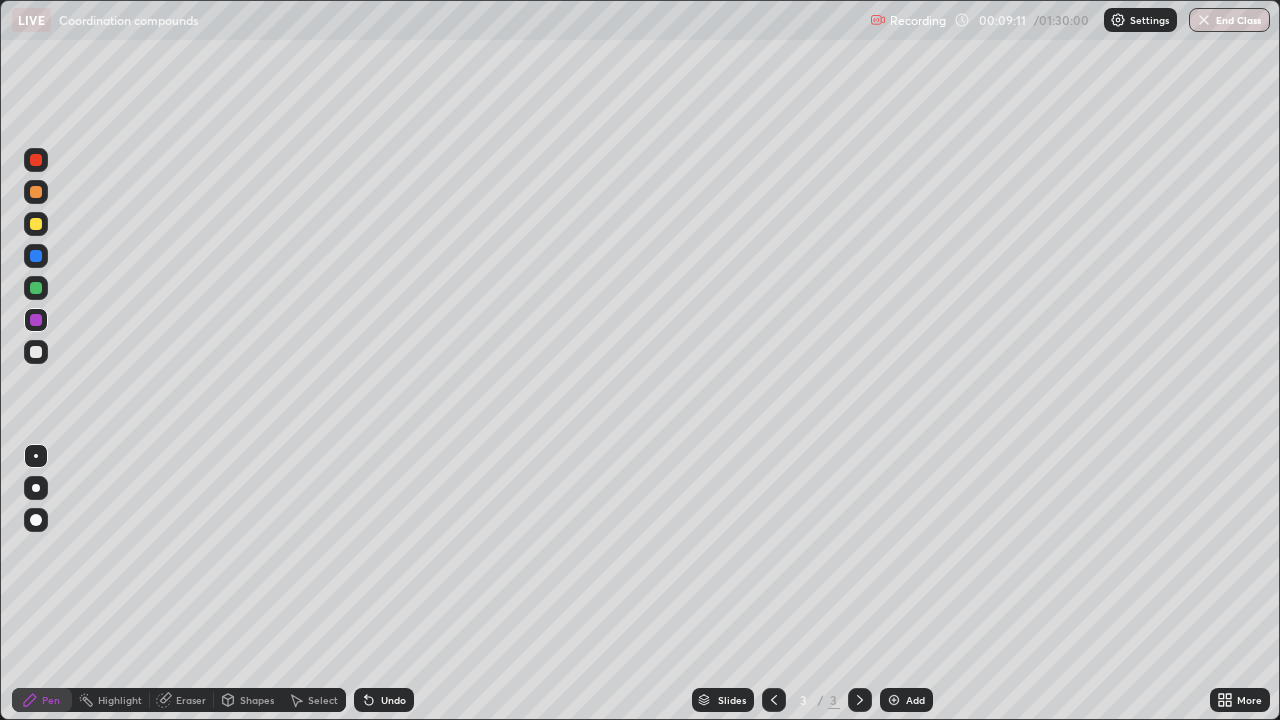 click at bounding box center (36, 224) 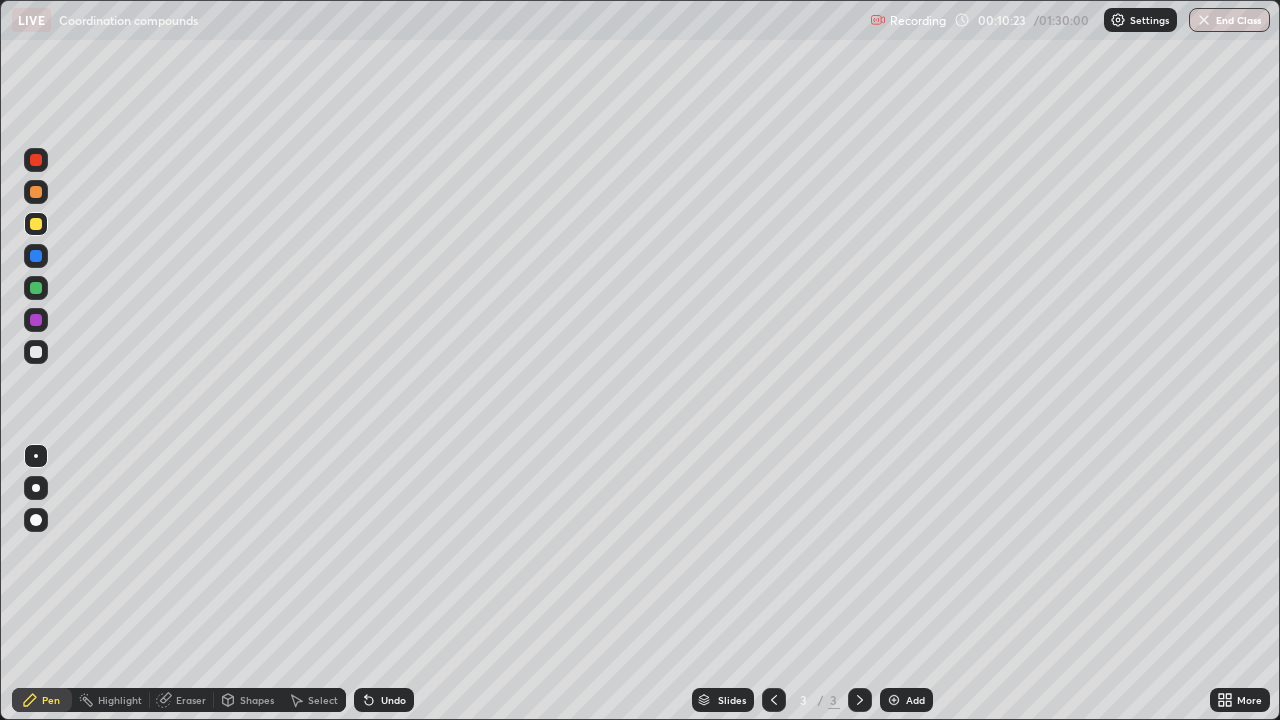 click at bounding box center [36, 192] 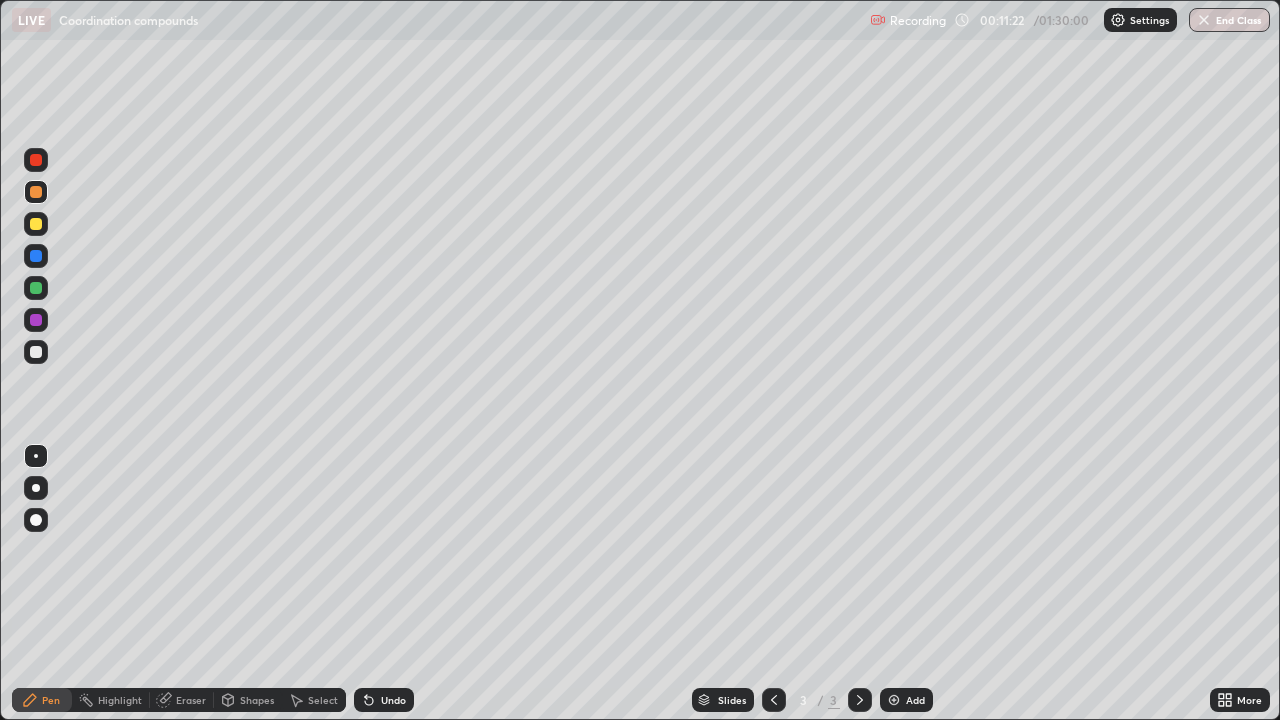 click at bounding box center (36, 160) 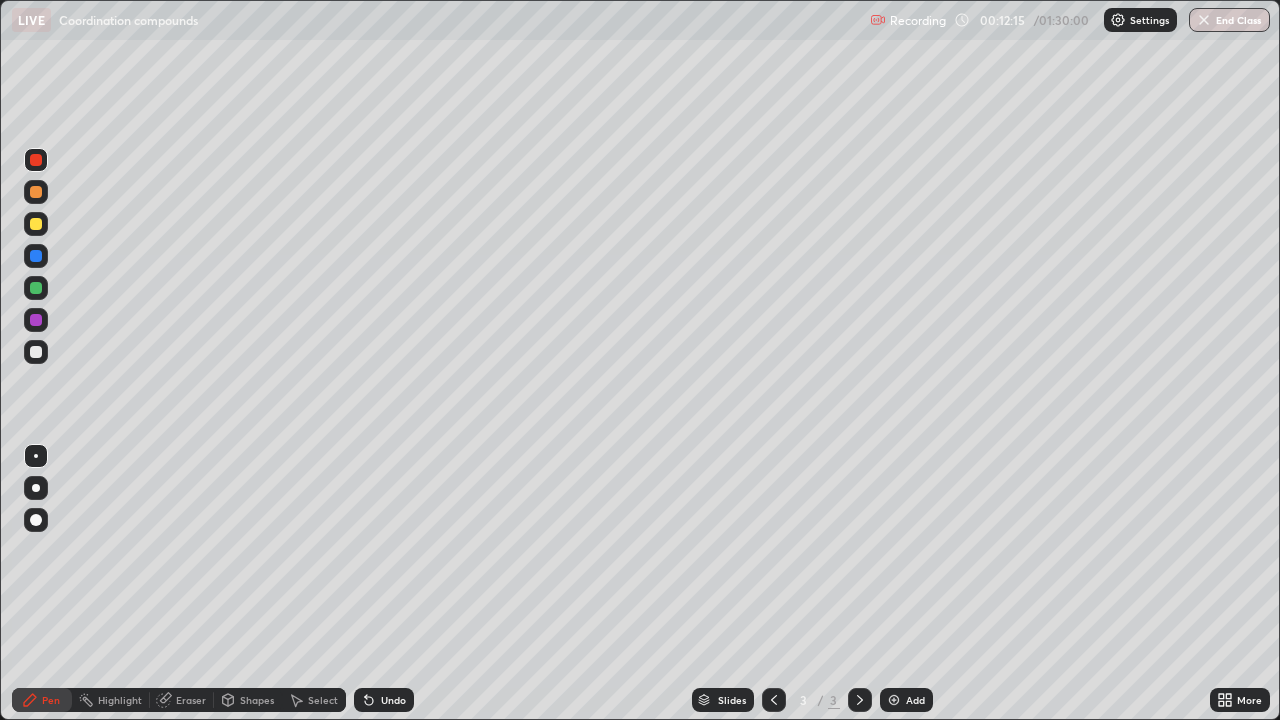click on "Eraser" at bounding box center (191, 700) 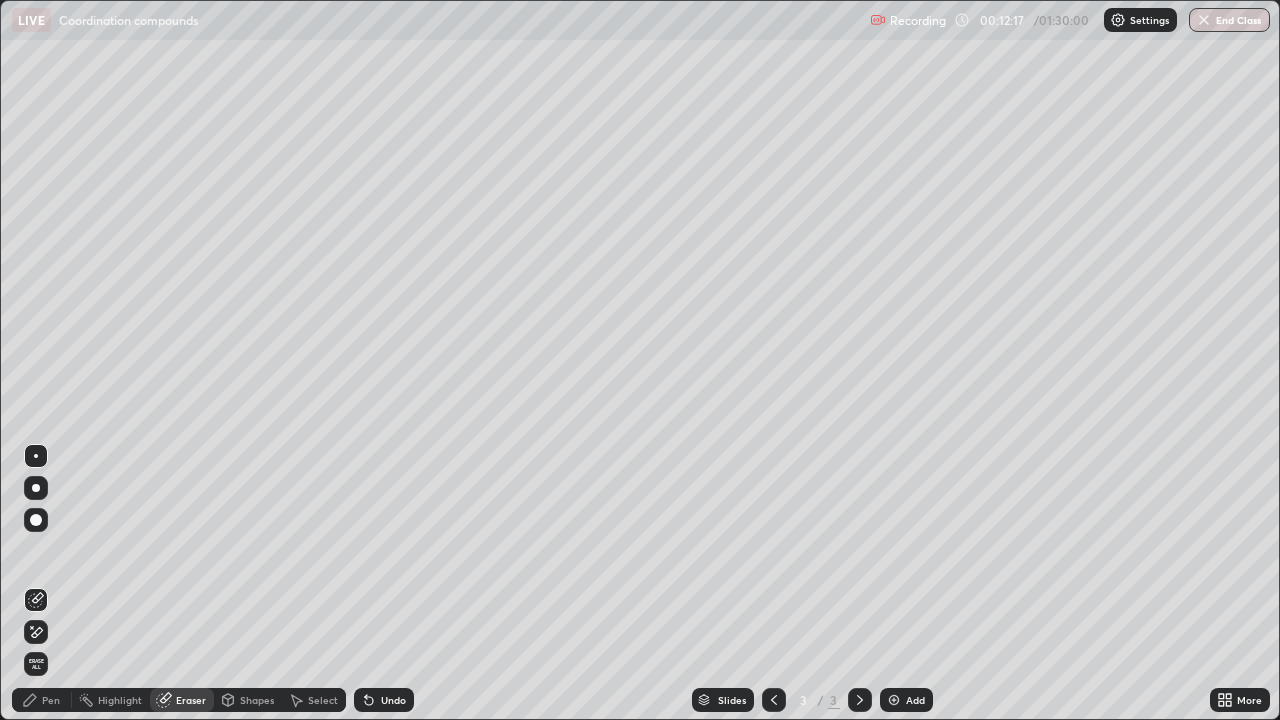 click on "Pen" at bounding box center (51, 700) 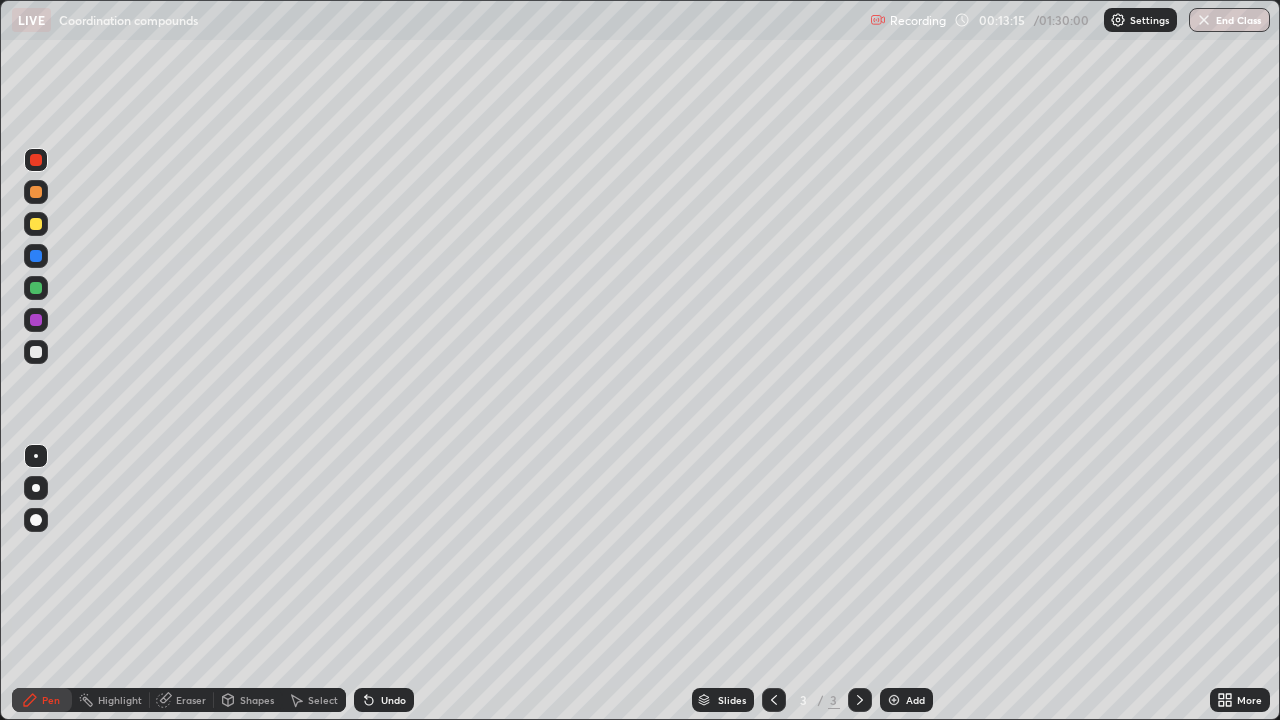 click on "Add" at bounding box center [915, 700] 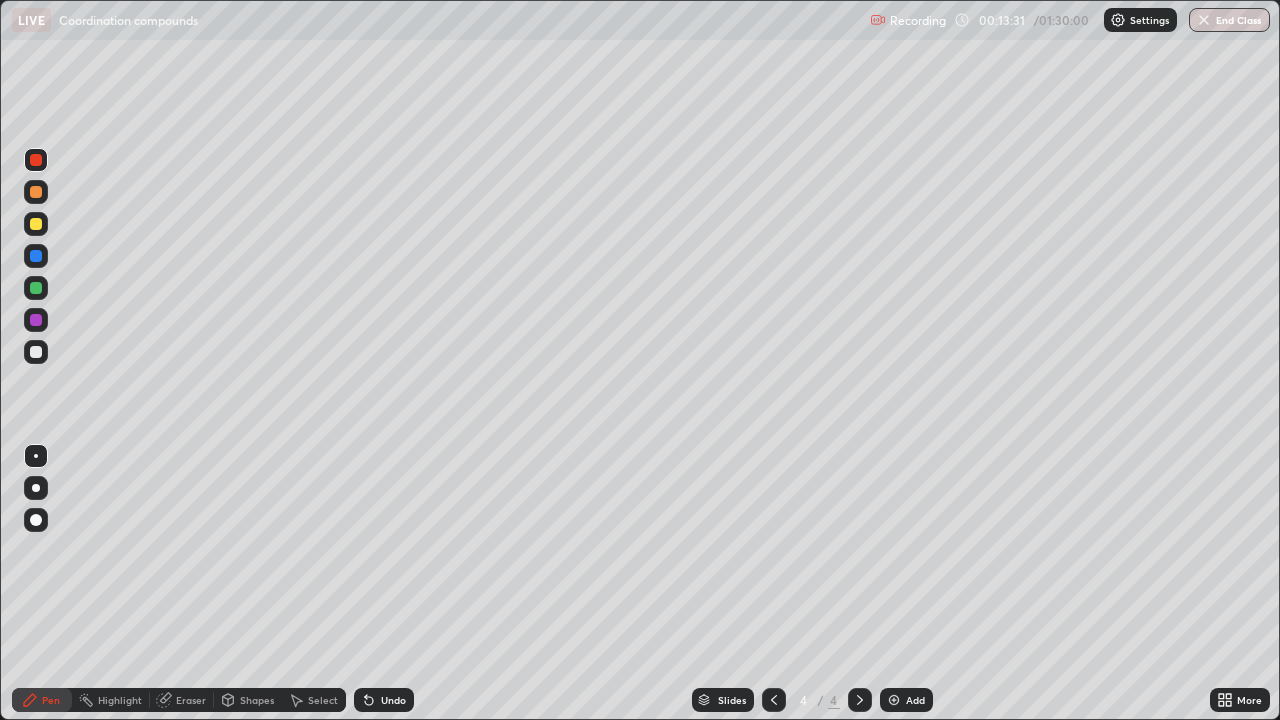 click at bounding box center [36, 320] 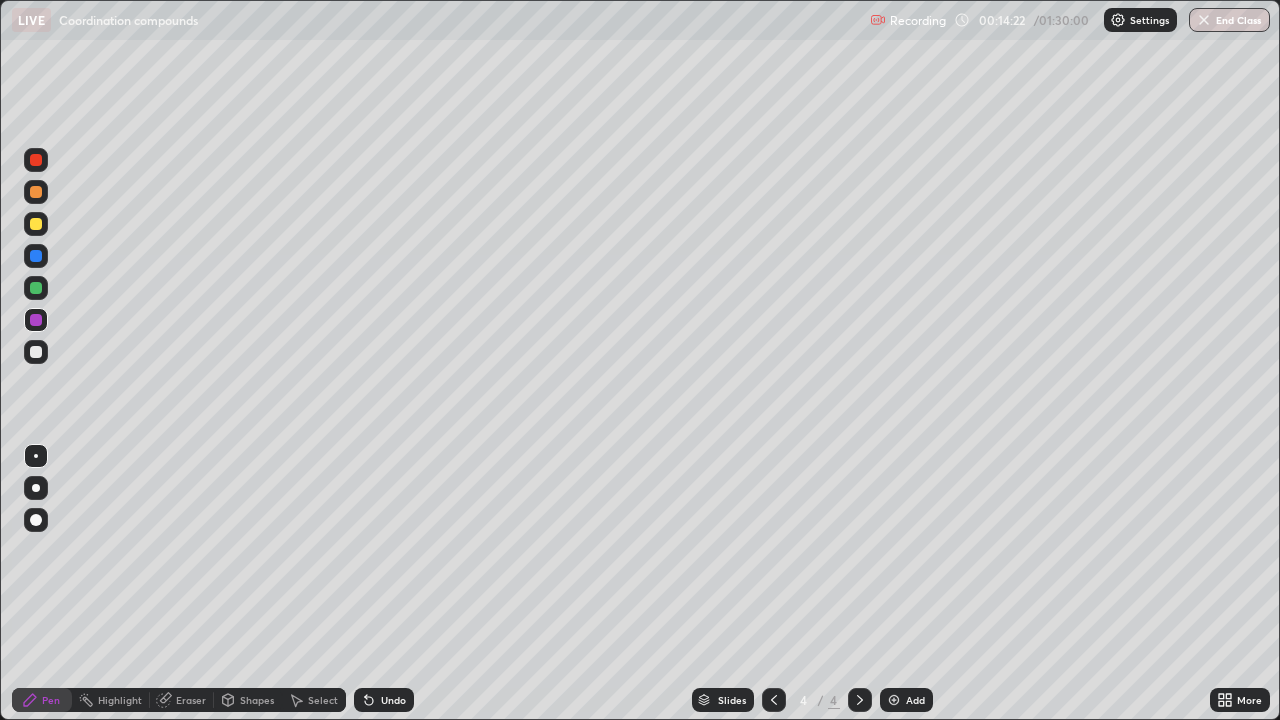 click on "Eraser" at bounding box center (191, 700) 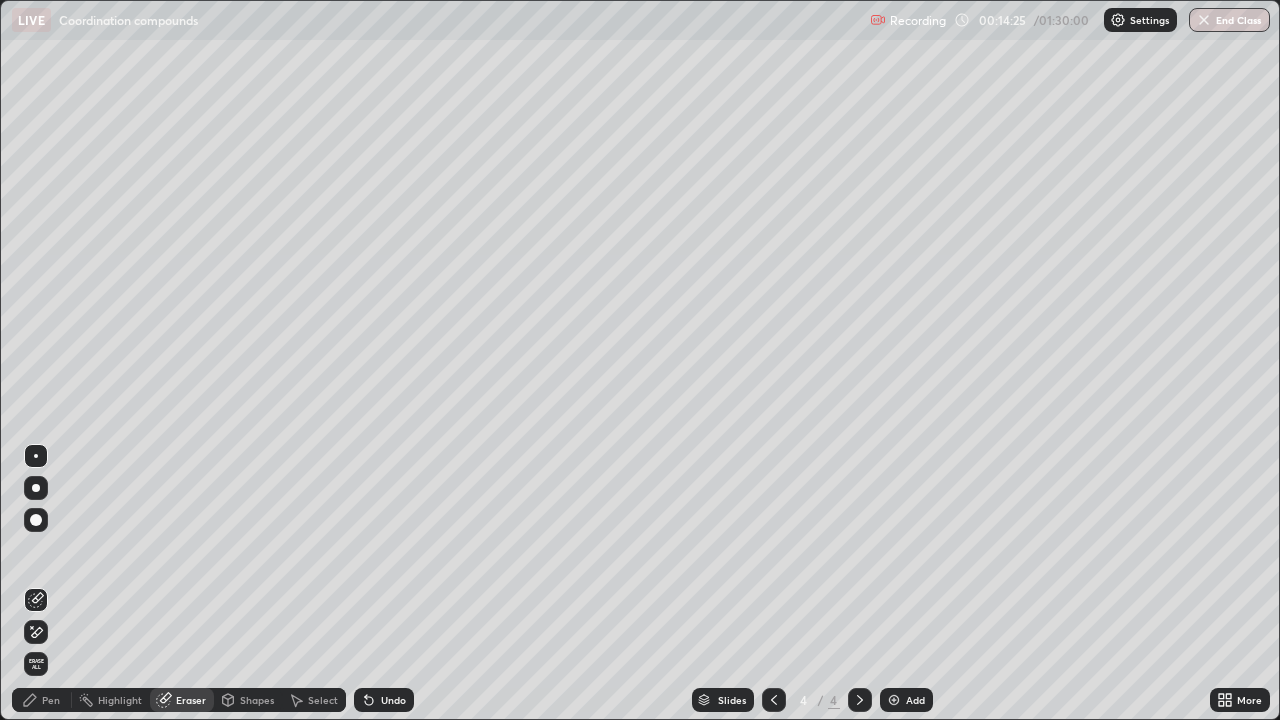 click on "Pen" at bounding box center (51, 700) 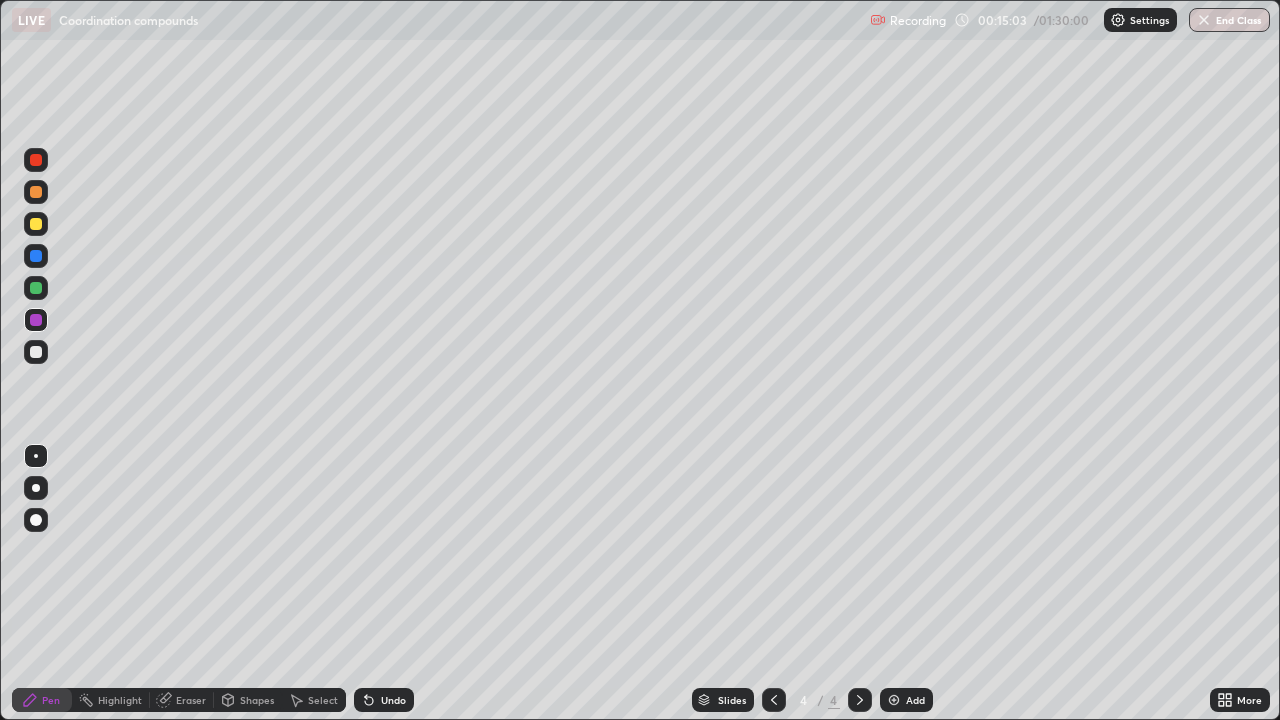 click at bounding box center [36, 288] 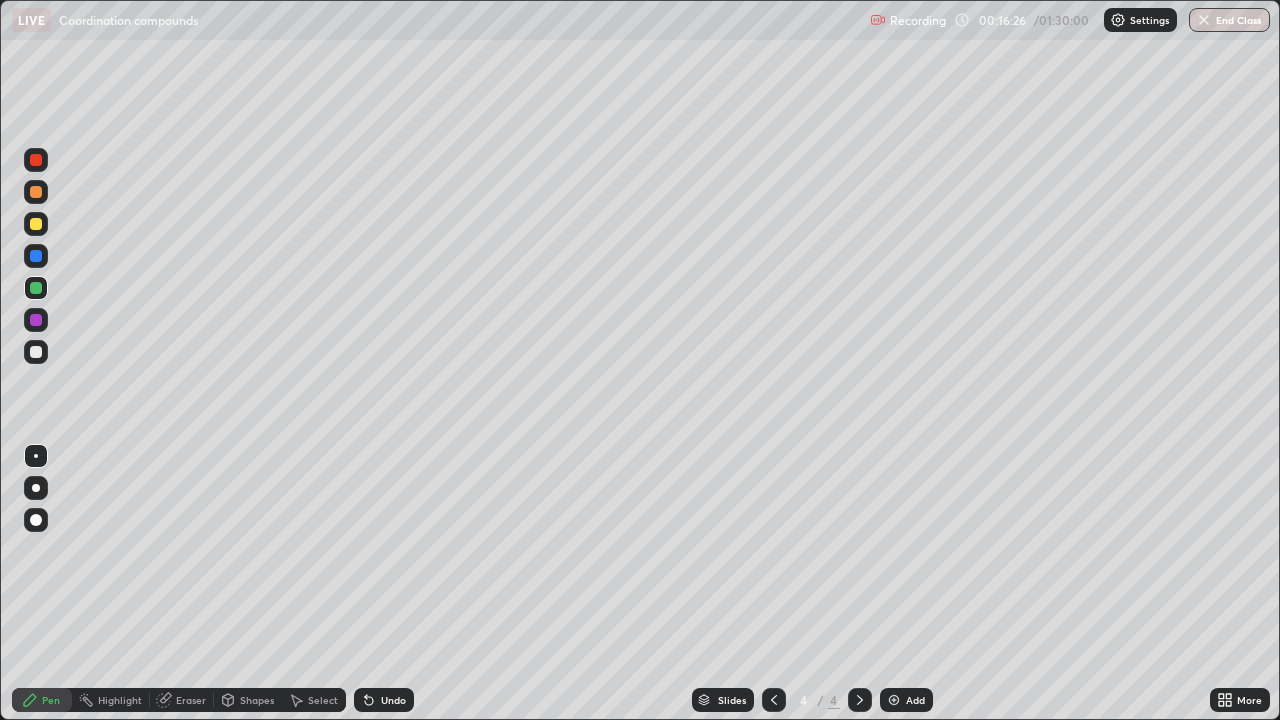 click on "Add" at bounding box center [915, 700] 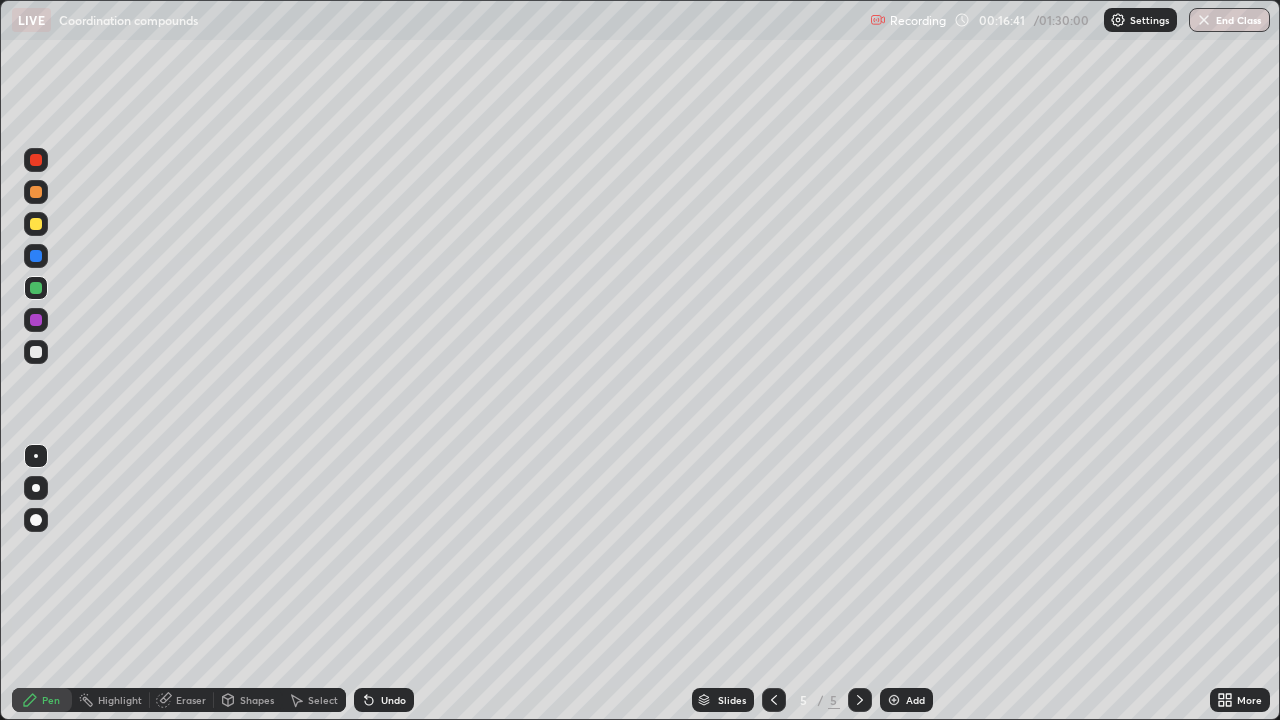 click at bounding box center (36, 320) 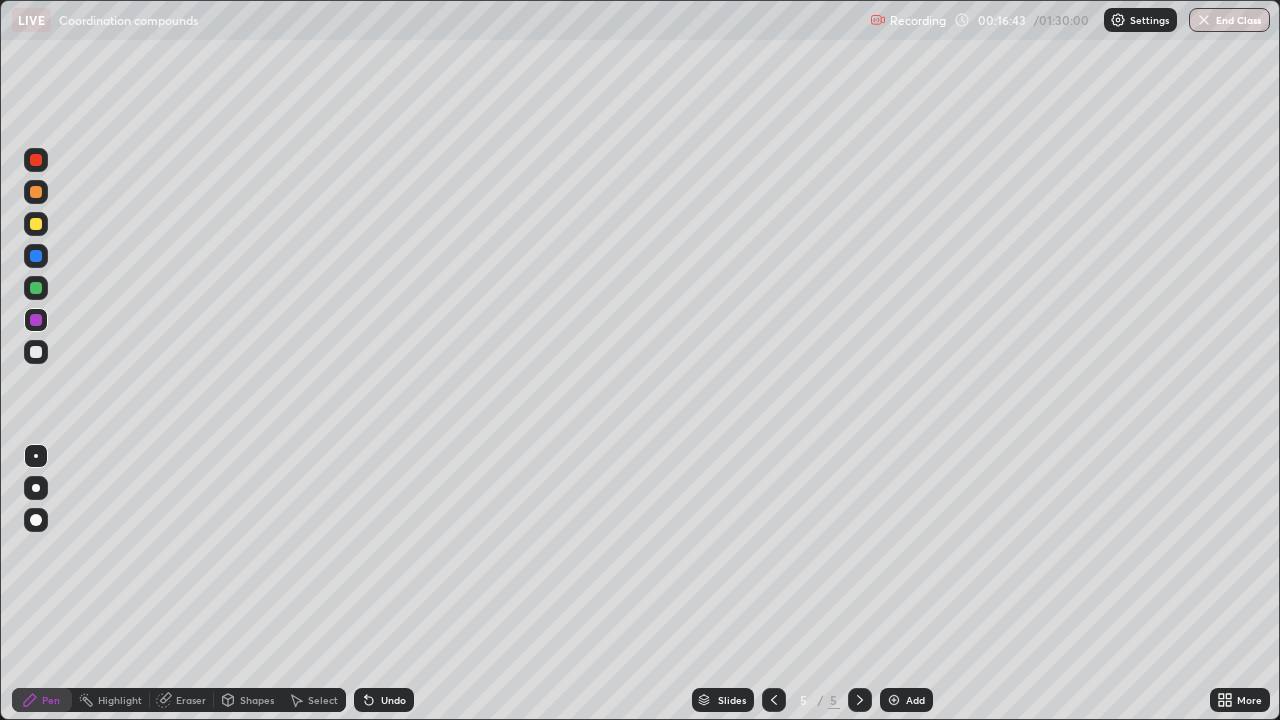 click 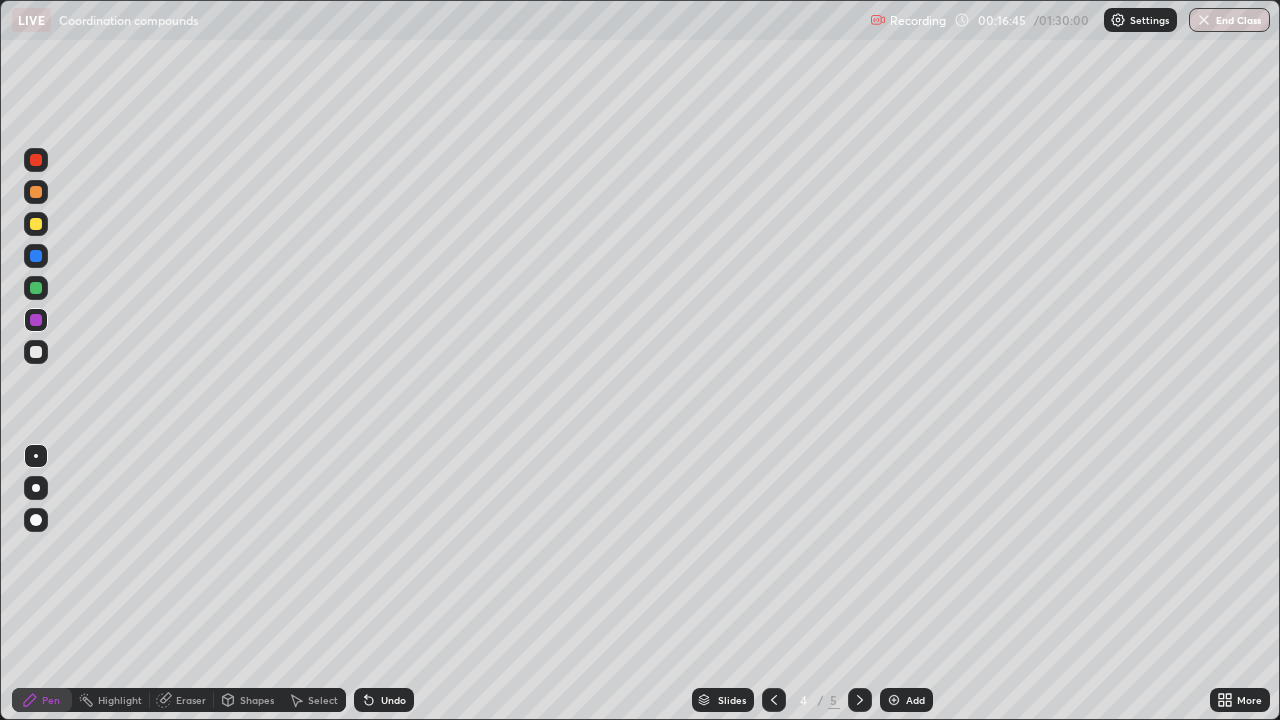 click 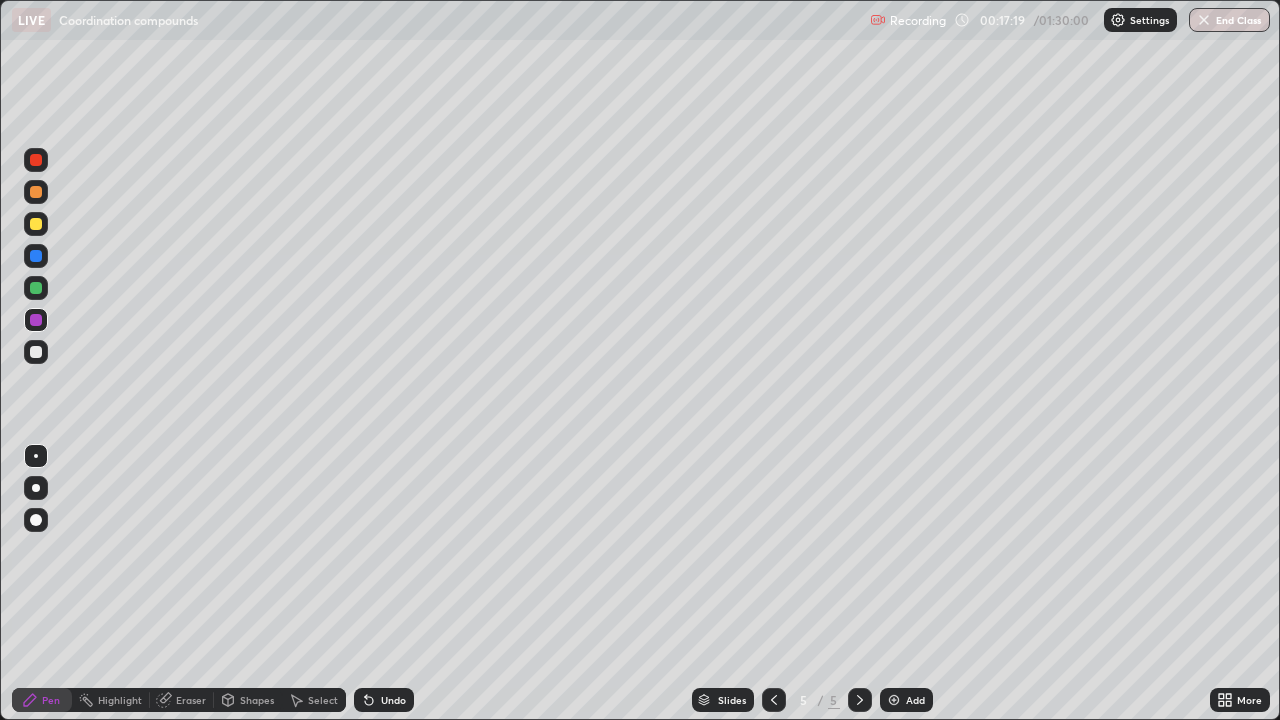 click at bounding box center [36, 224] 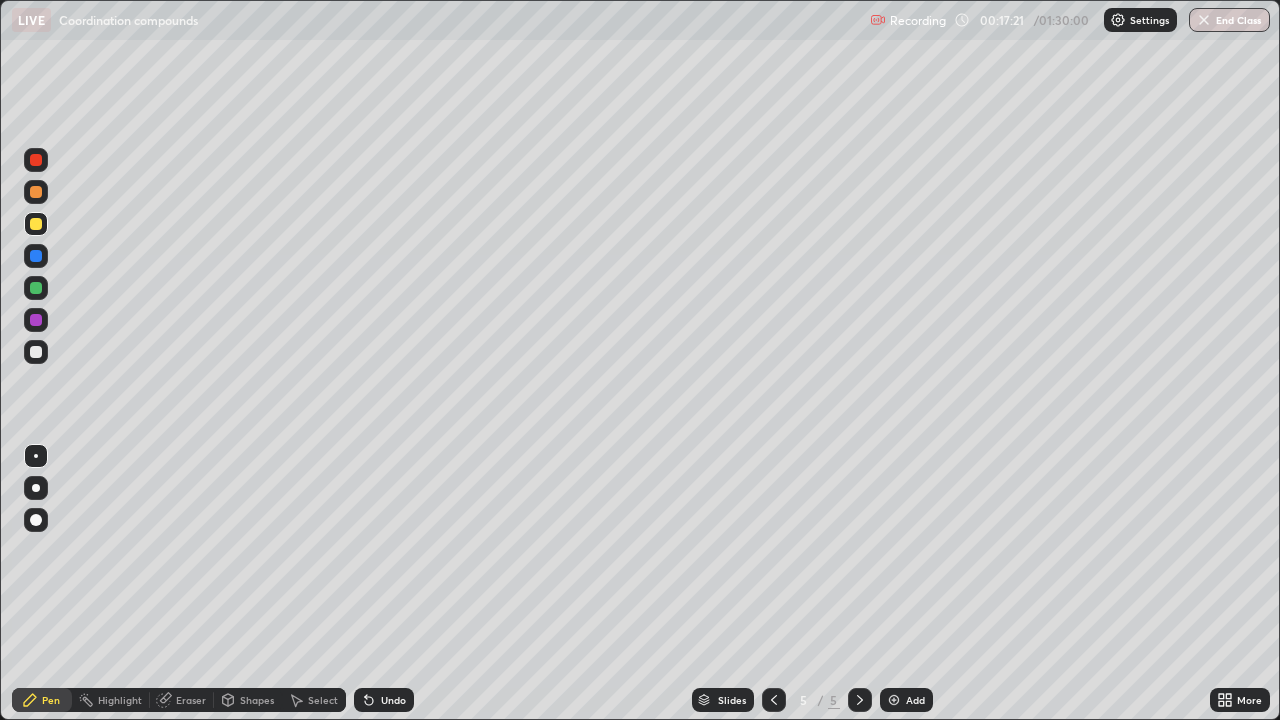click 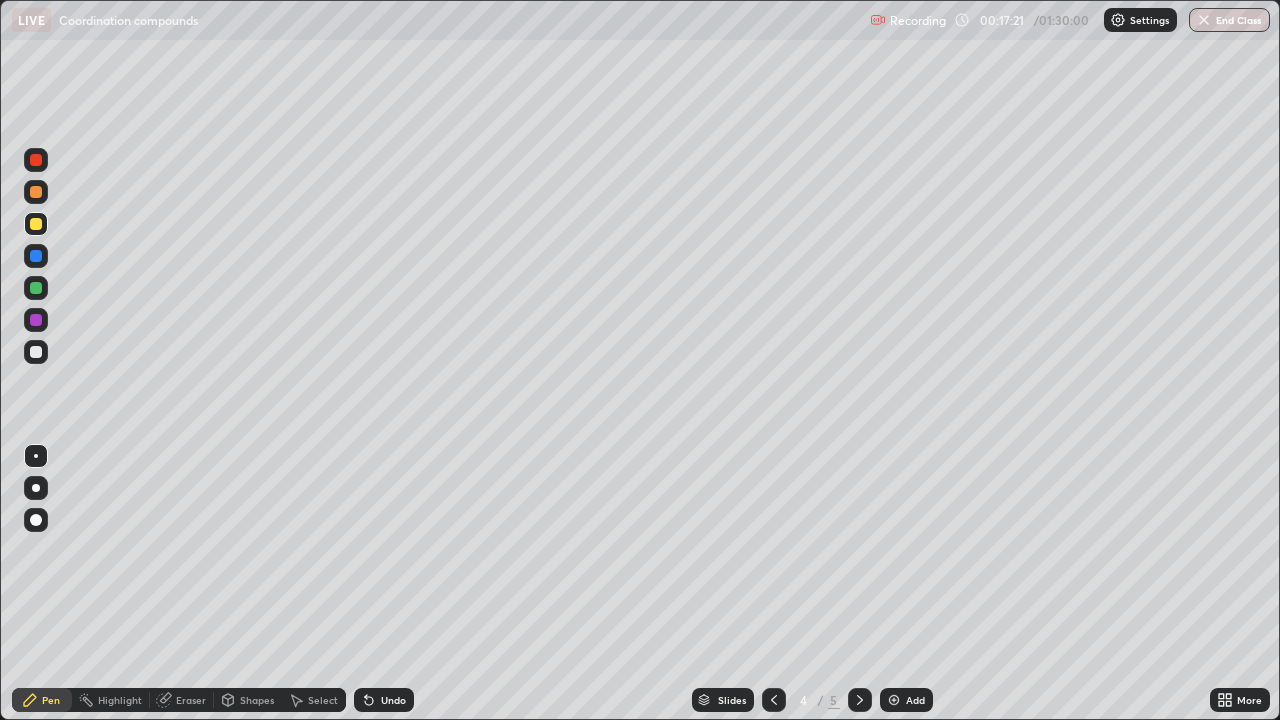 click 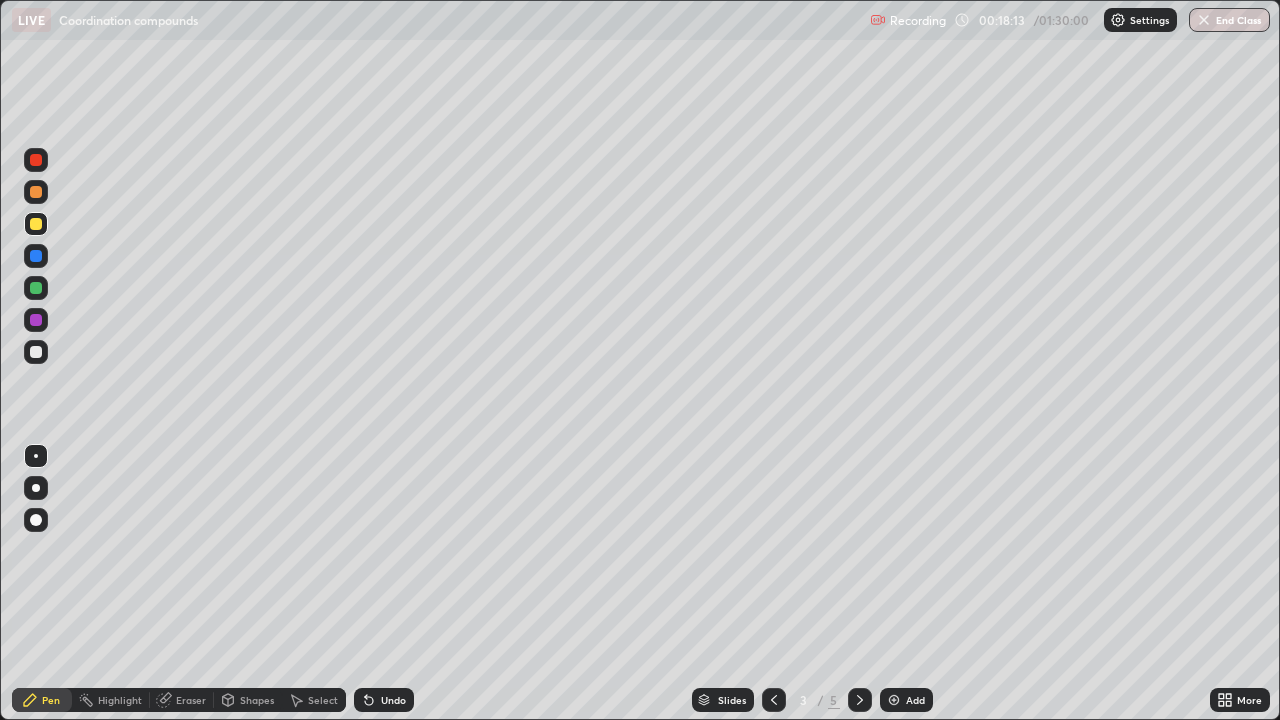 click 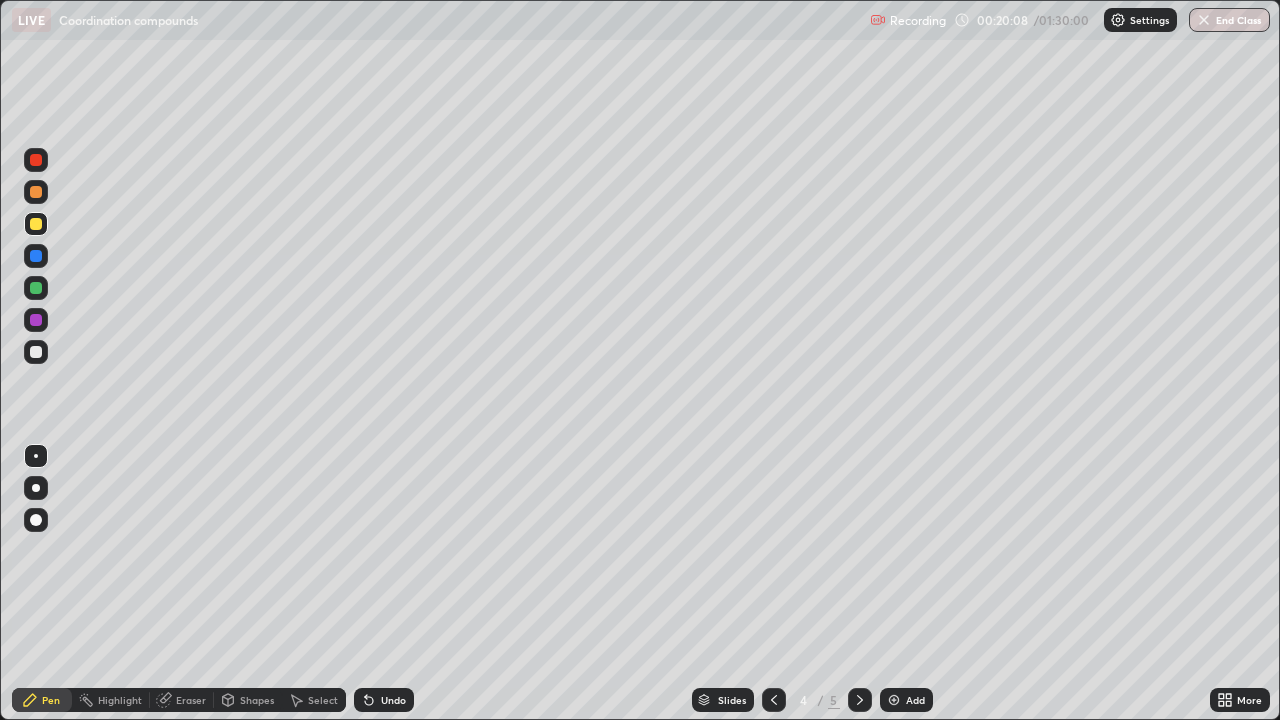 click 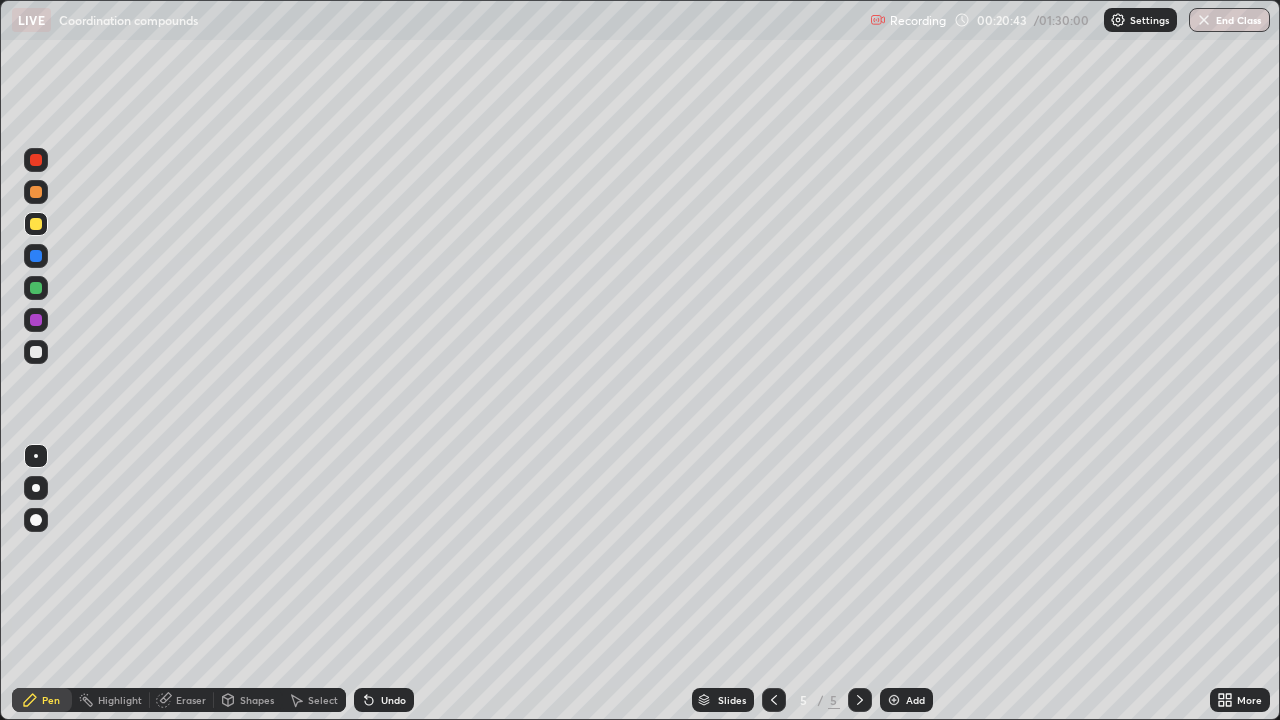 click at bounding box center [36, 256] 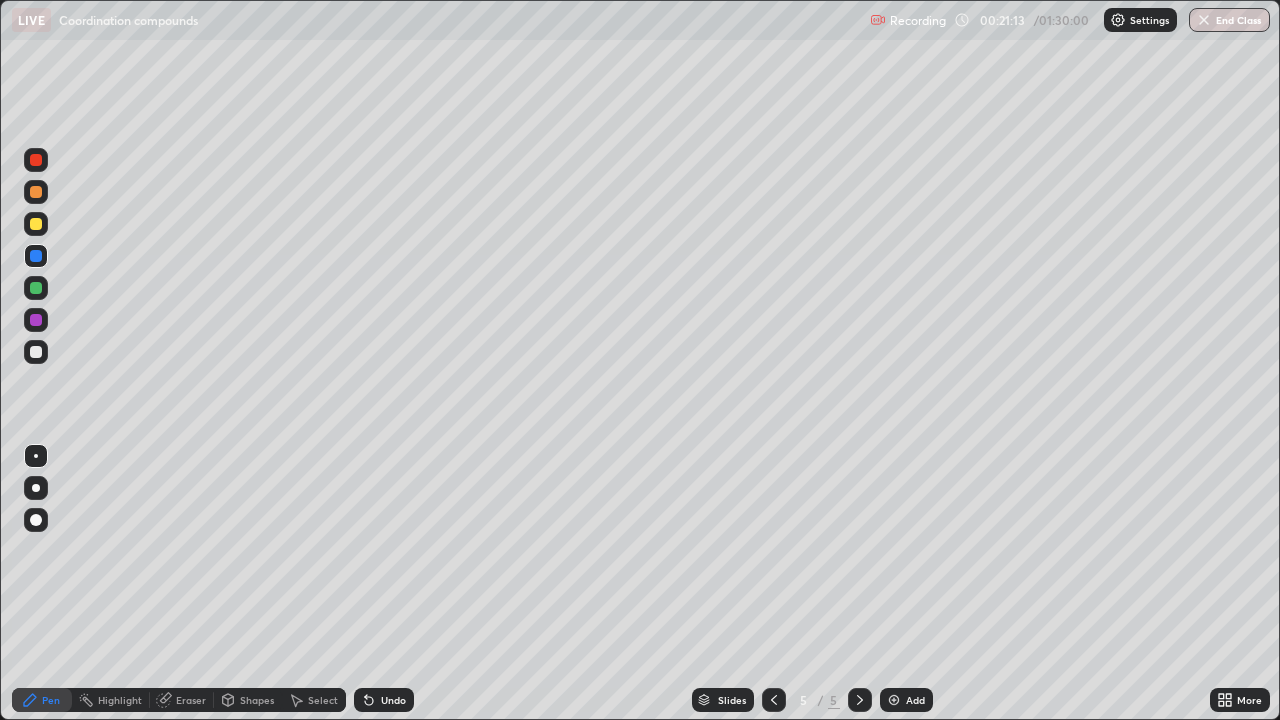 click at bounding box center [36, 288] 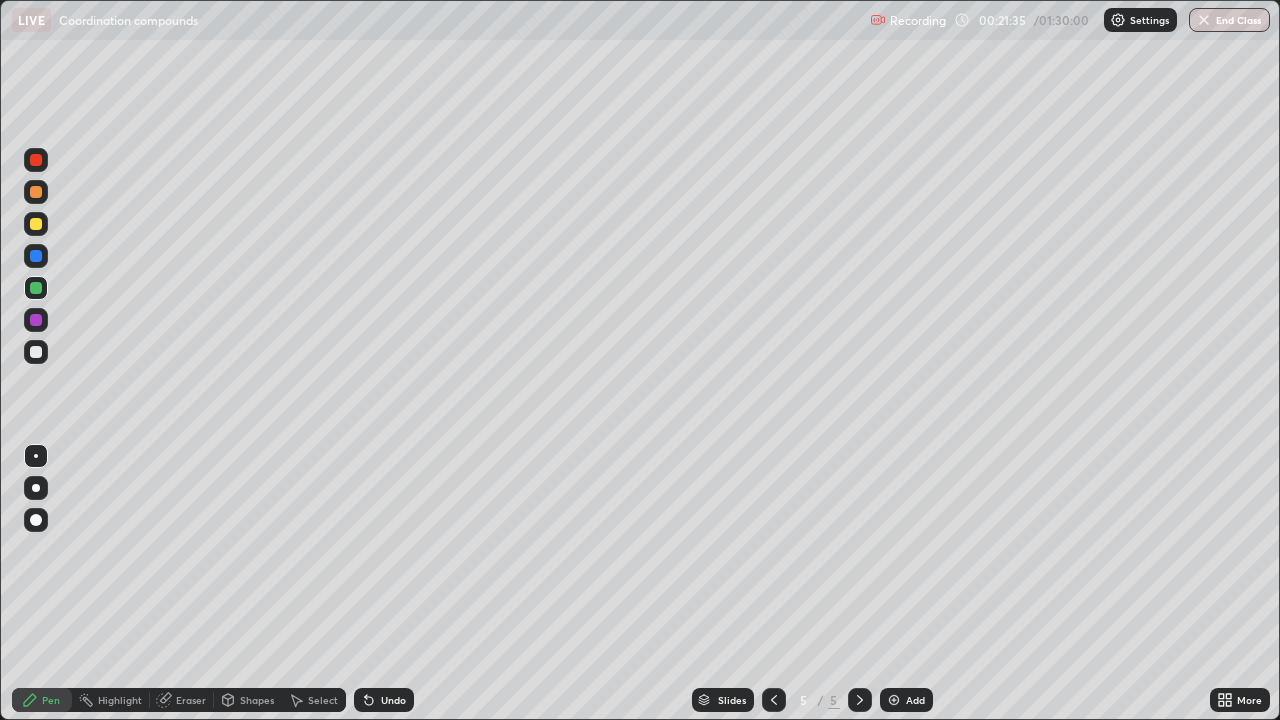 click at bounding box center (36, 320) 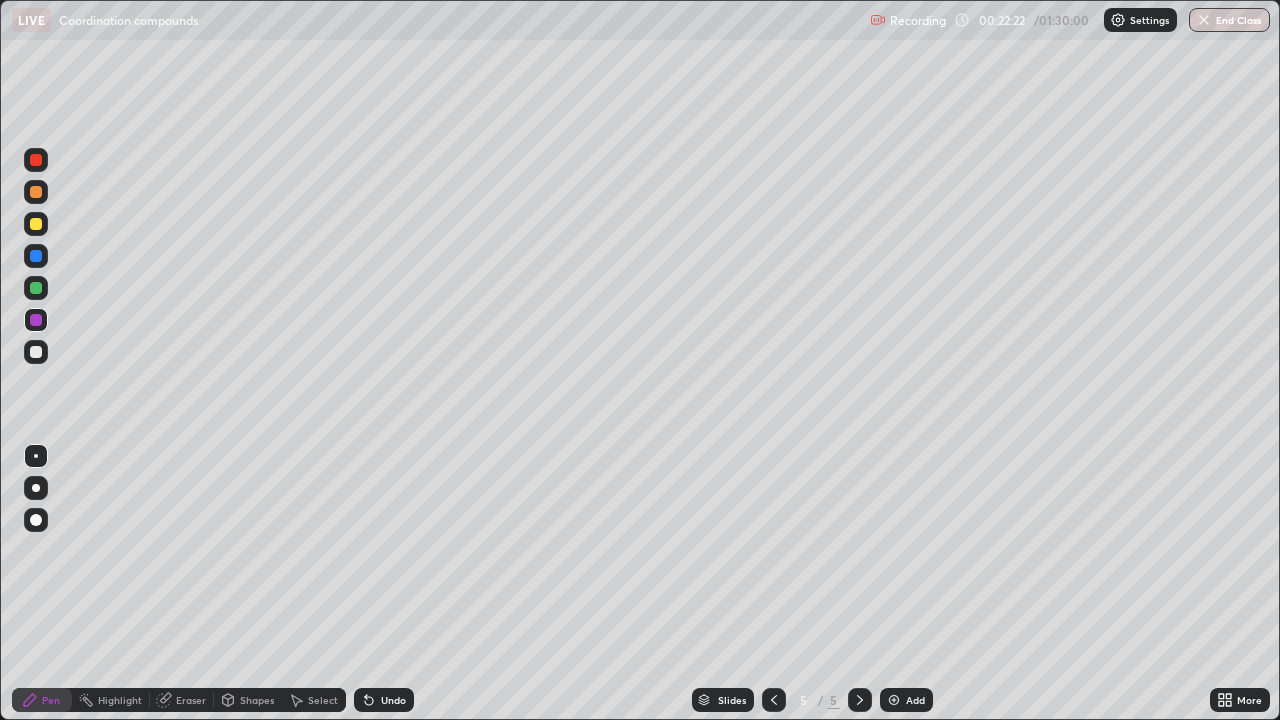click on "Add" at bounding box center [915, 700] 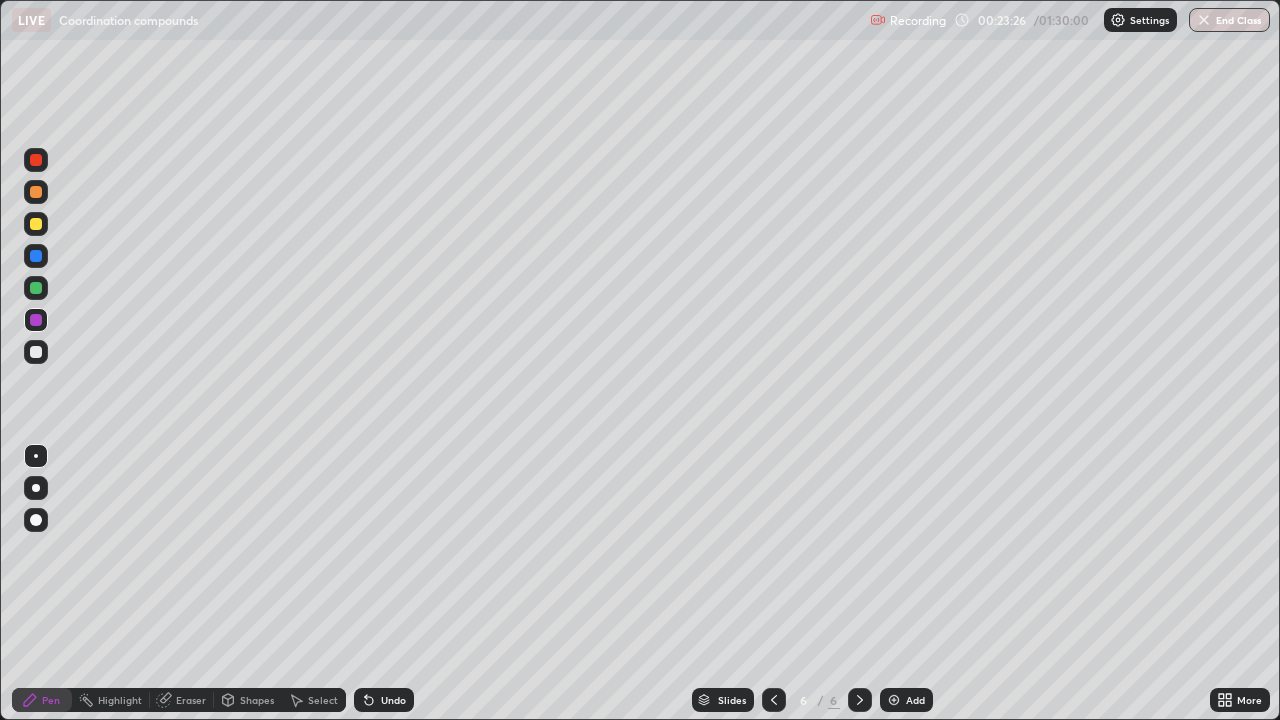 click at bounding box center (36, 192) 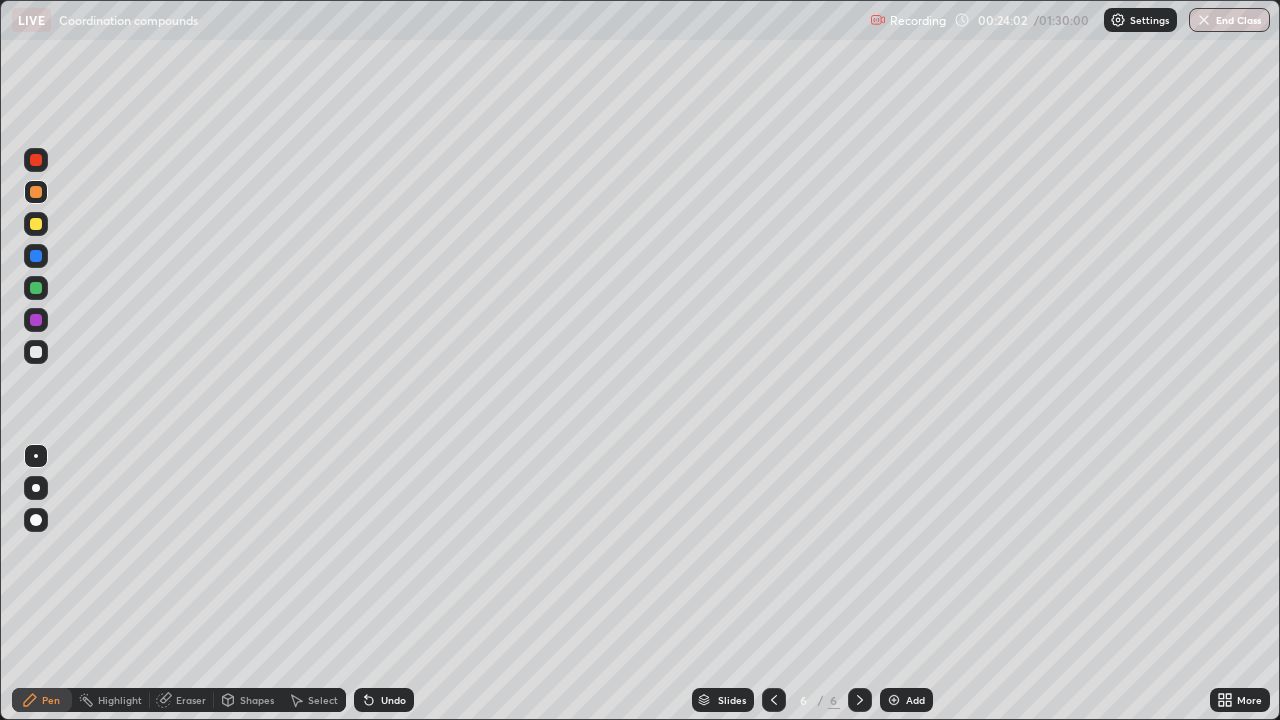 click at bounding box center [36, 320] 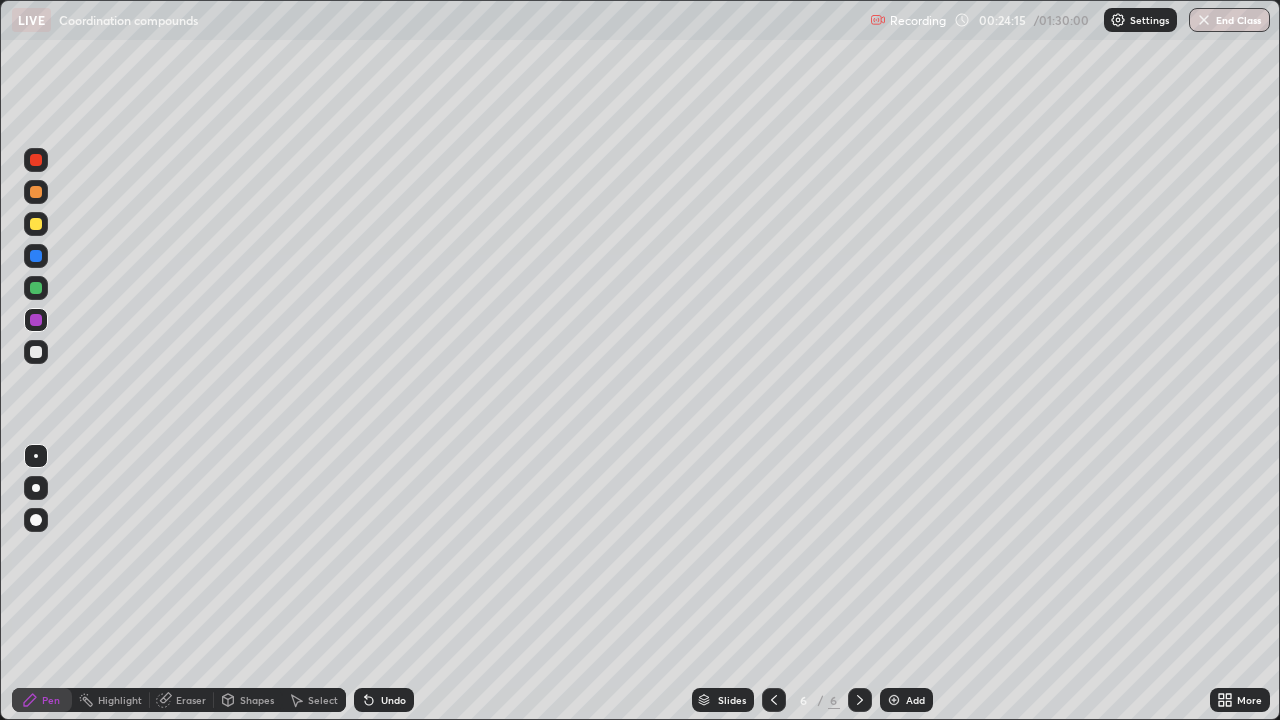 click at bounding box center [36, 288] 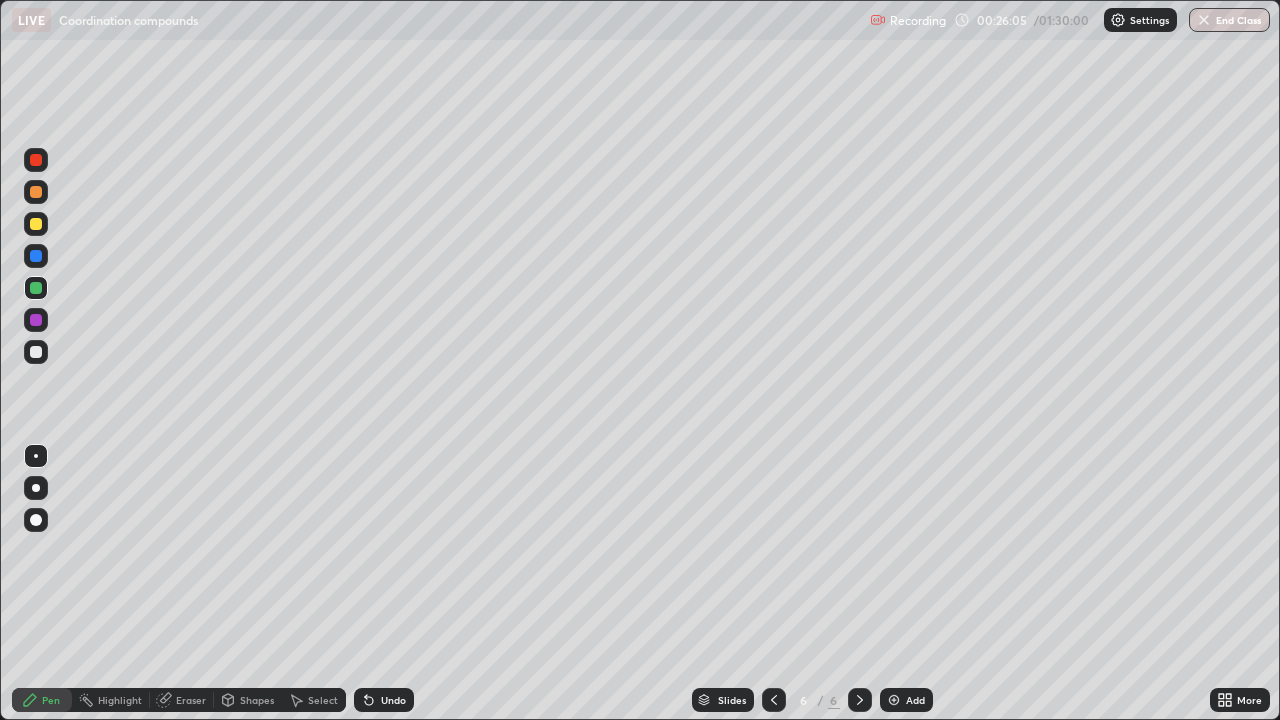 click on "Add" at bounding box center [906, 700] 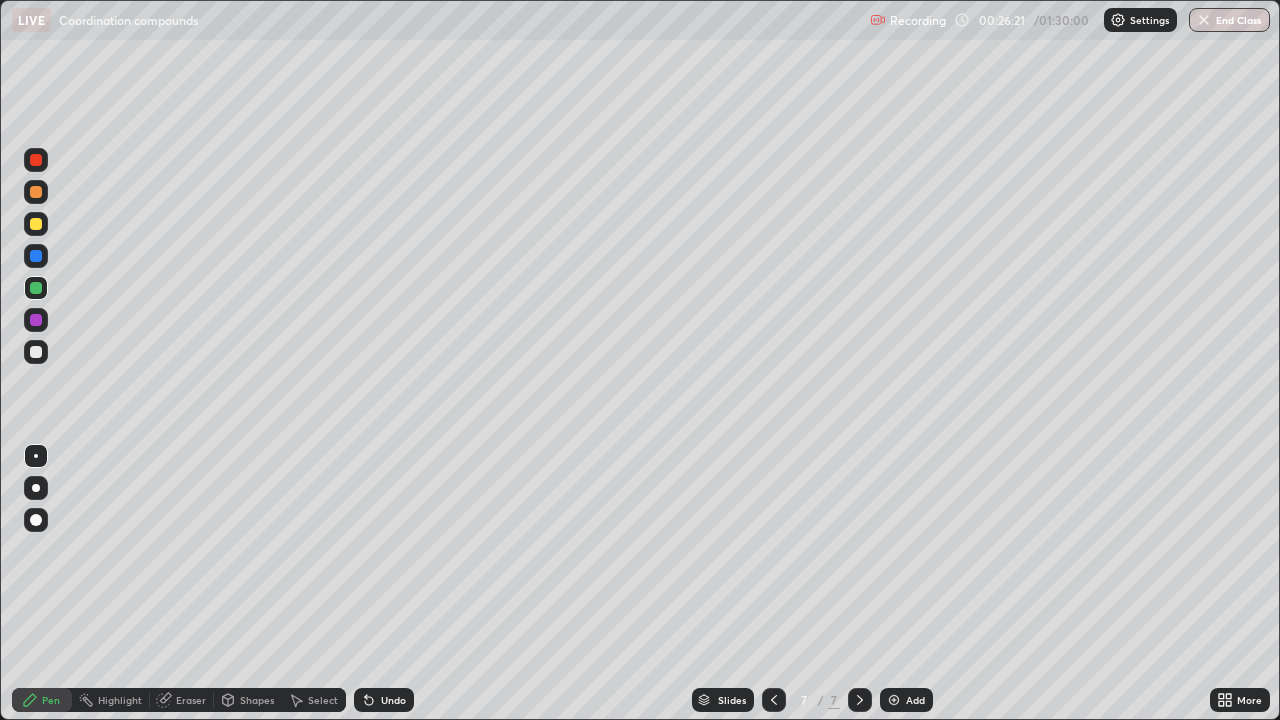 click at bounding box center [36, 256] 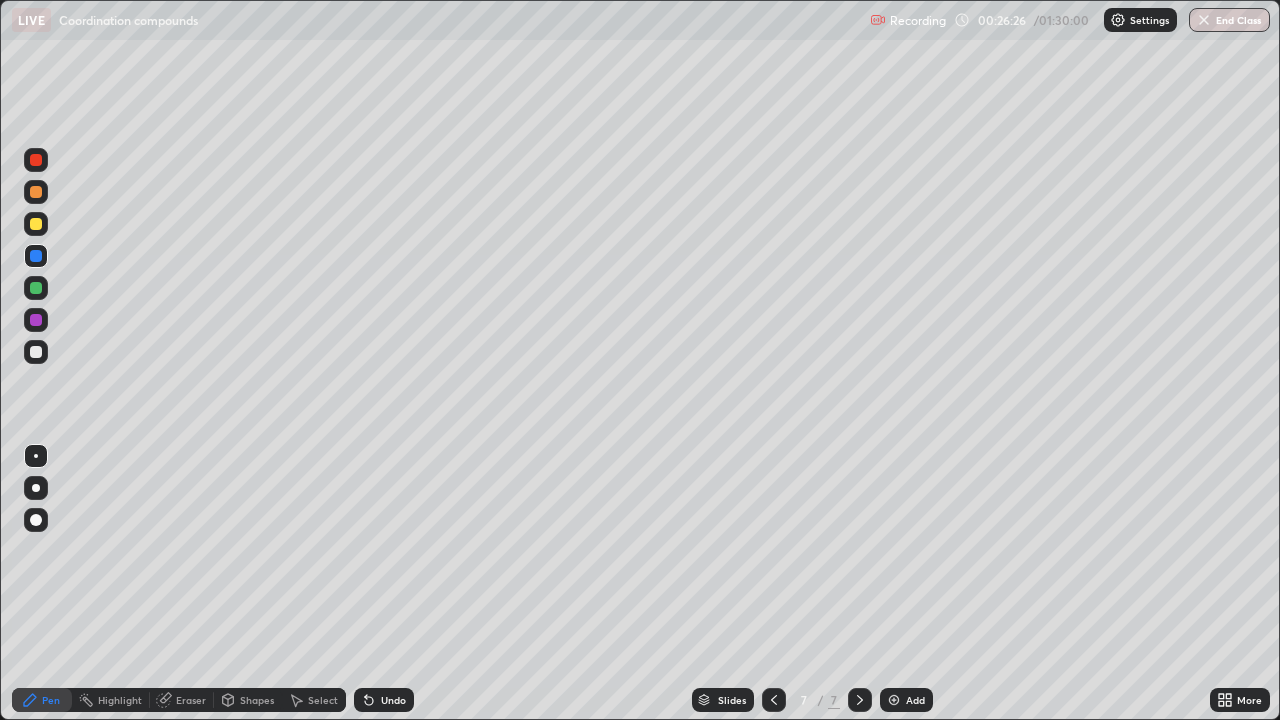 click at bounding box center [36, 160] 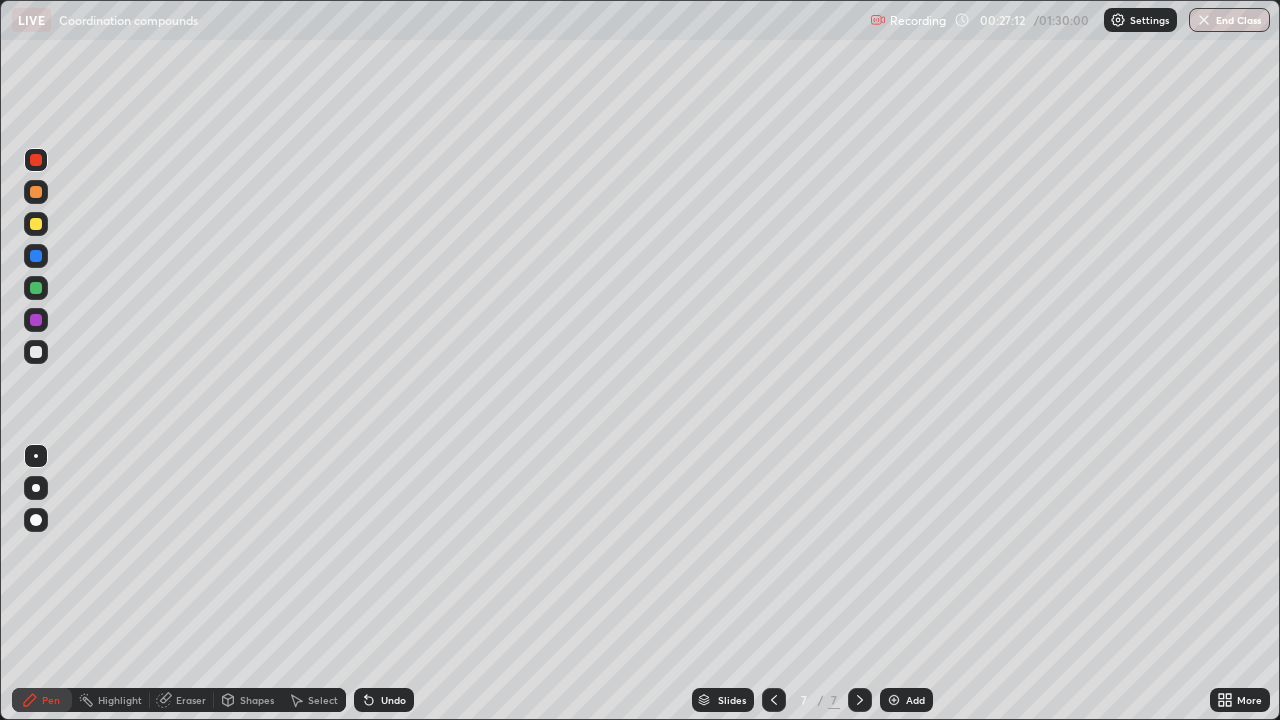 click at bounding box center (36, 256) 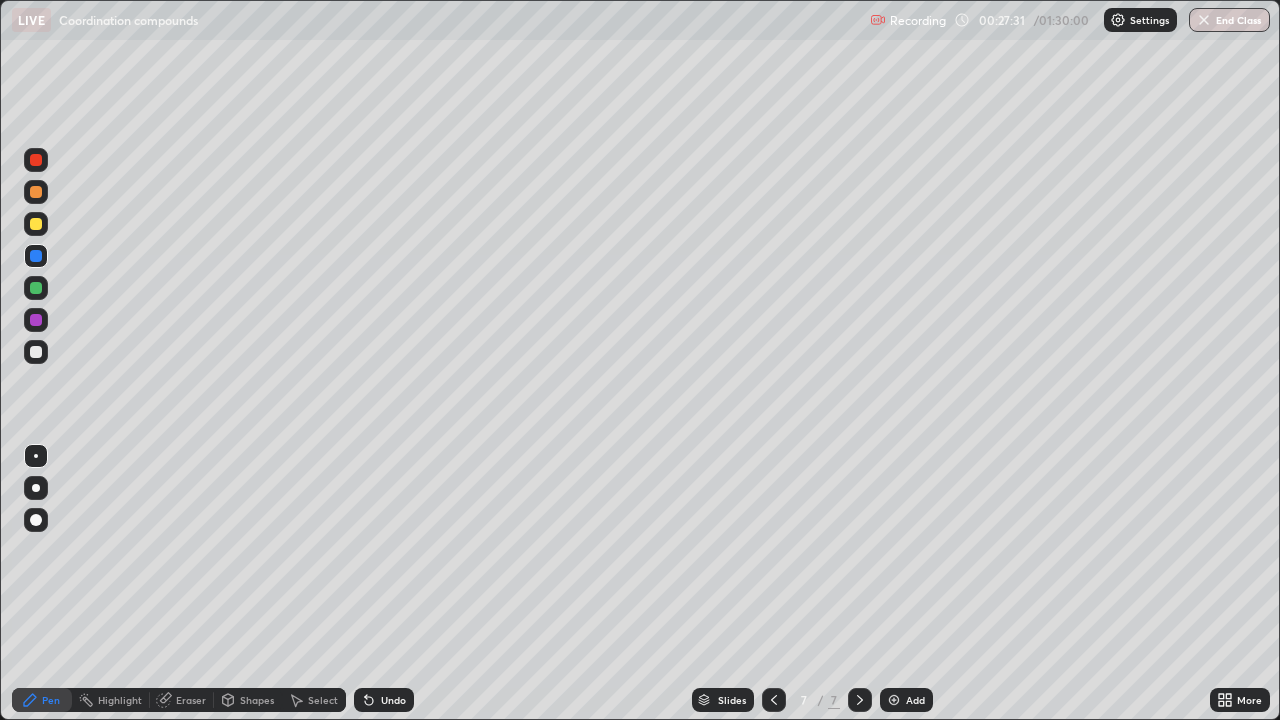 click at bounding box center (36, 288) 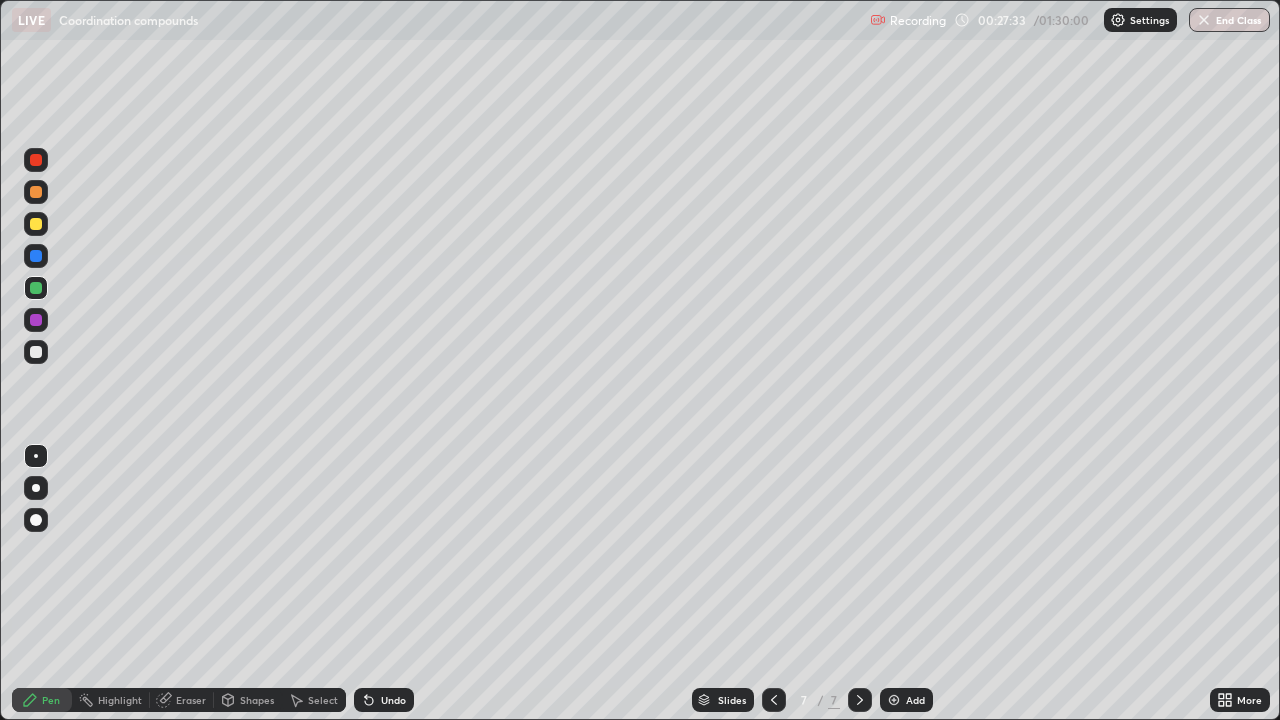 click at bounding box center [36, 256] 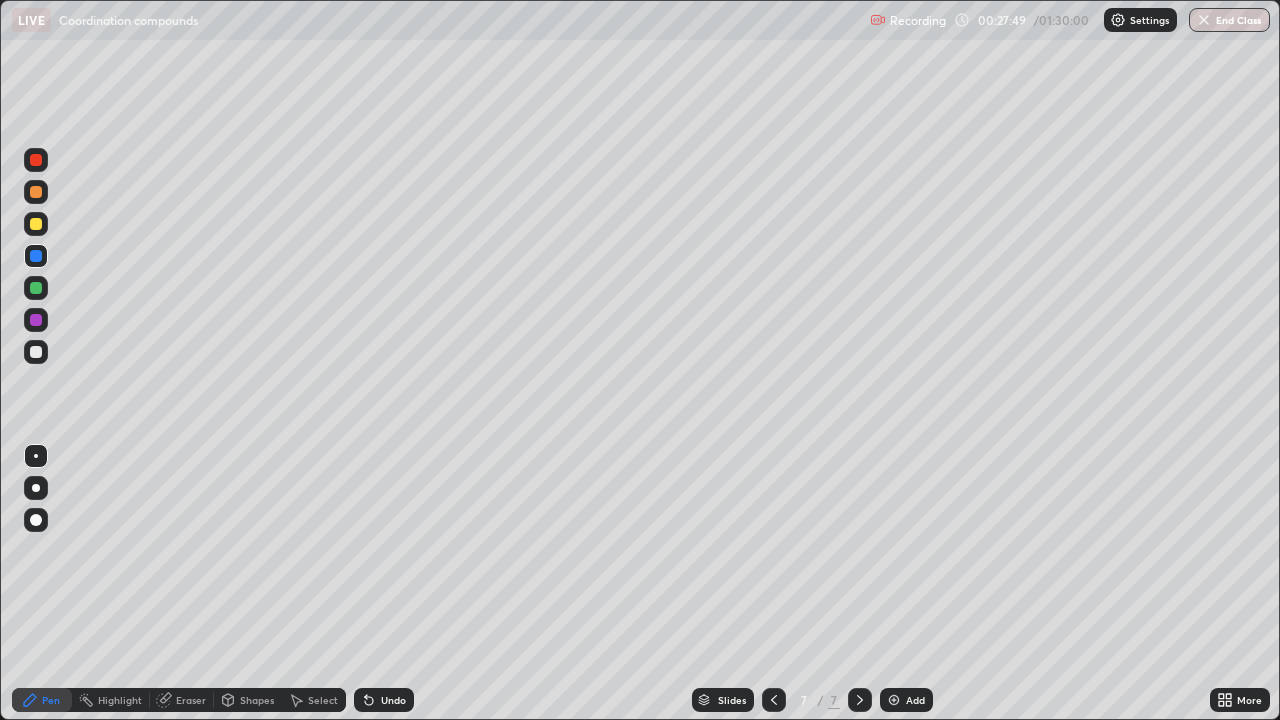 click at bounding box center [36, 320] 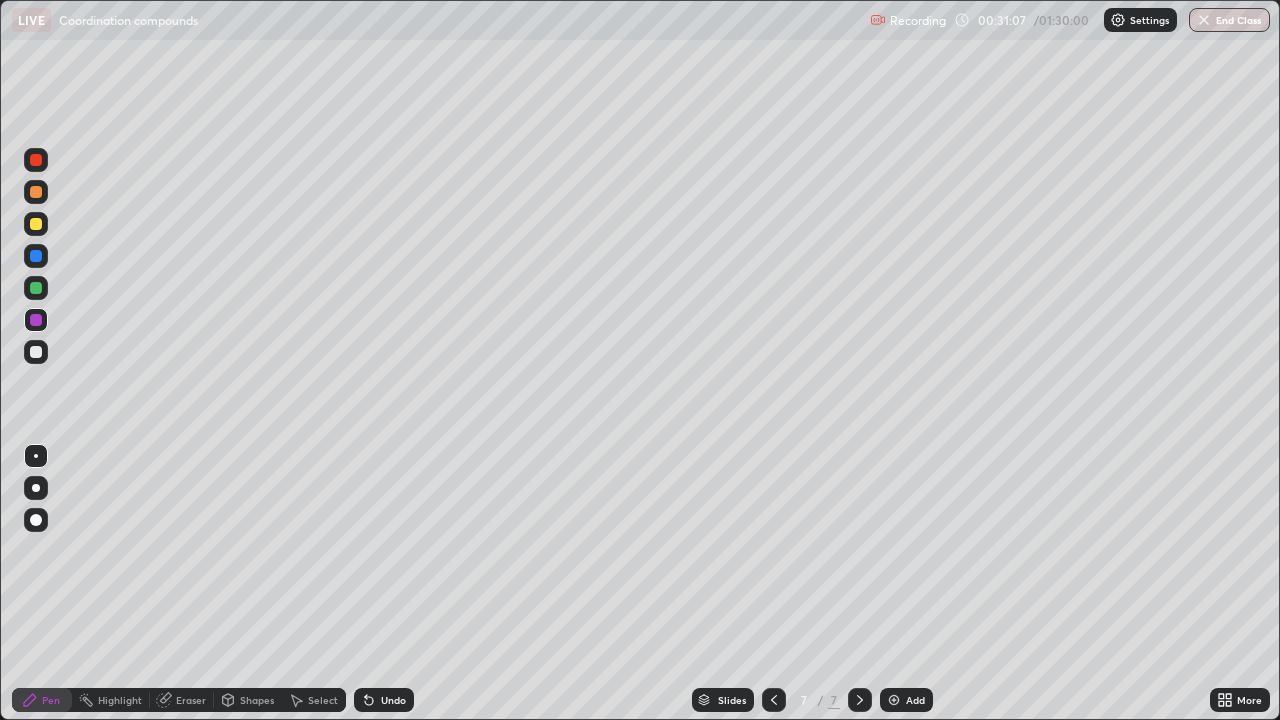 click at bounding box center [36, 256] 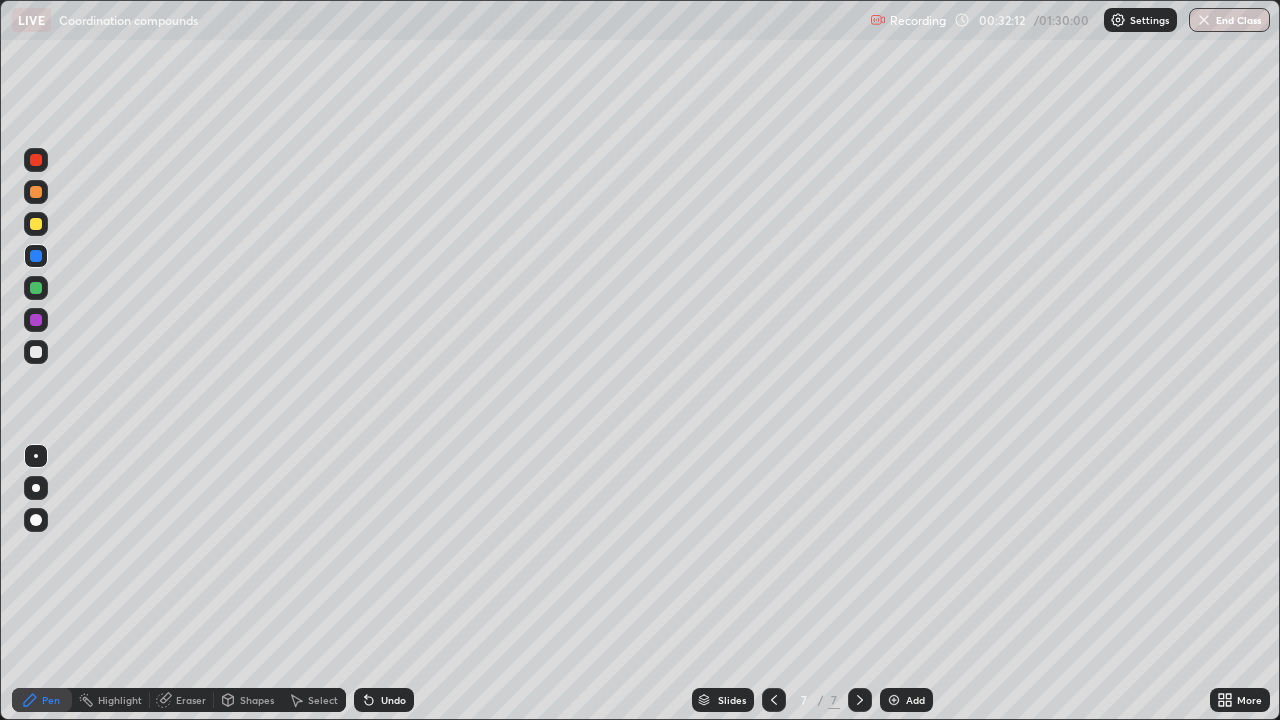 click at bounding box center (36, 192) 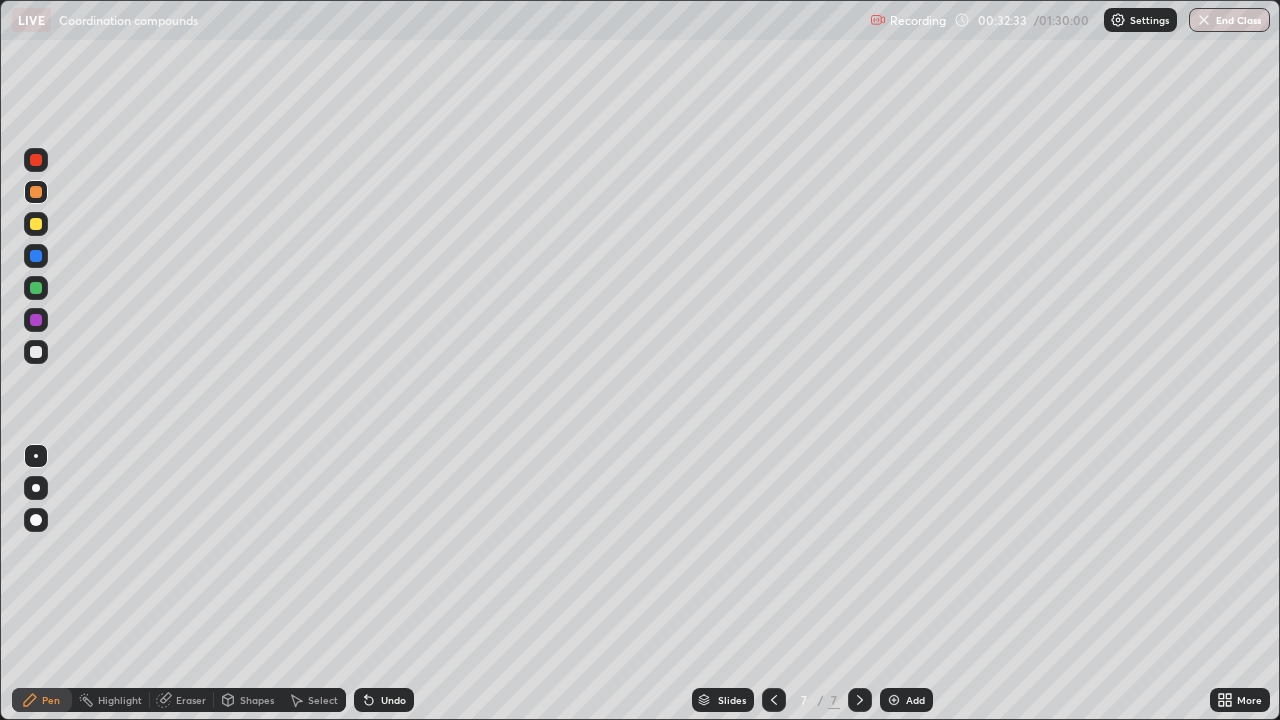 click on "Eraser" at bounding box center (191, 700) 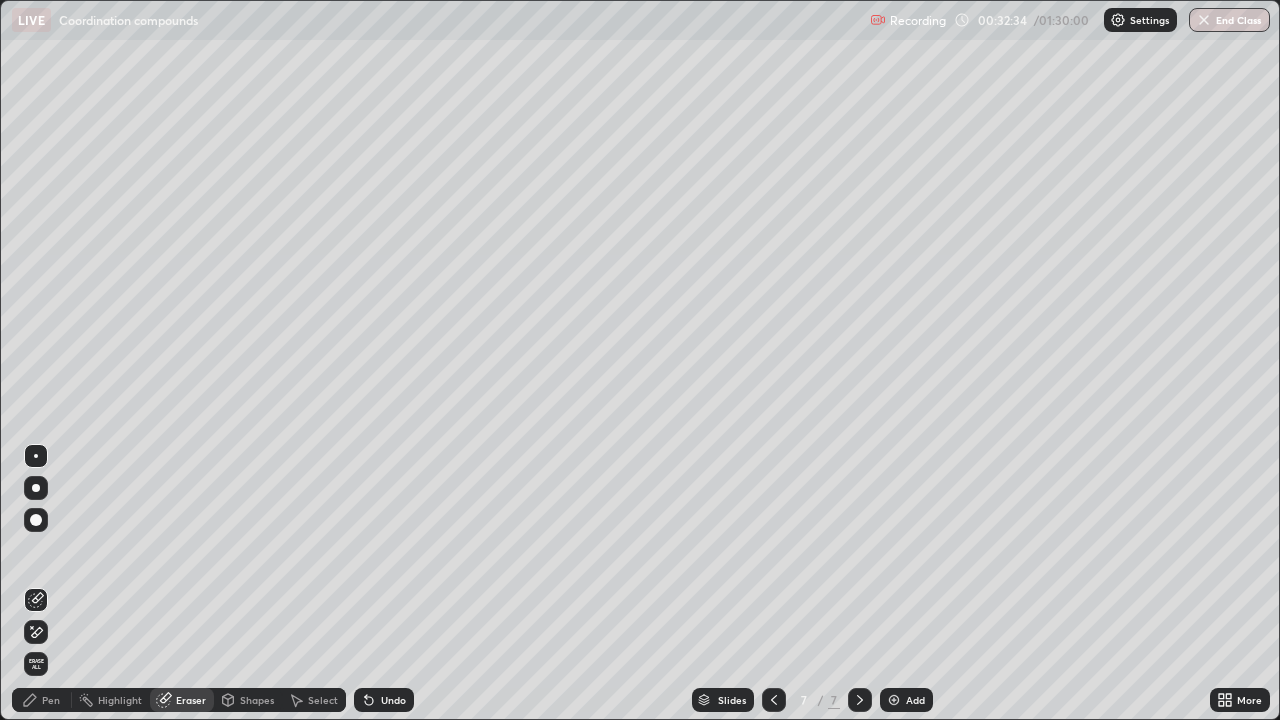 click on "Pen" at bounding box center (51, 700) 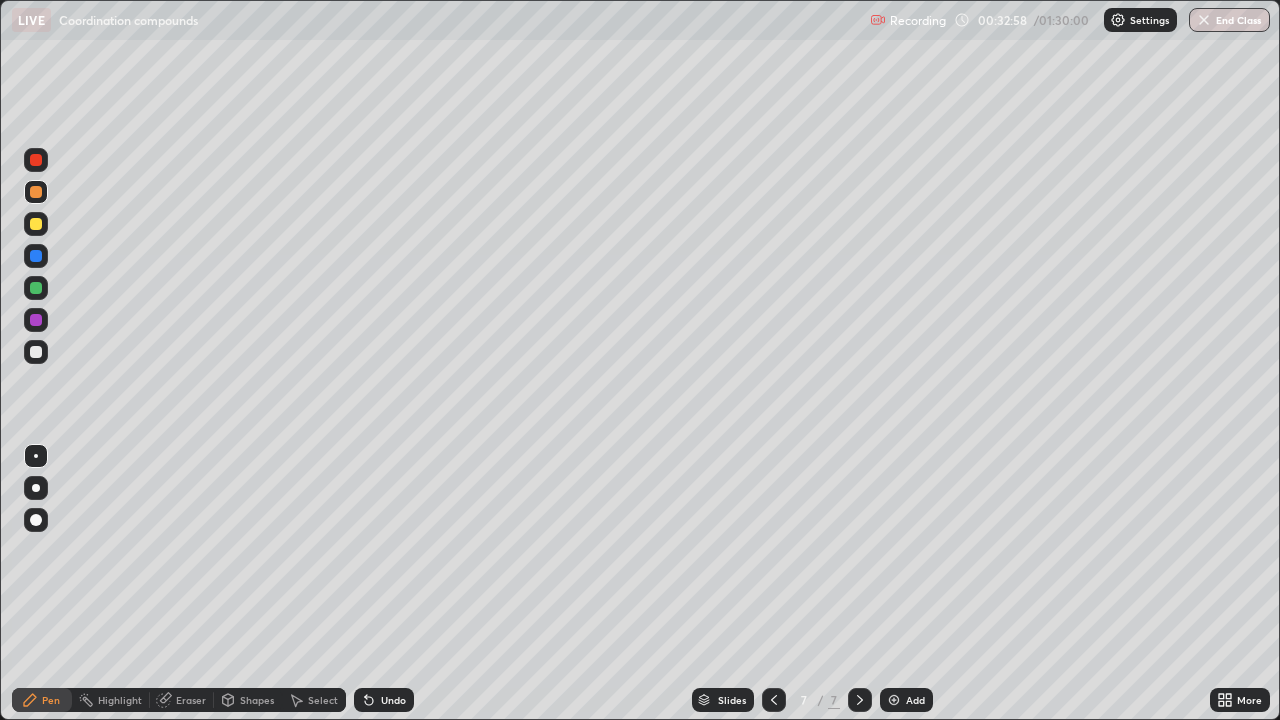 click at bounding box center [36, 320] 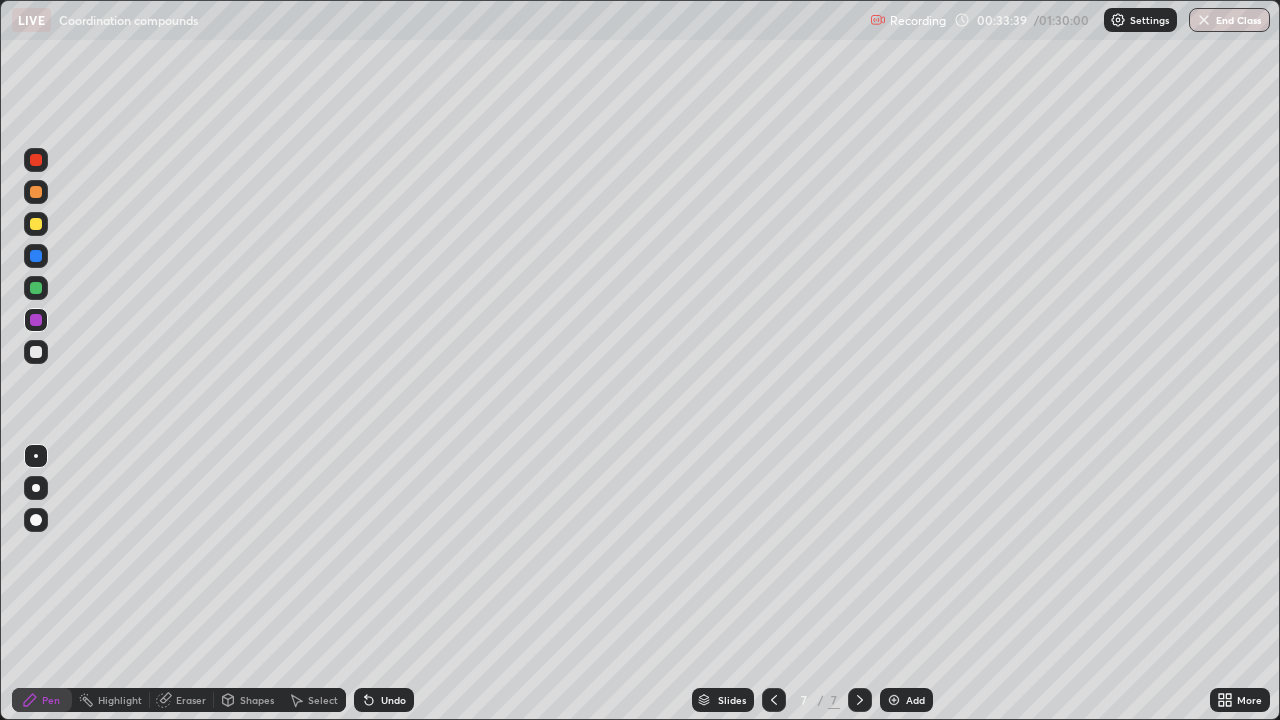 click on "Add" at bounding box center [915, 700] 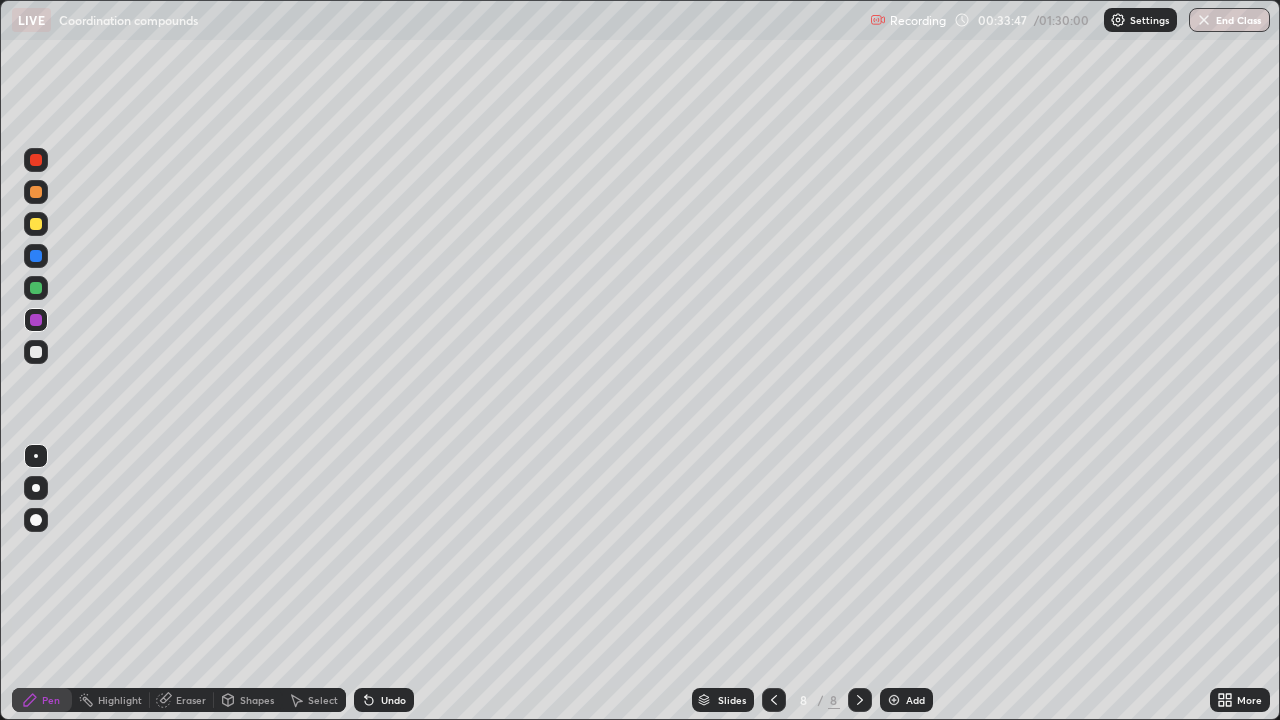 click at bounding box center (36, 288) 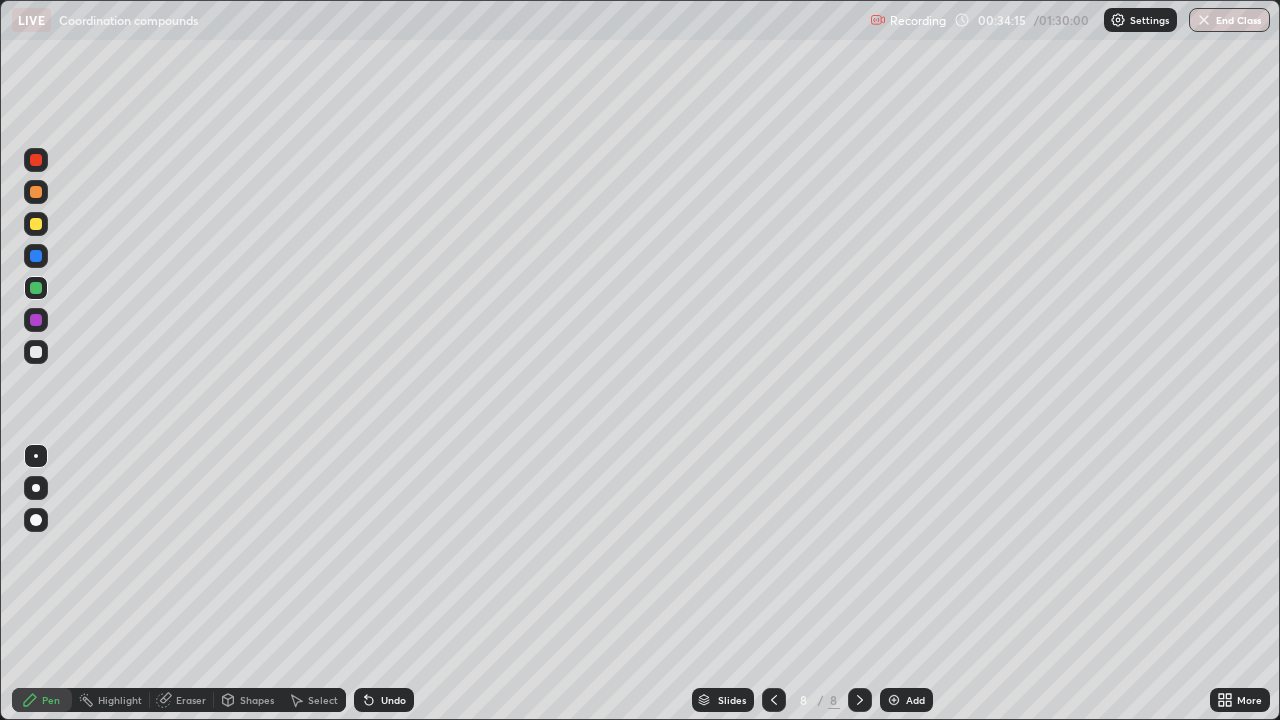 click at bounding box center (36, 320) 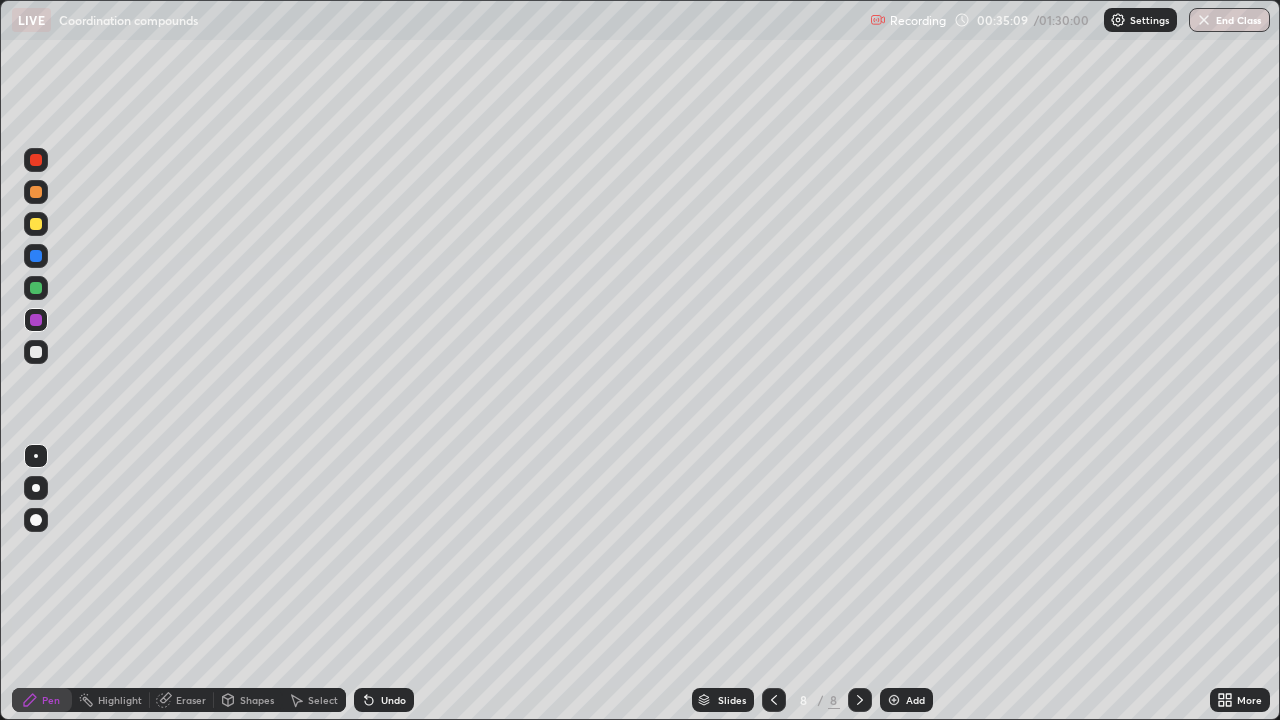 click at bounding box center (36, 288) 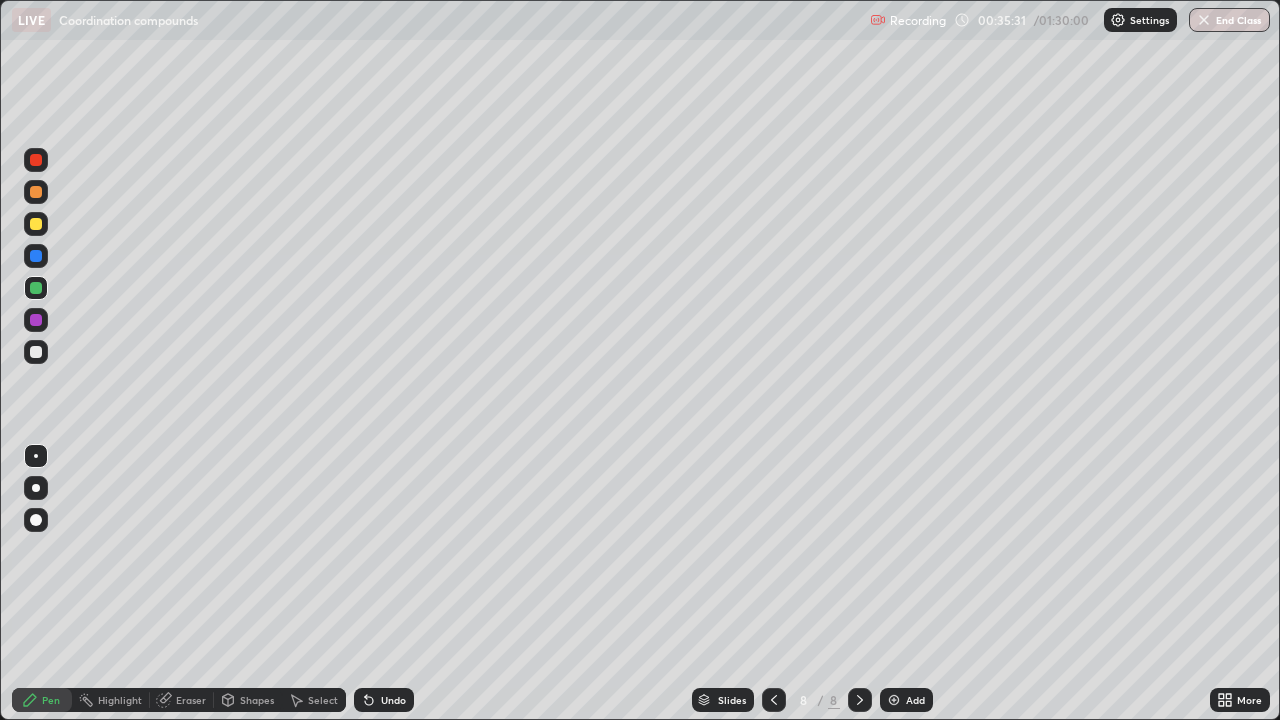 click at bounding box center (36, 320) 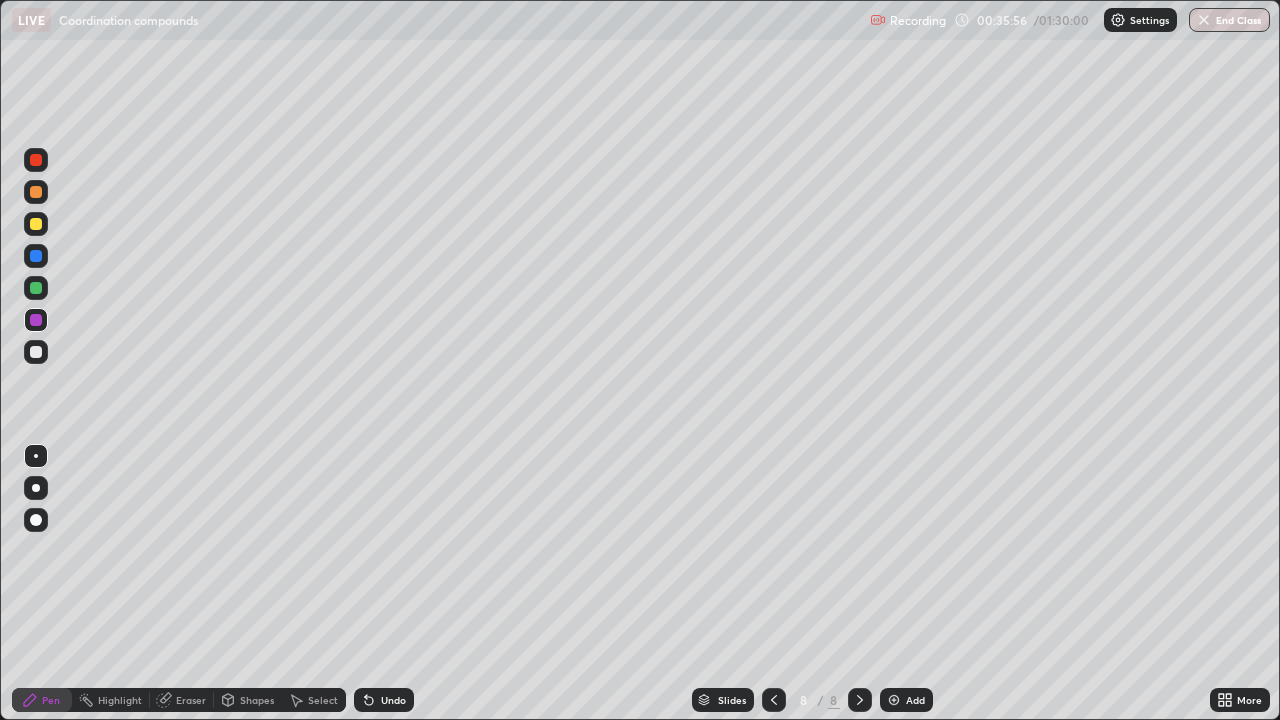 click at bounding box center [36, 288] 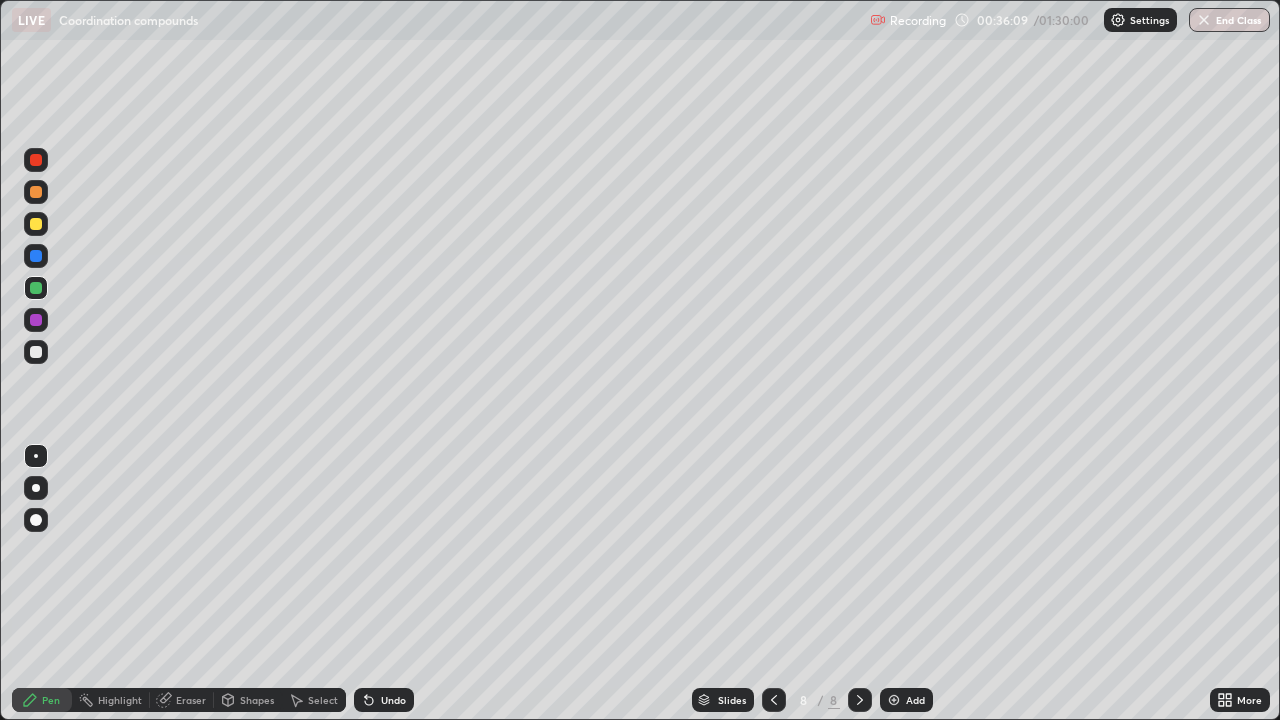 click on "Add" at bounding box center (915, 700) 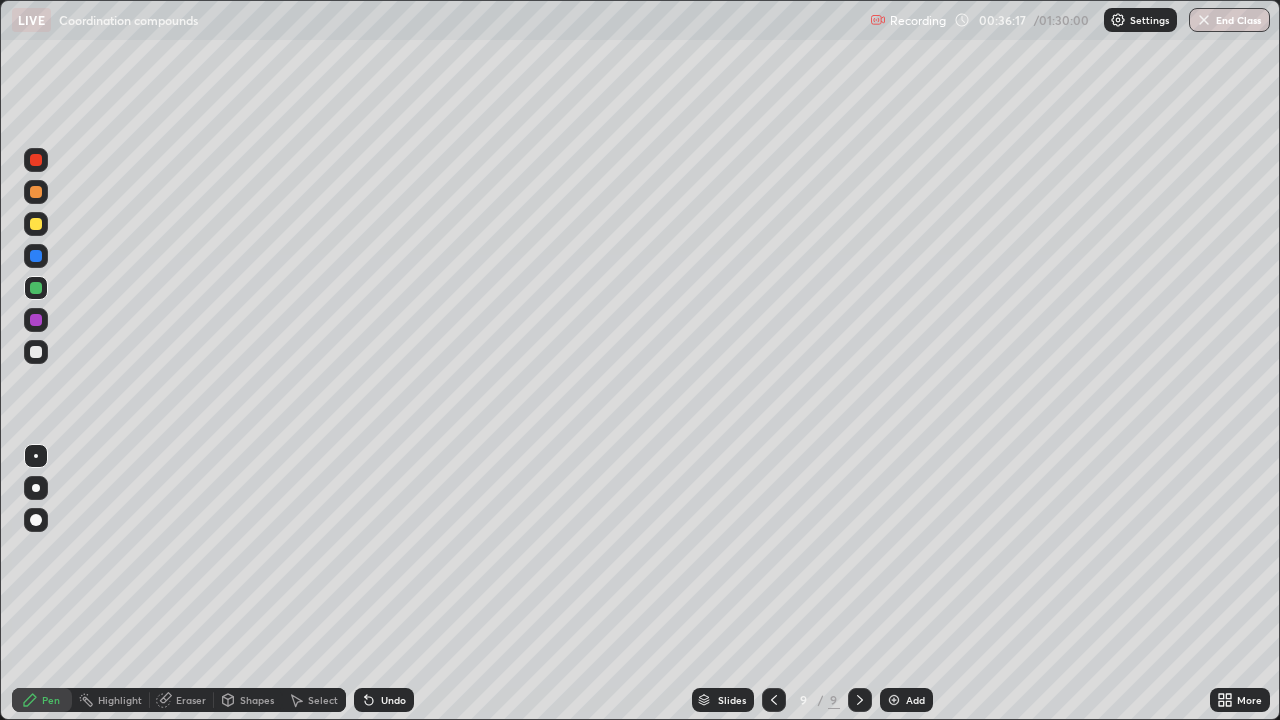 click 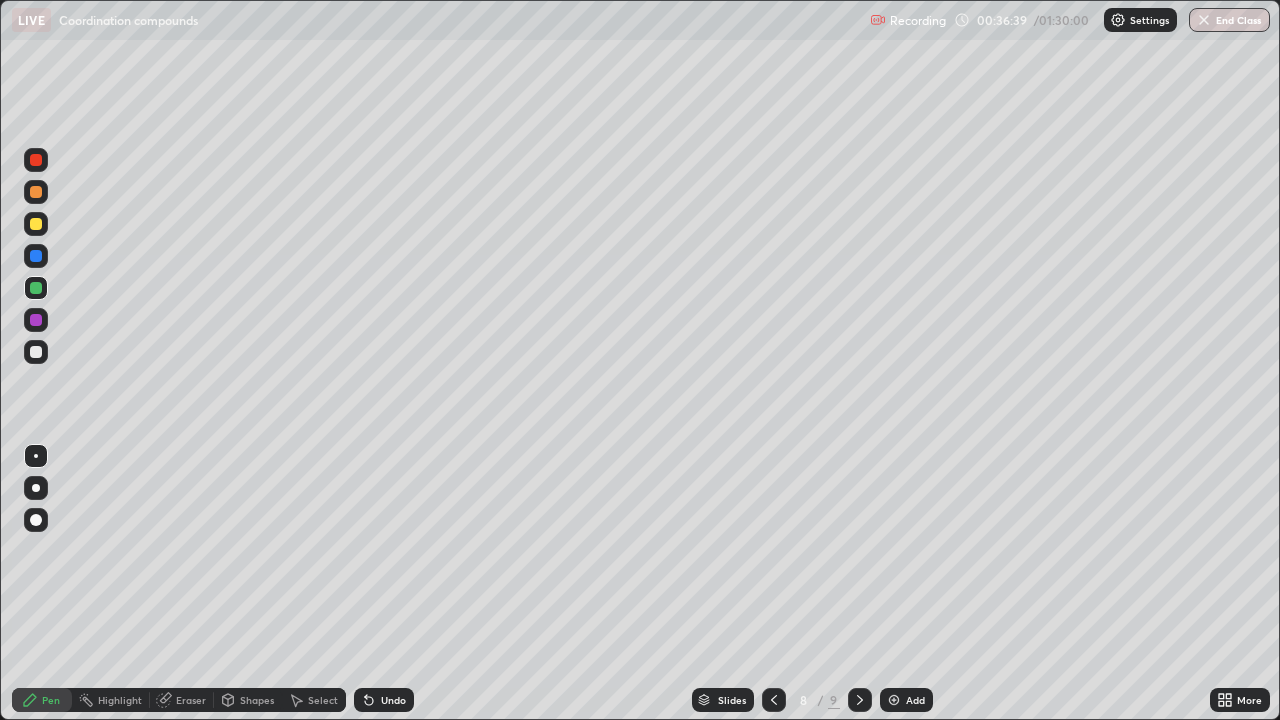 click 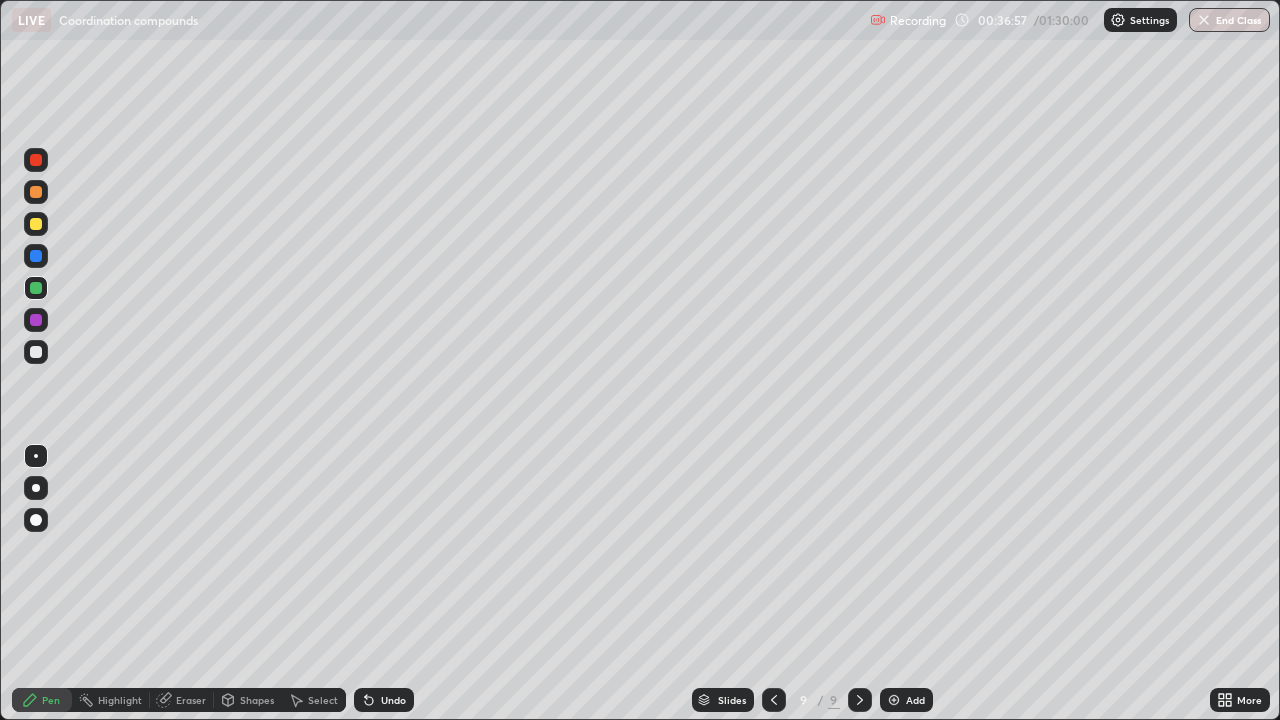 click at bounding box center [36, 320] 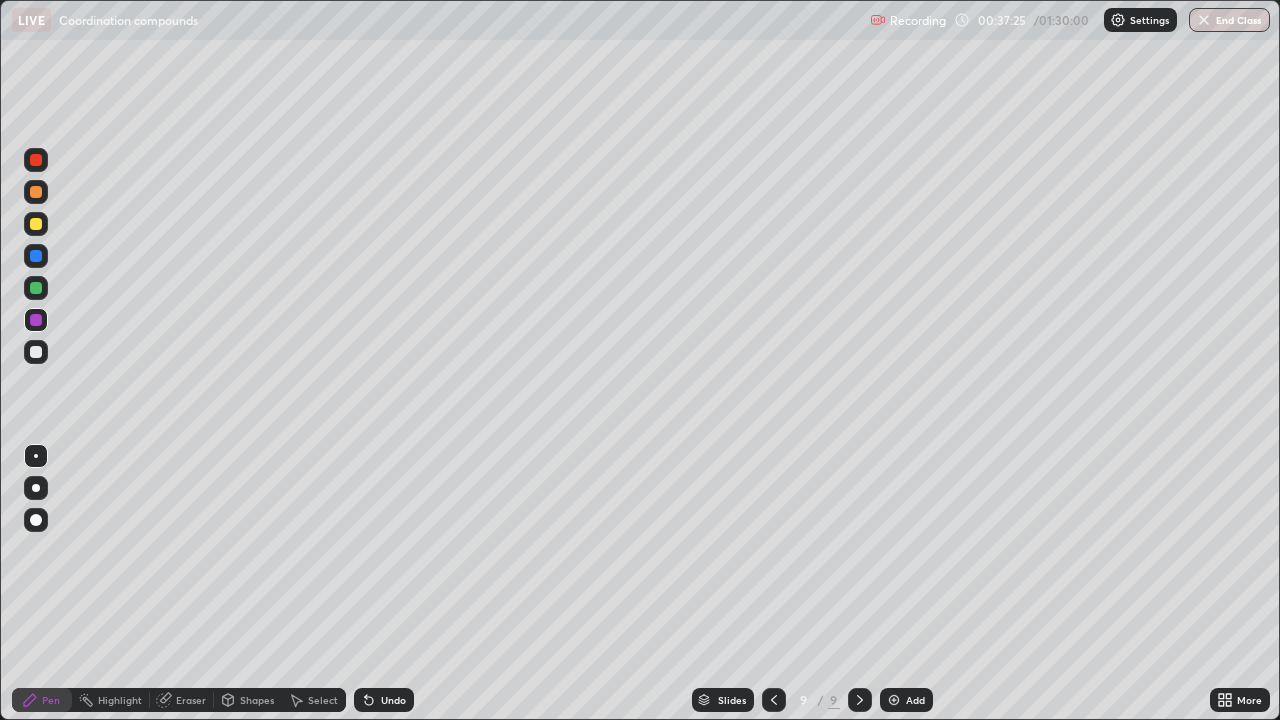 click at bounding box center [36, 288] 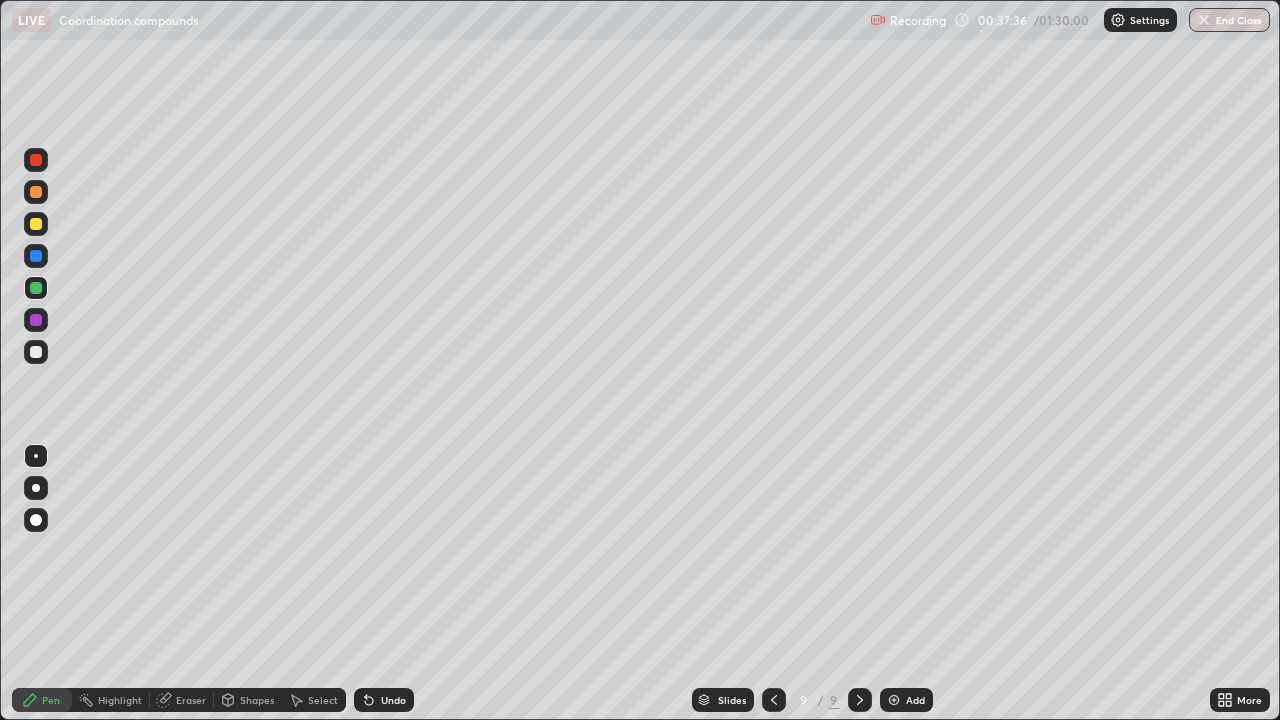 click at bounding box center [36, 256] 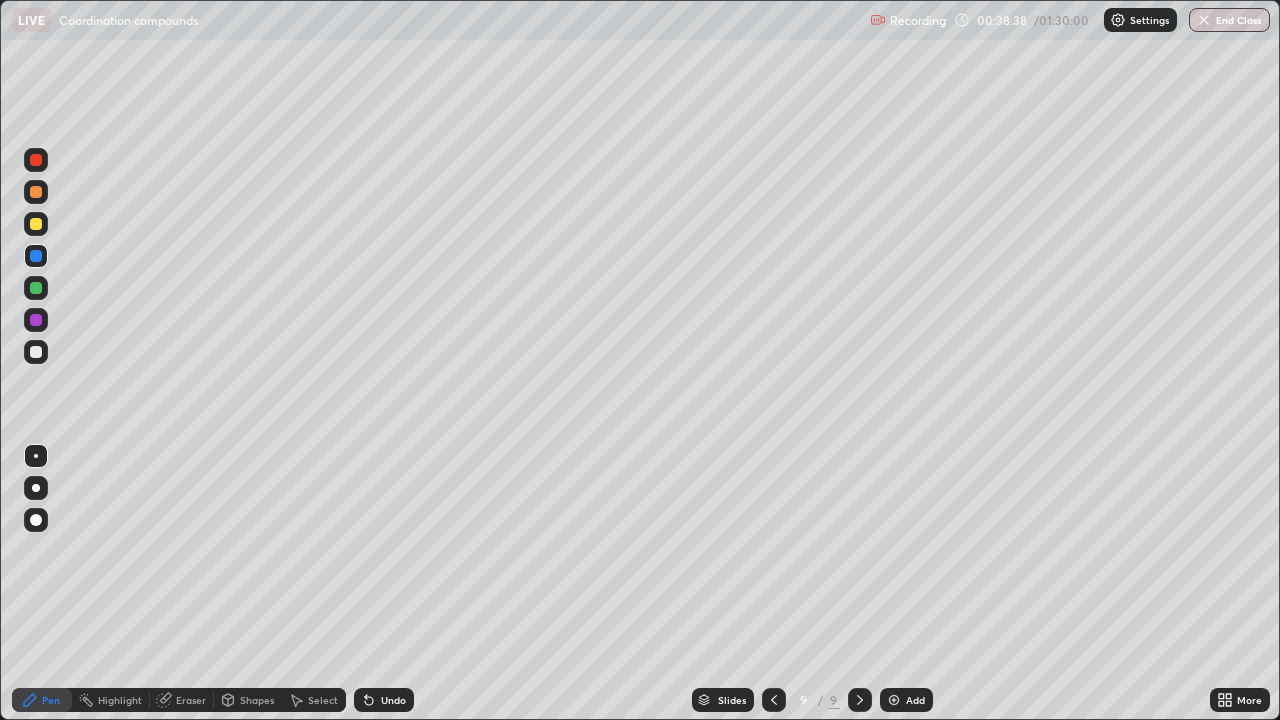 click at bounding box center (36, 224) 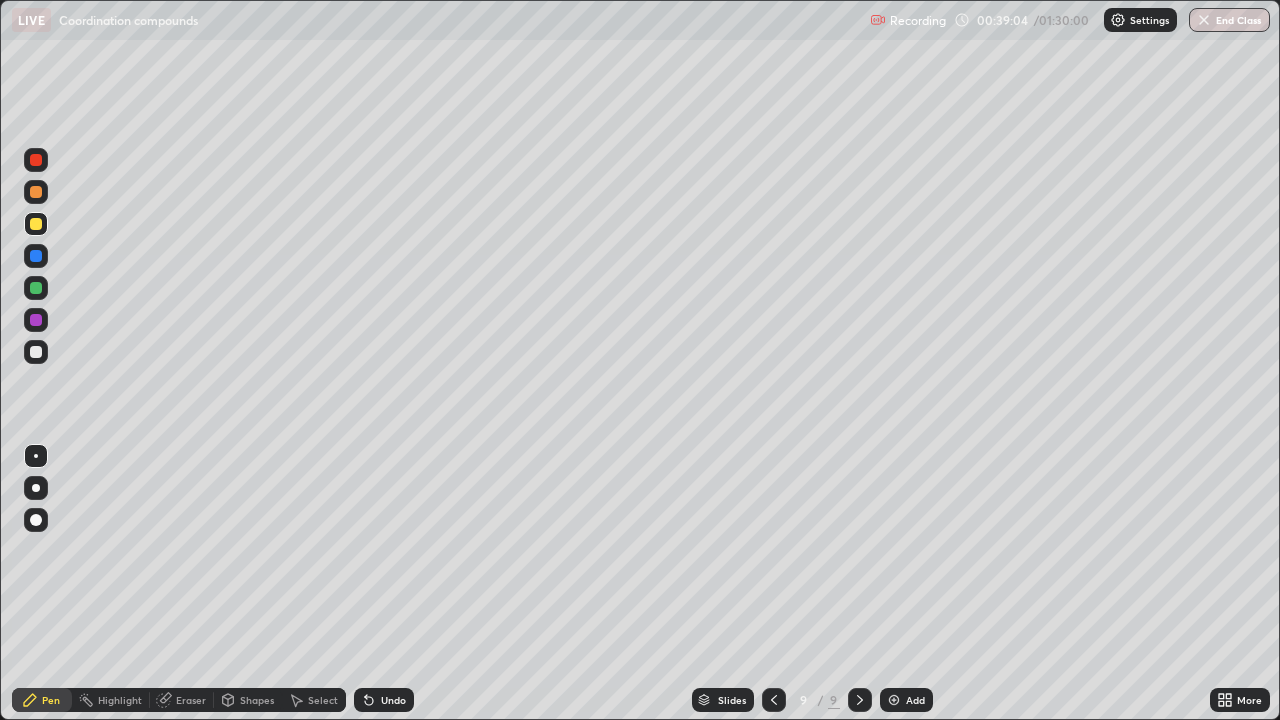 click at bounding box center [36, 320] 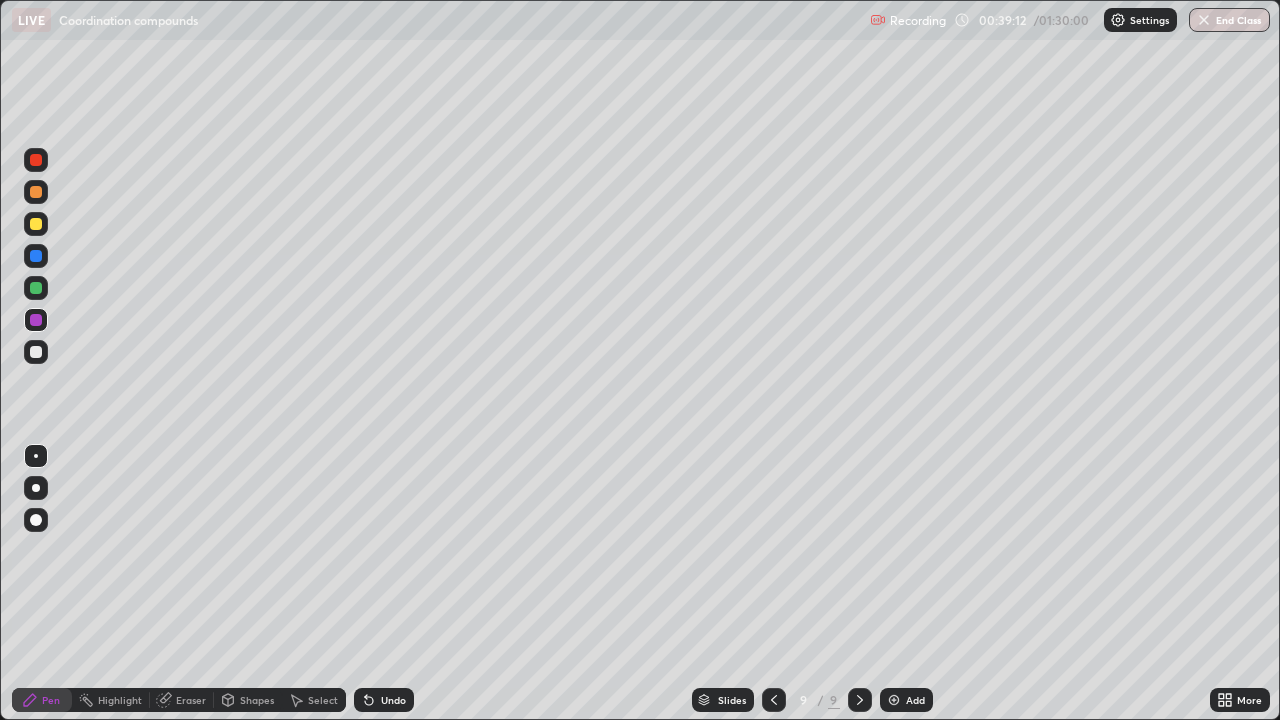 click on "Eraser" at bounding box center [191, 700] 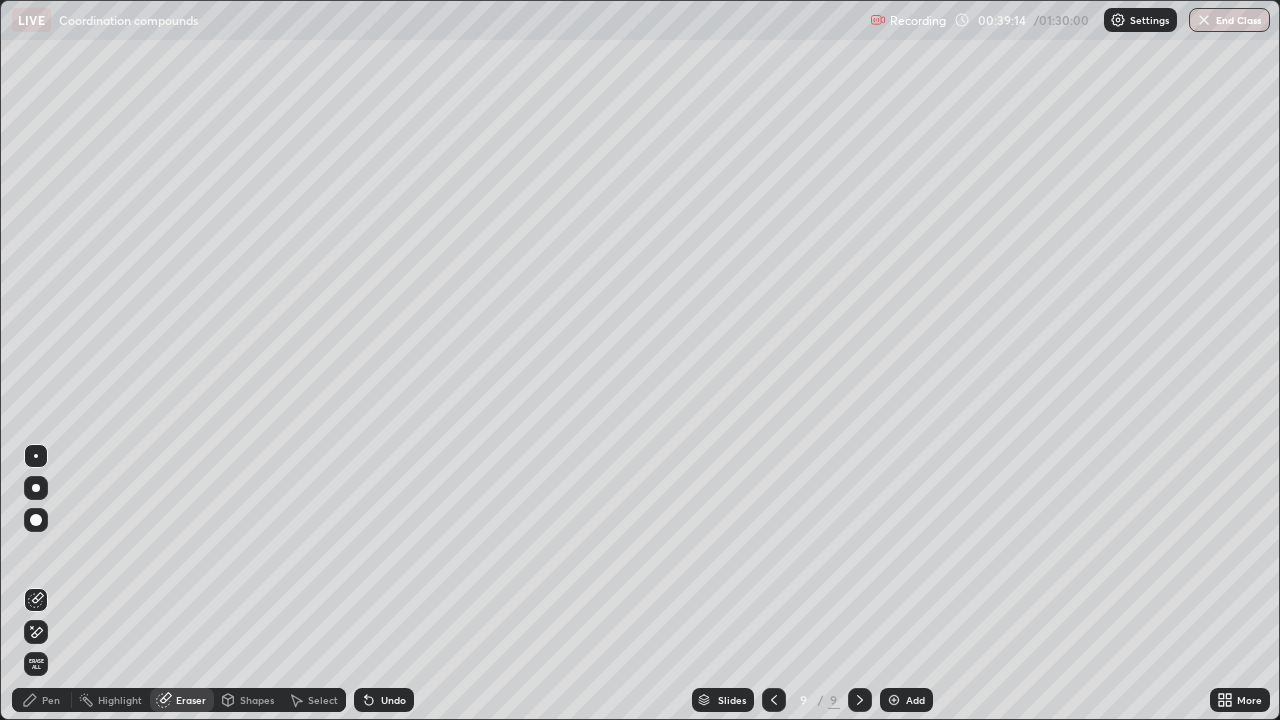 click on "Pen" at bounding box center [51, 700] 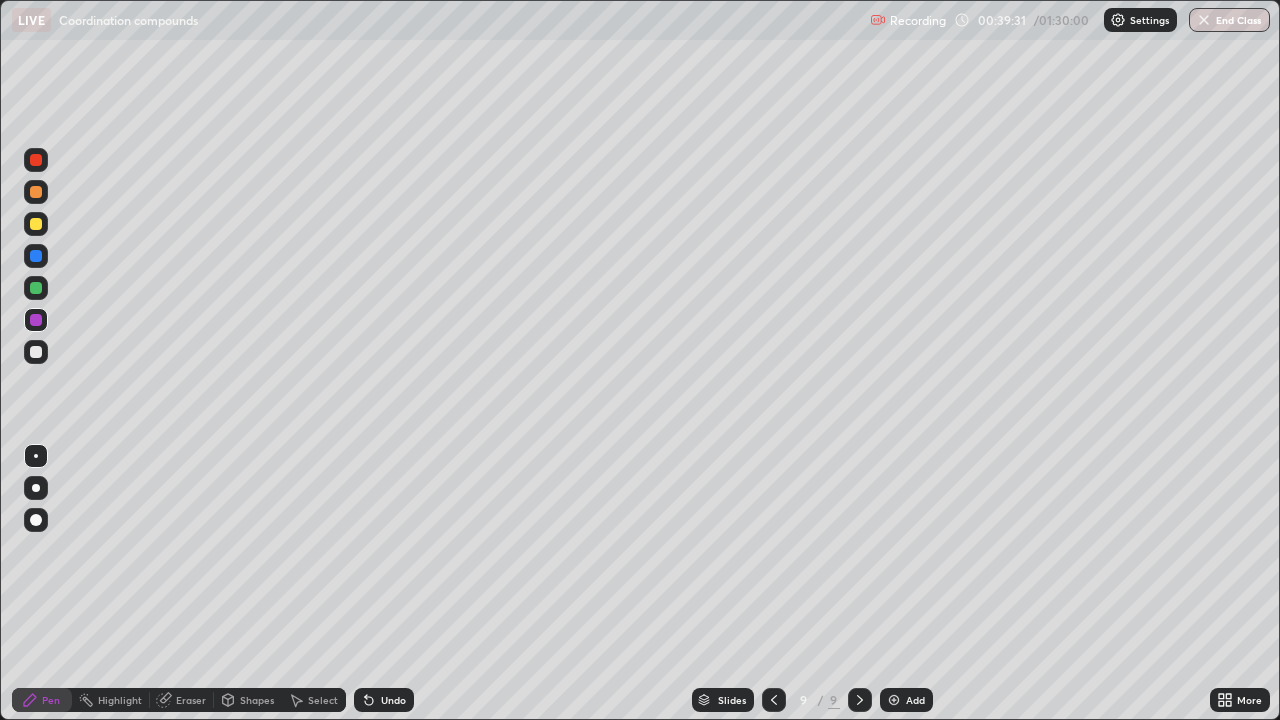 click at bounding box center (894, 700) 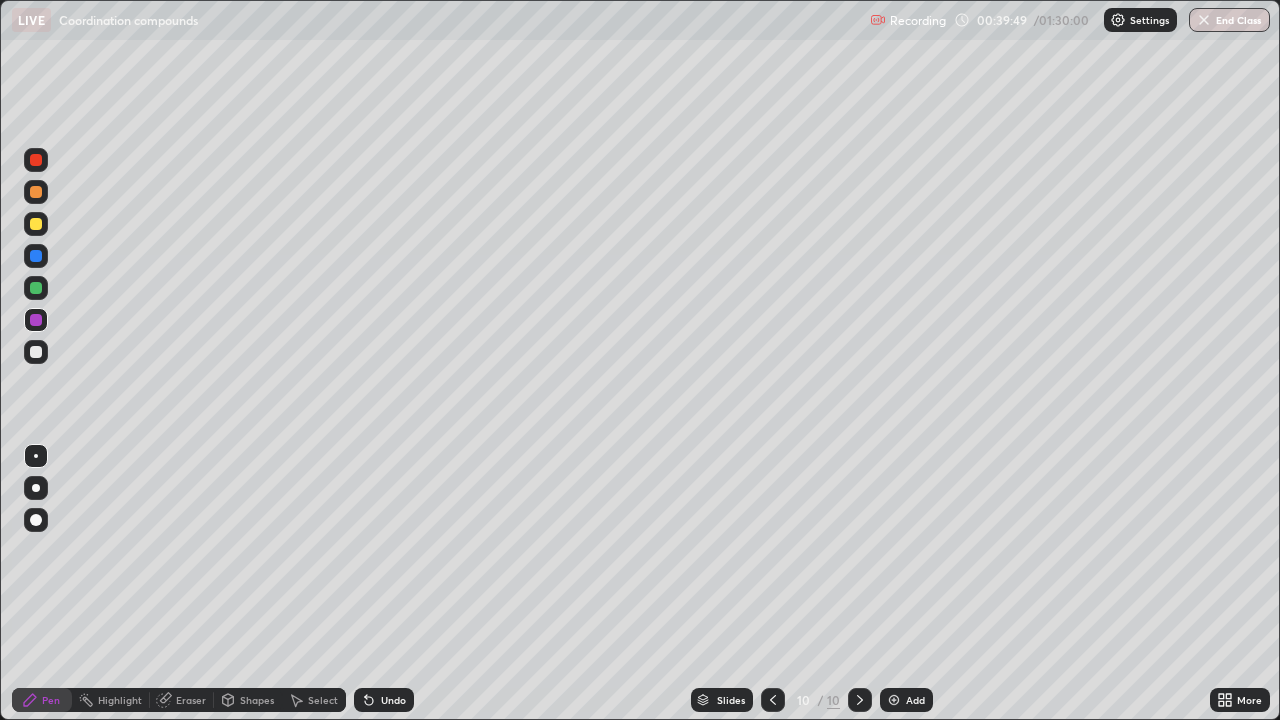 click at bounding box center (36, 288) 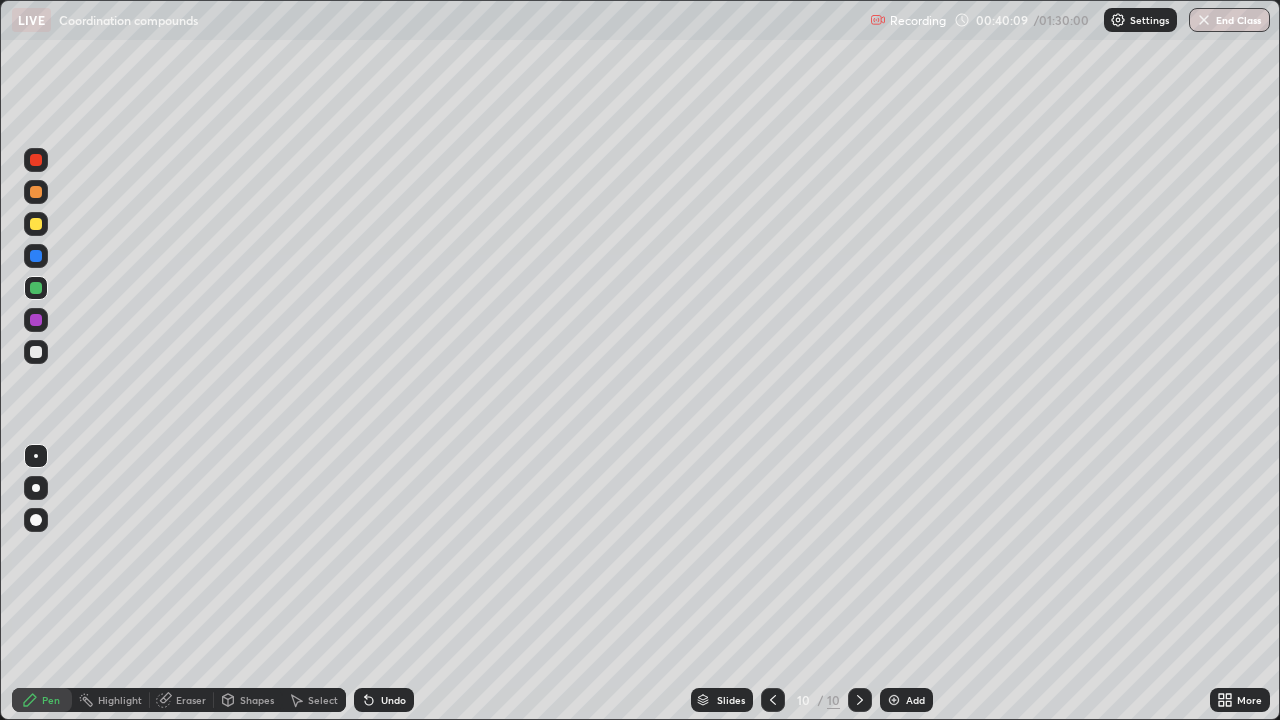 click 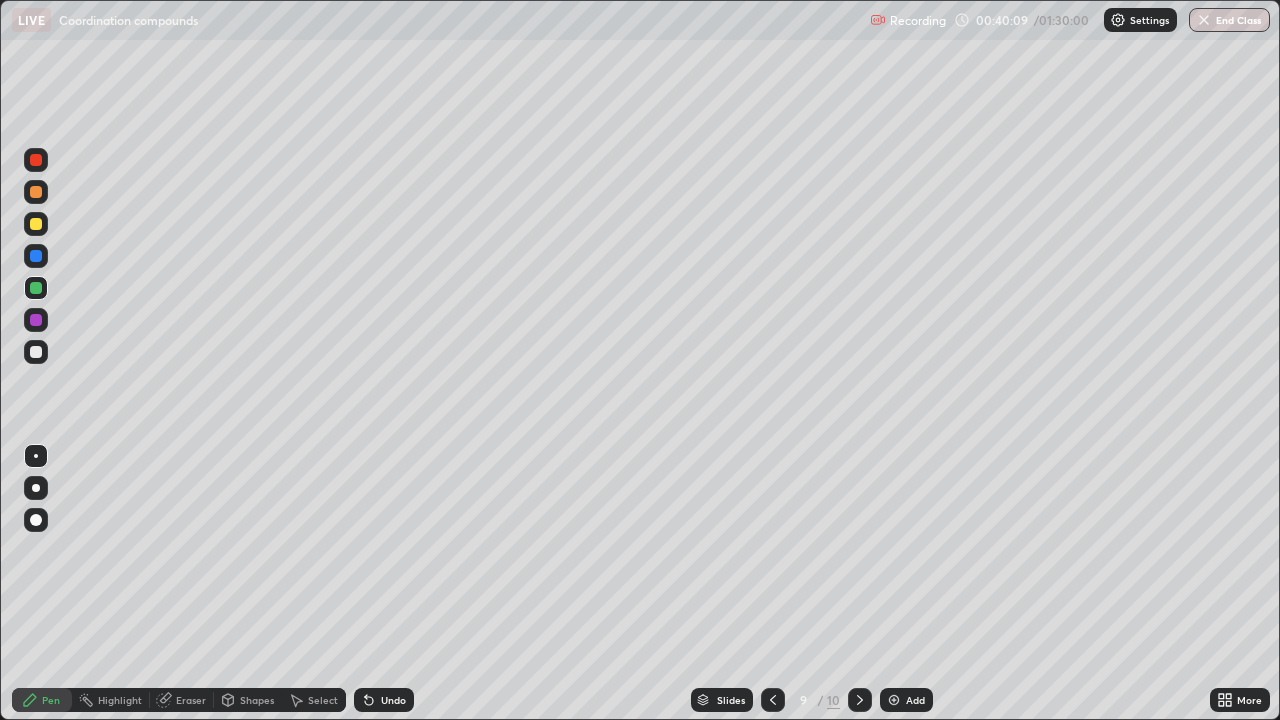 click 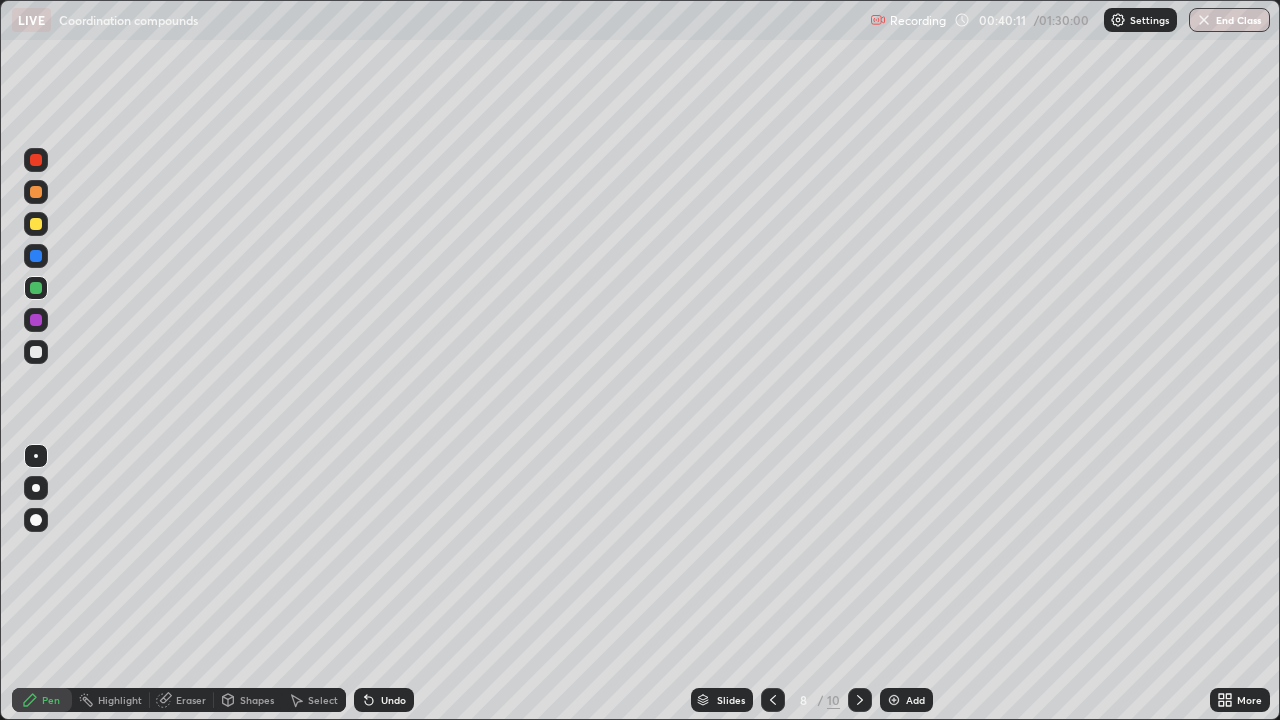 click 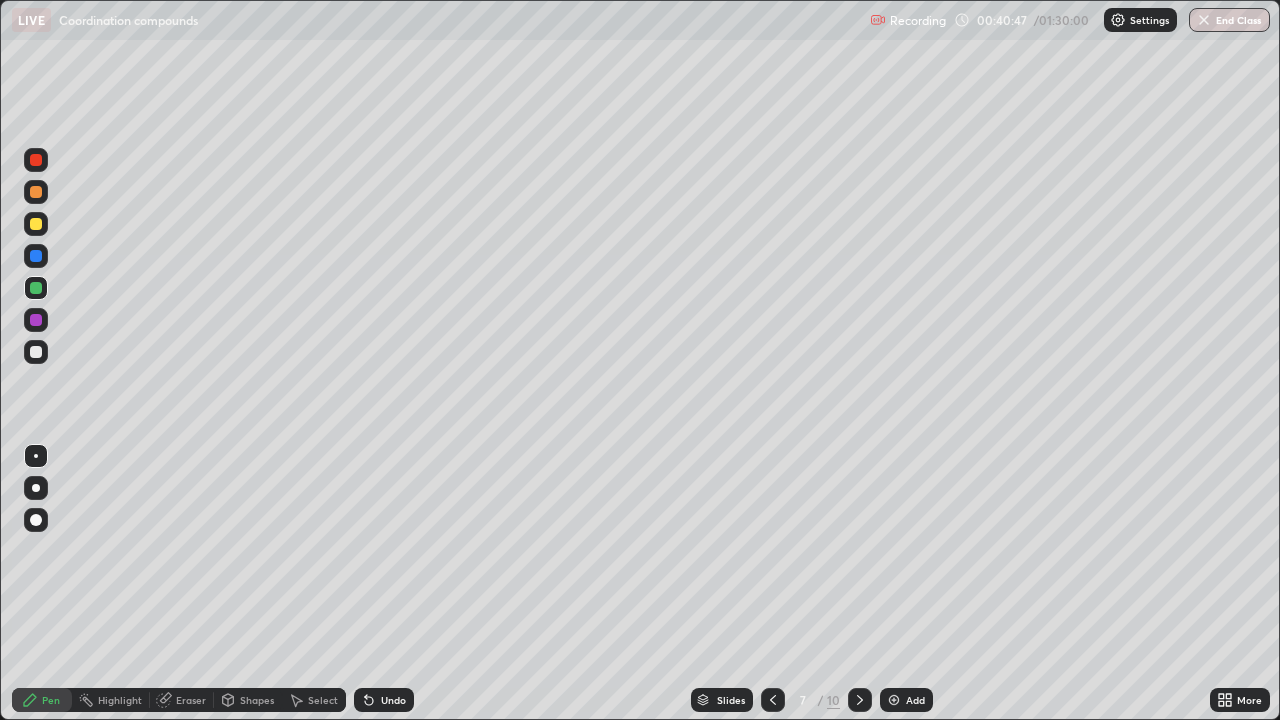 click 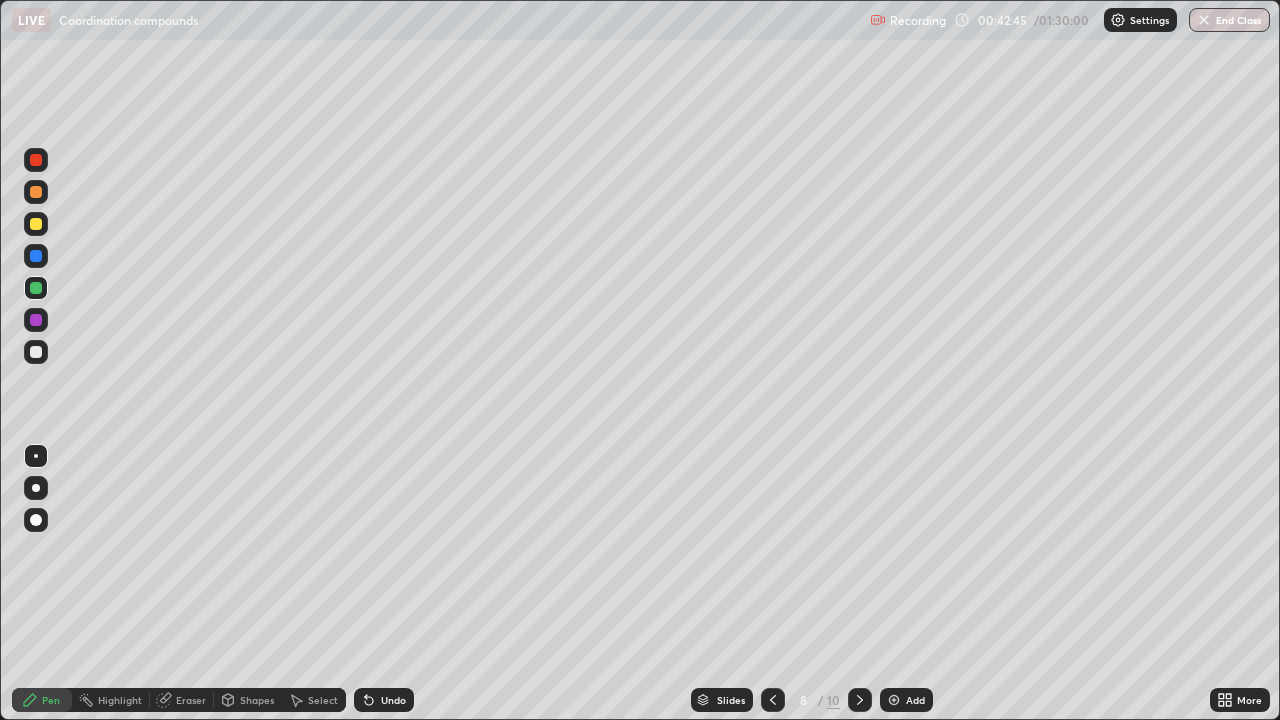 click at bounding box center (860, 700) 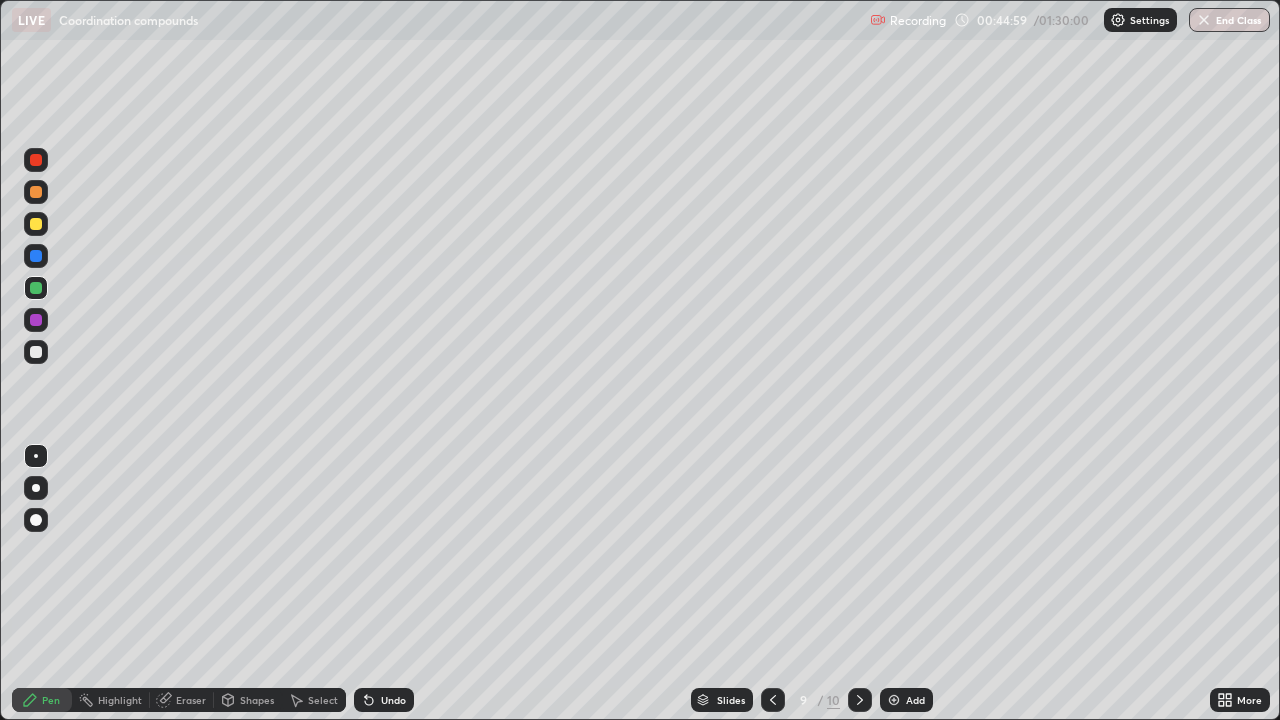 click 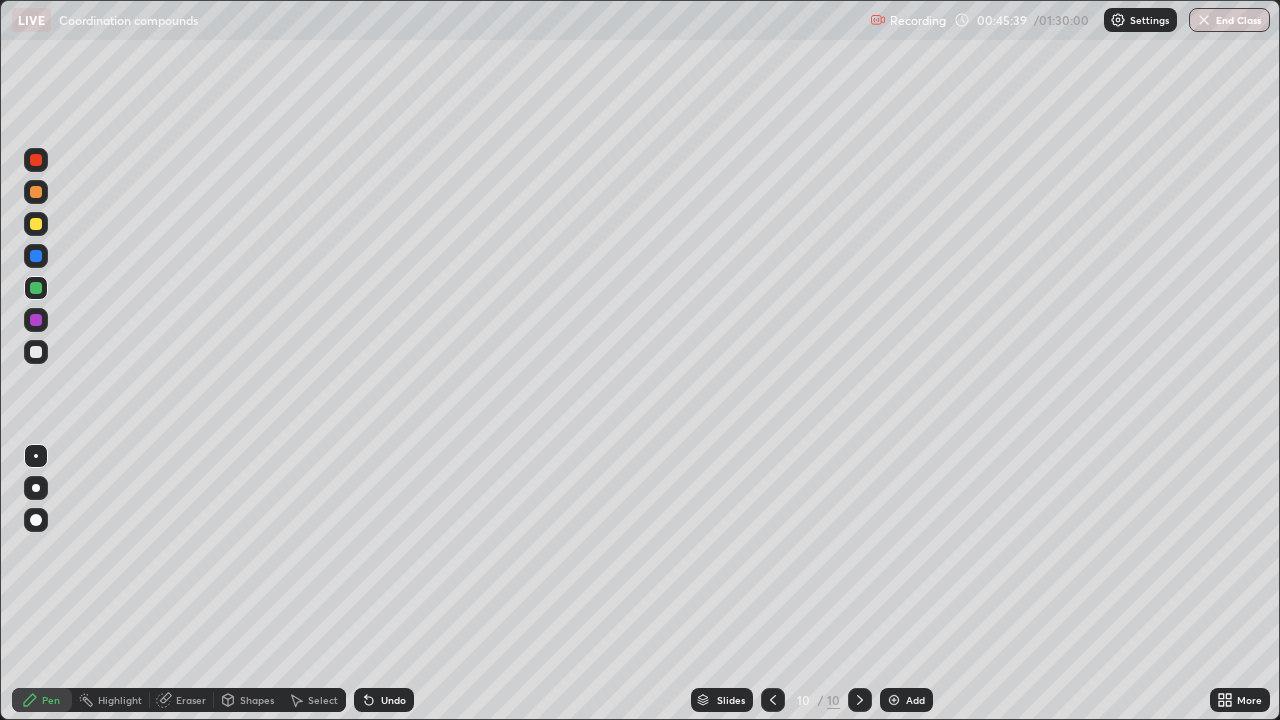 click at bounding box center (36, 224) 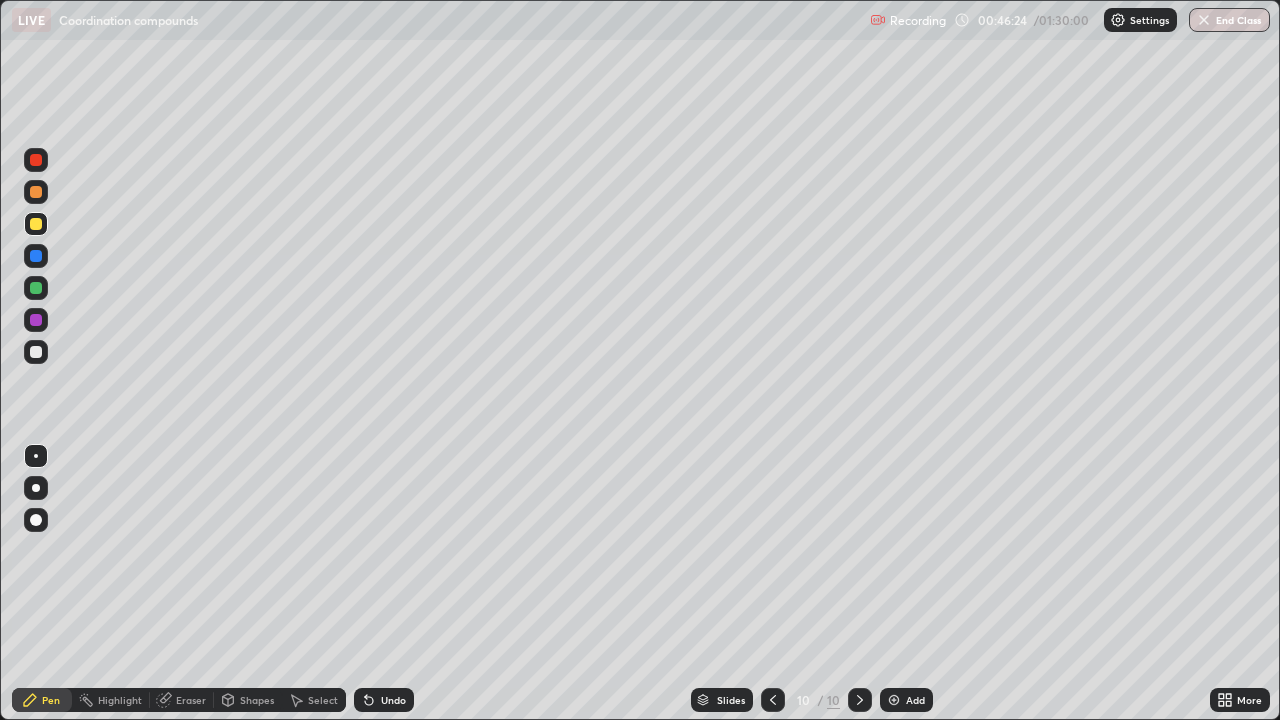 click at bounding box center [36, 256] 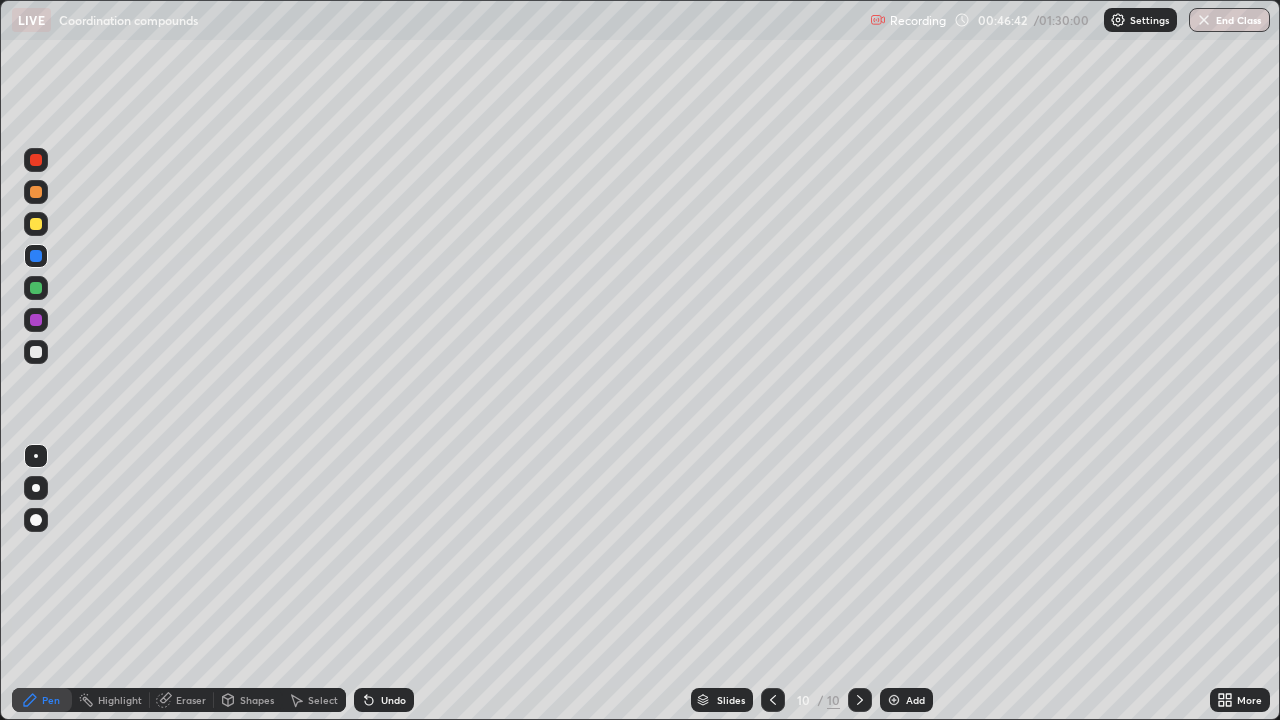 click at bounding box center (36, 288) 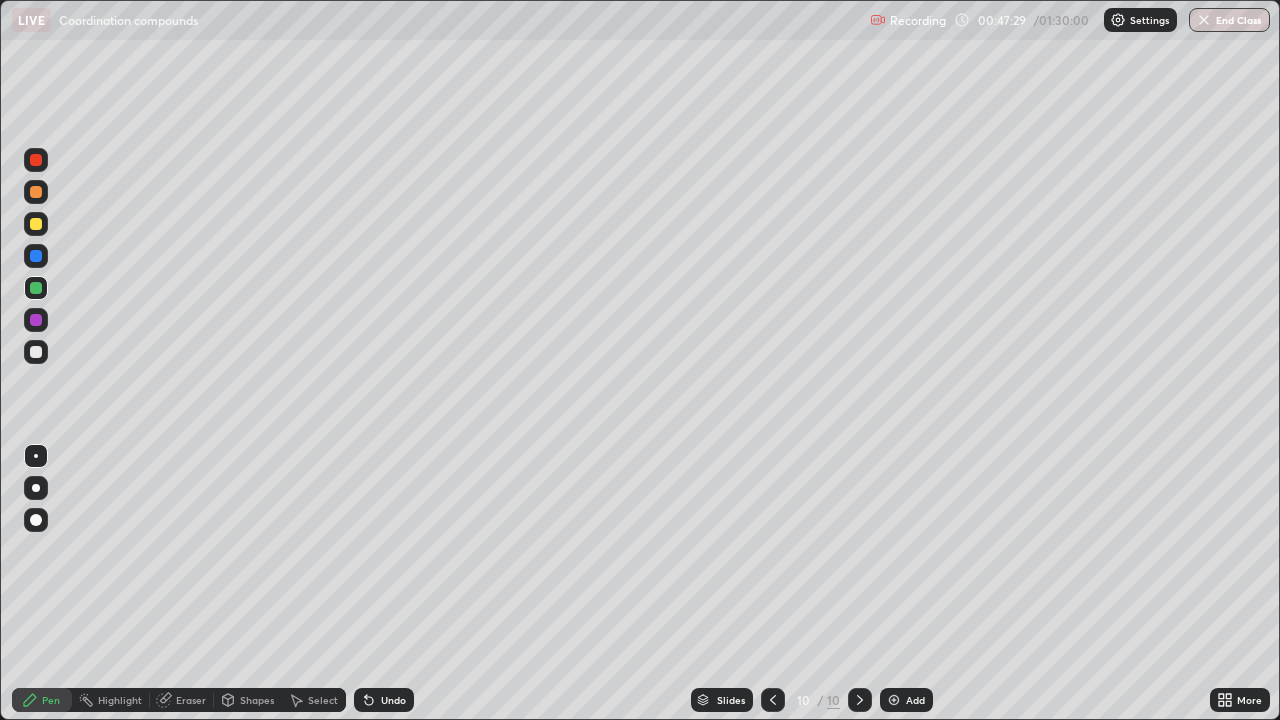 click at bounding box center [36, 320] 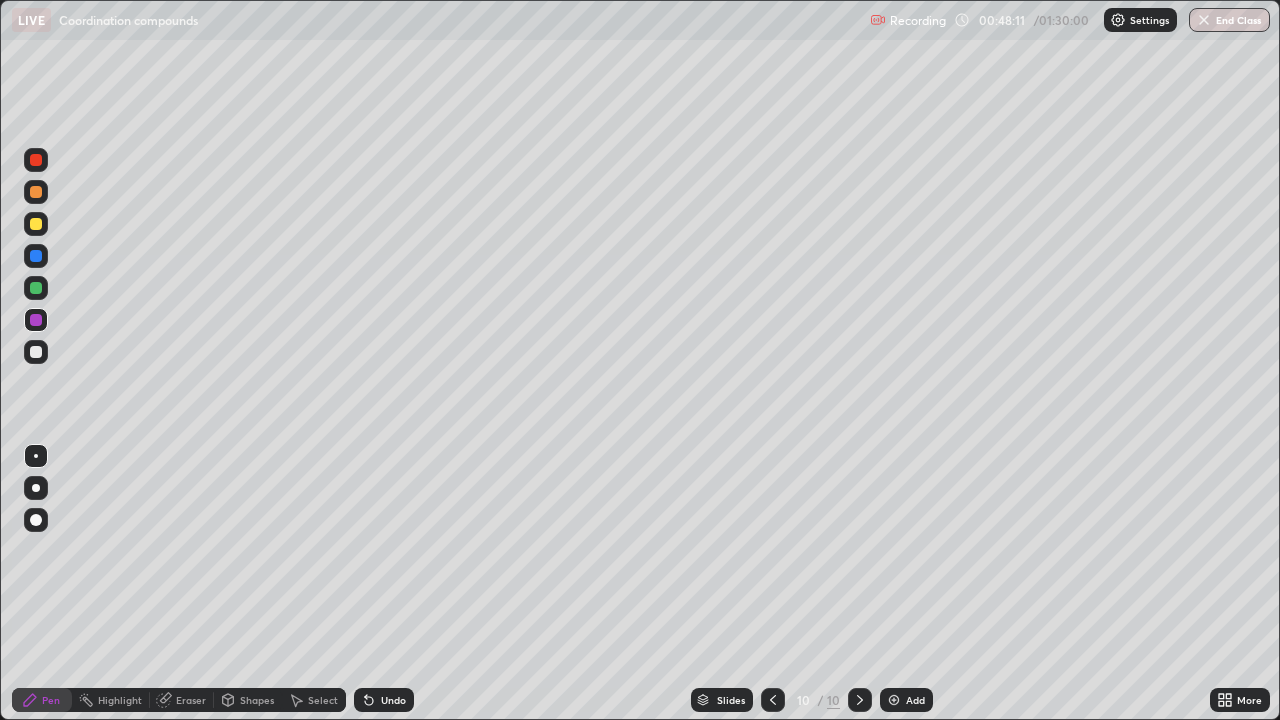 click on "Add" at bounding box center [906, 700] 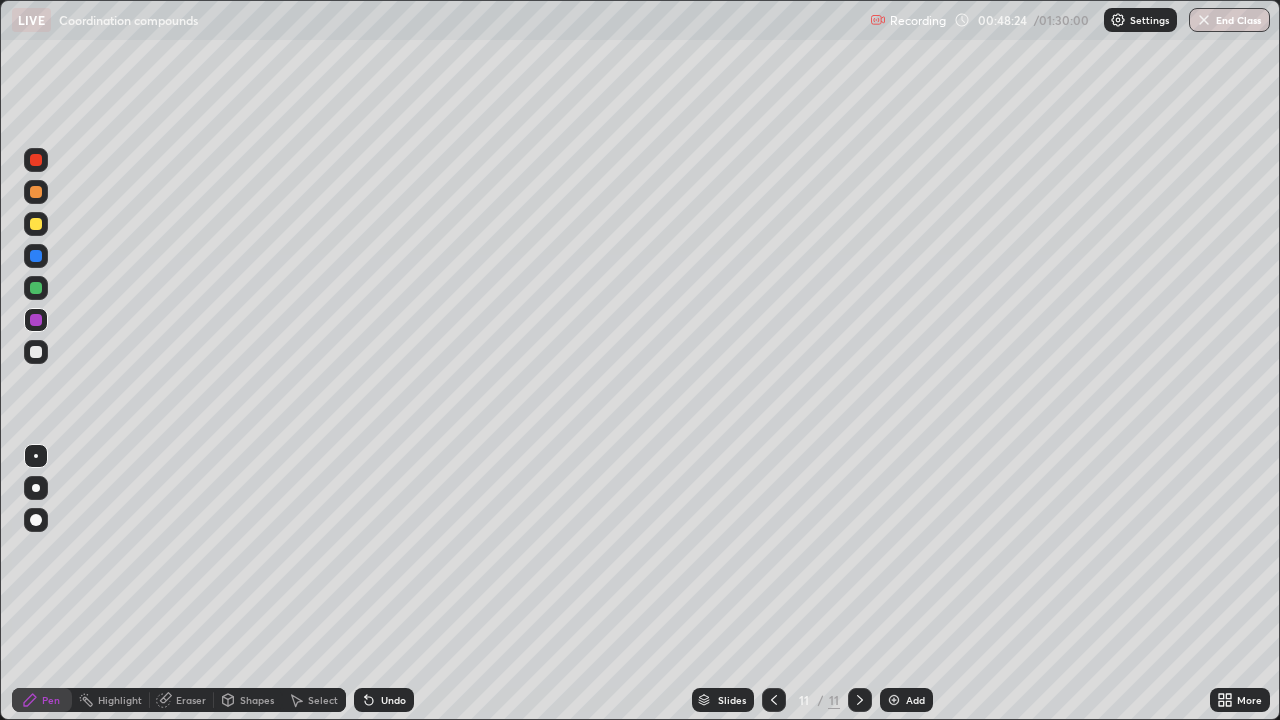 click at bounding box center [36, 256] 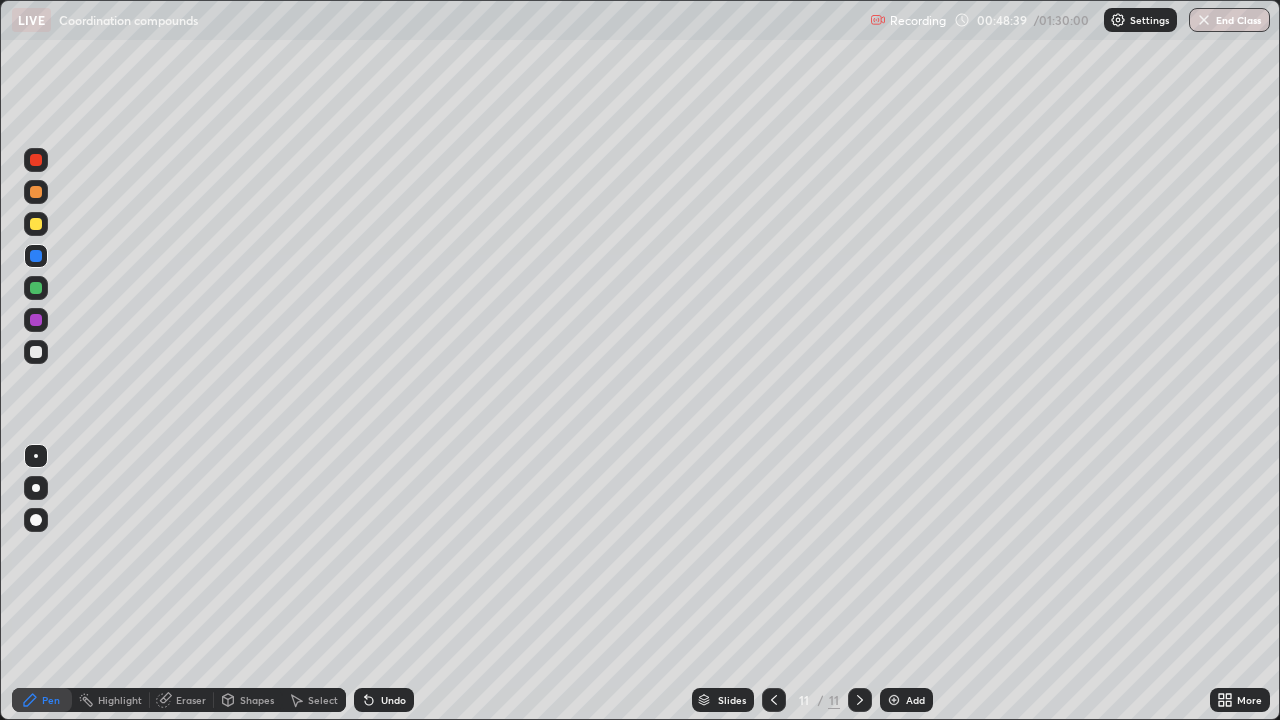 click at bounding box center (36, 288) 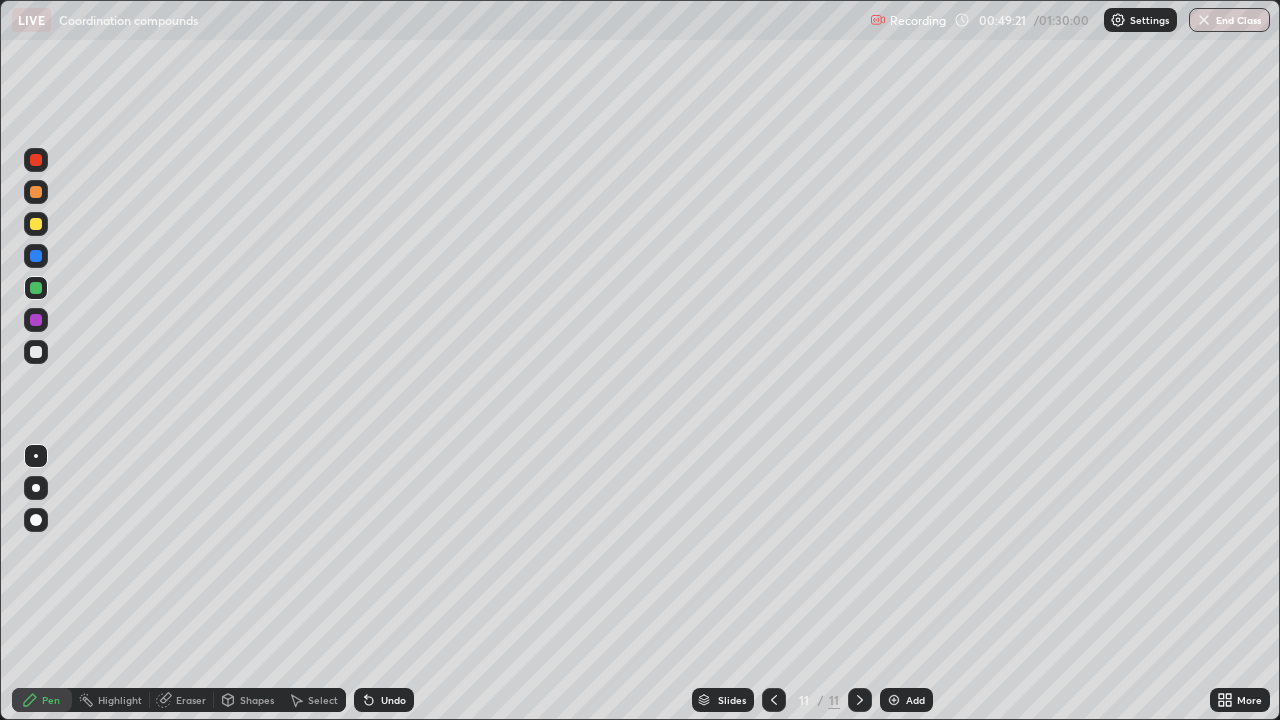 click at bounding box center (36, 160) 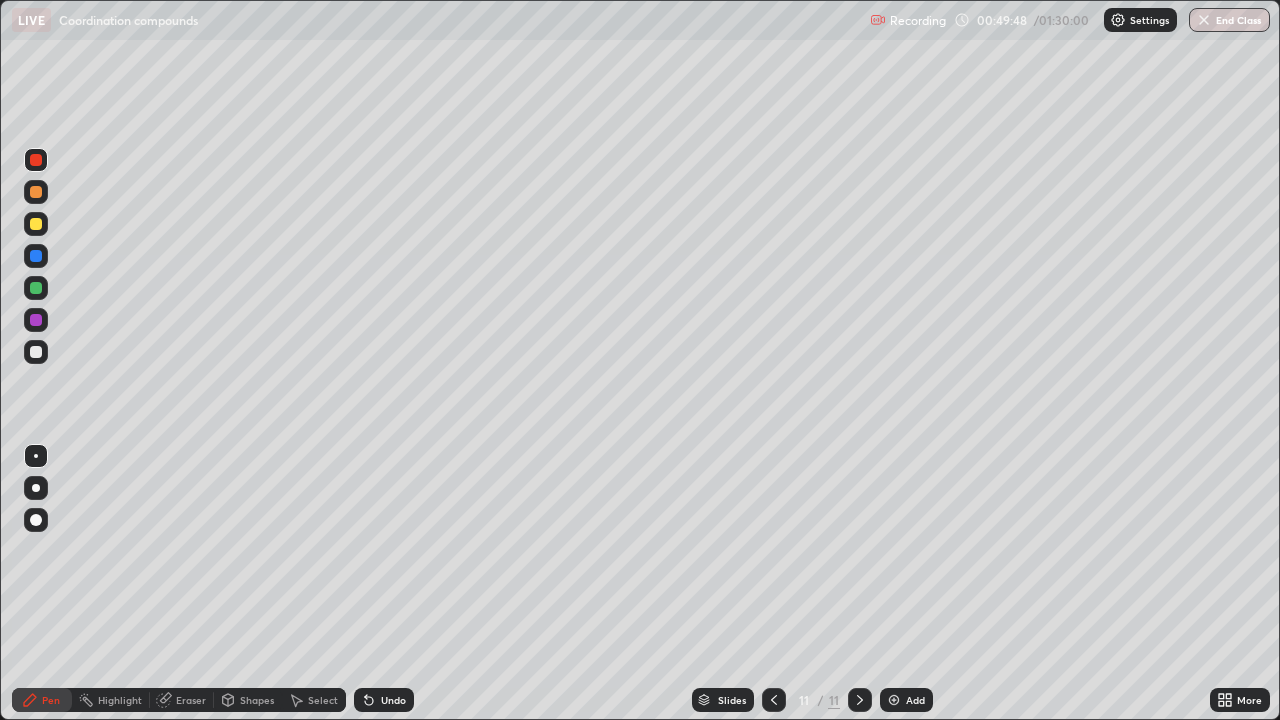 click 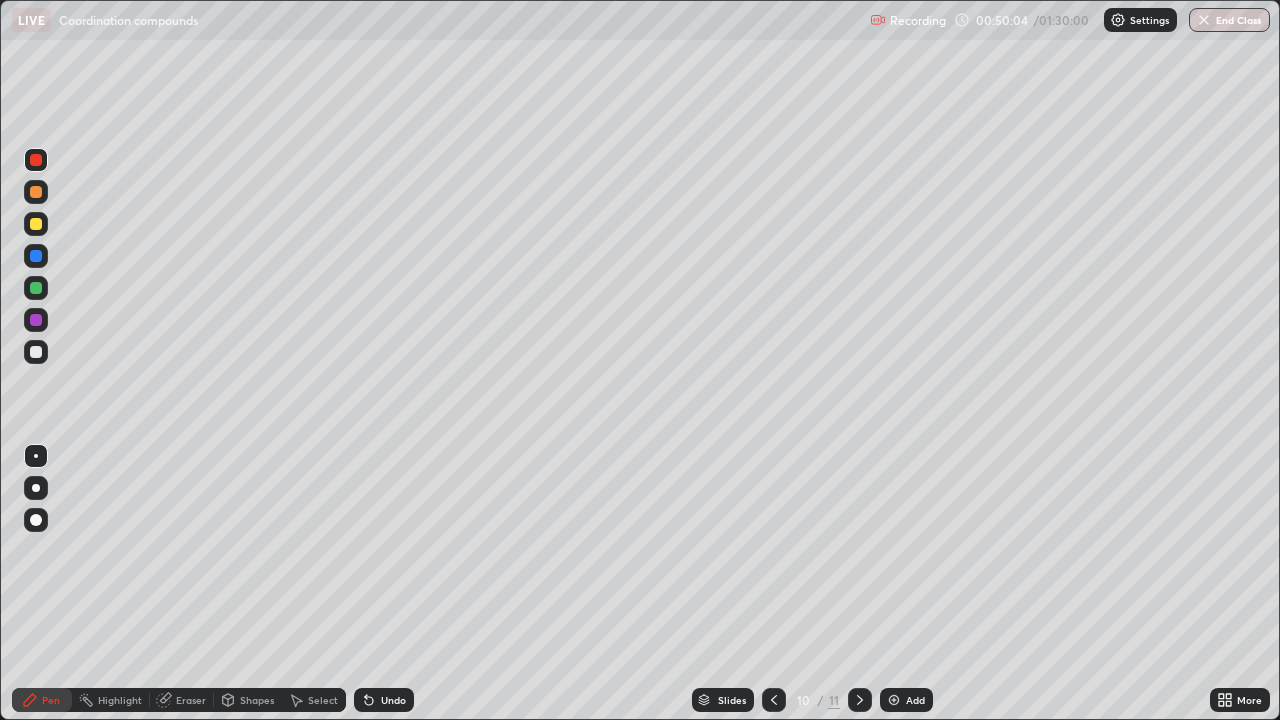 click 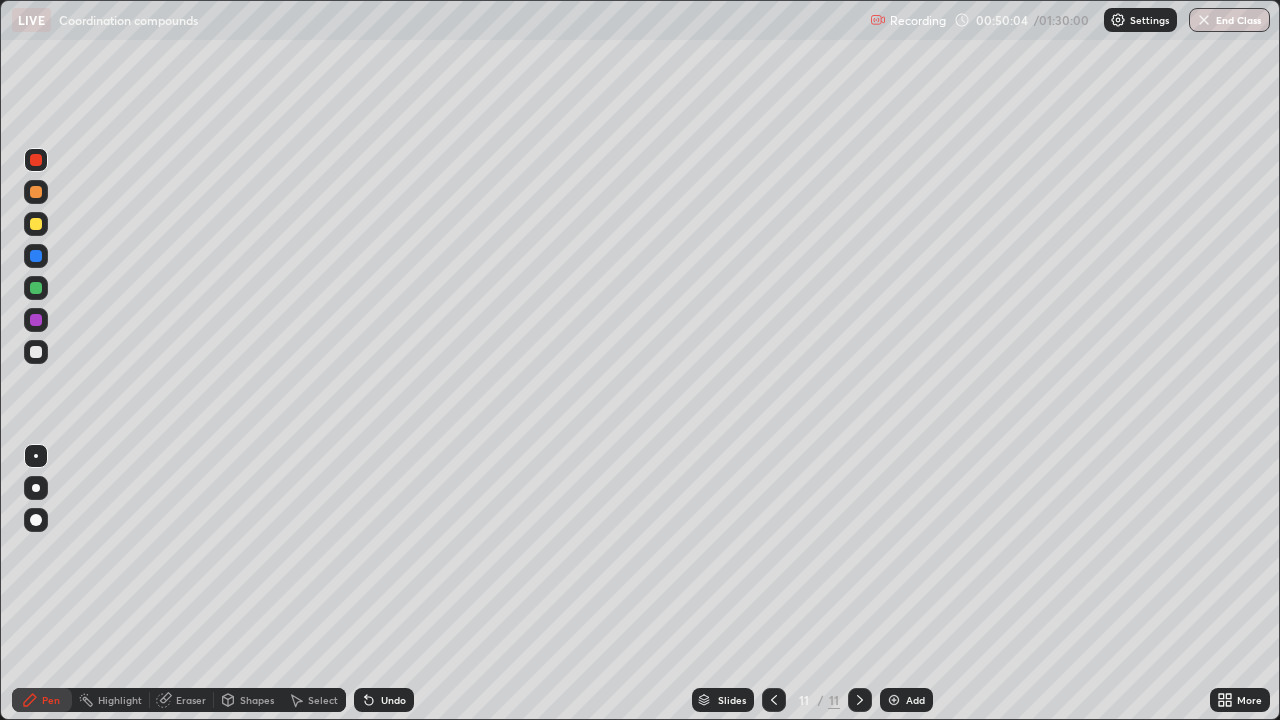 click on "Add" at bounding box center (906, 700) 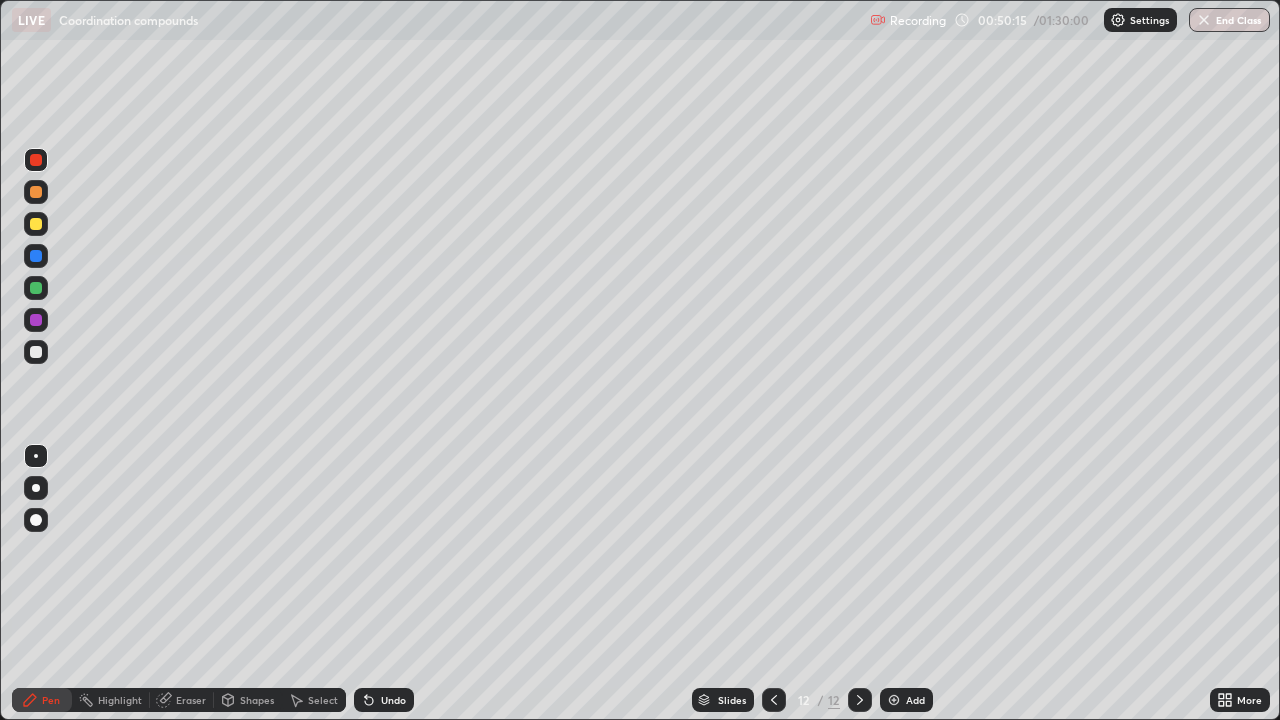 click at bounding box center (36, 256) 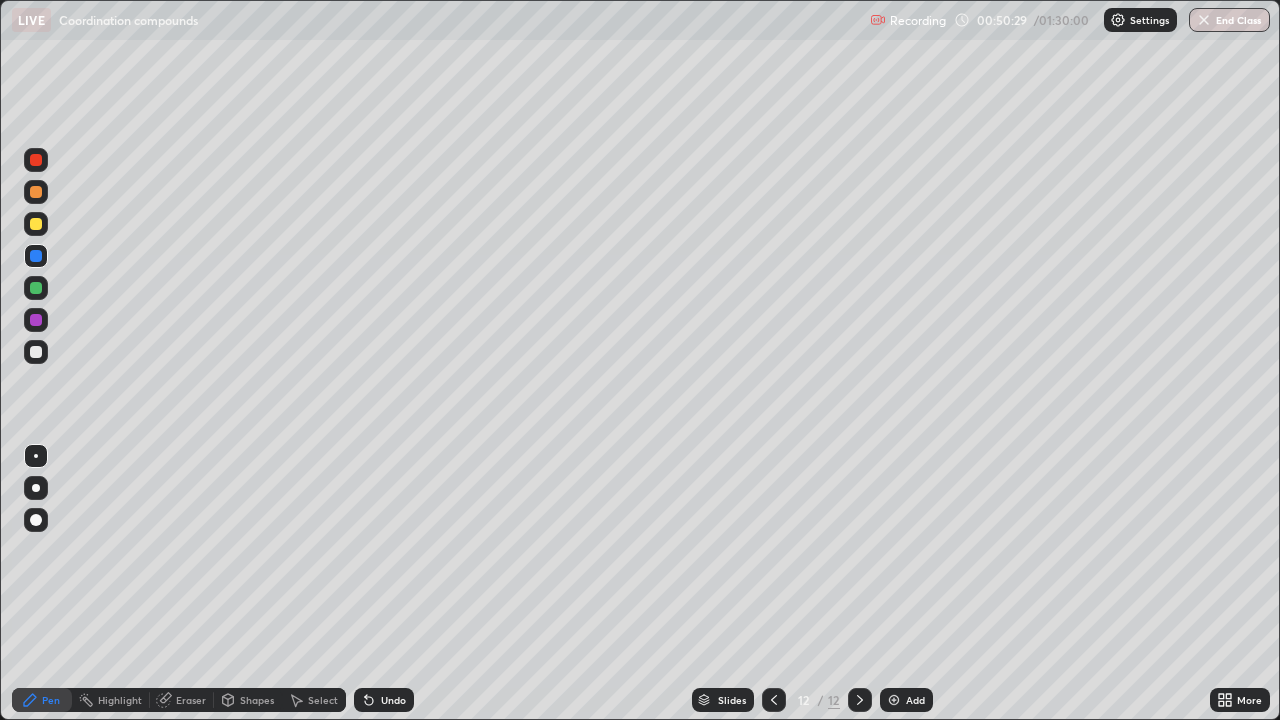 click at bounding box center (36, 320) 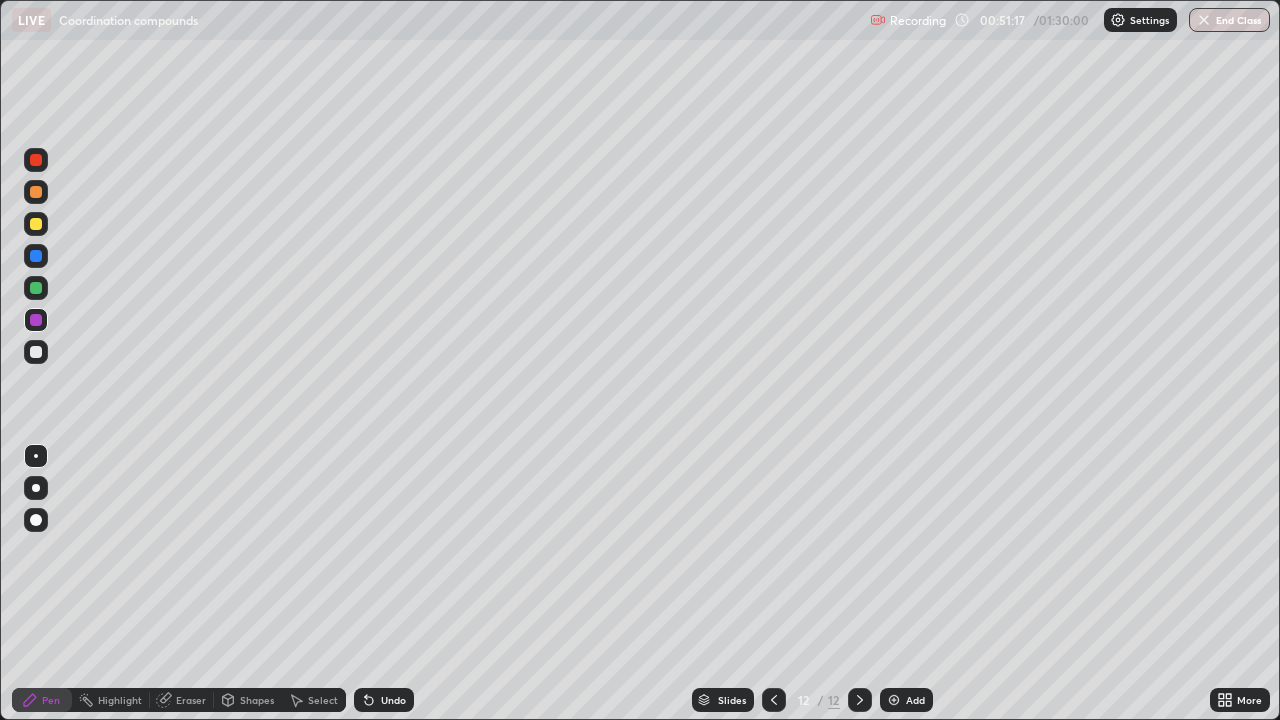 click 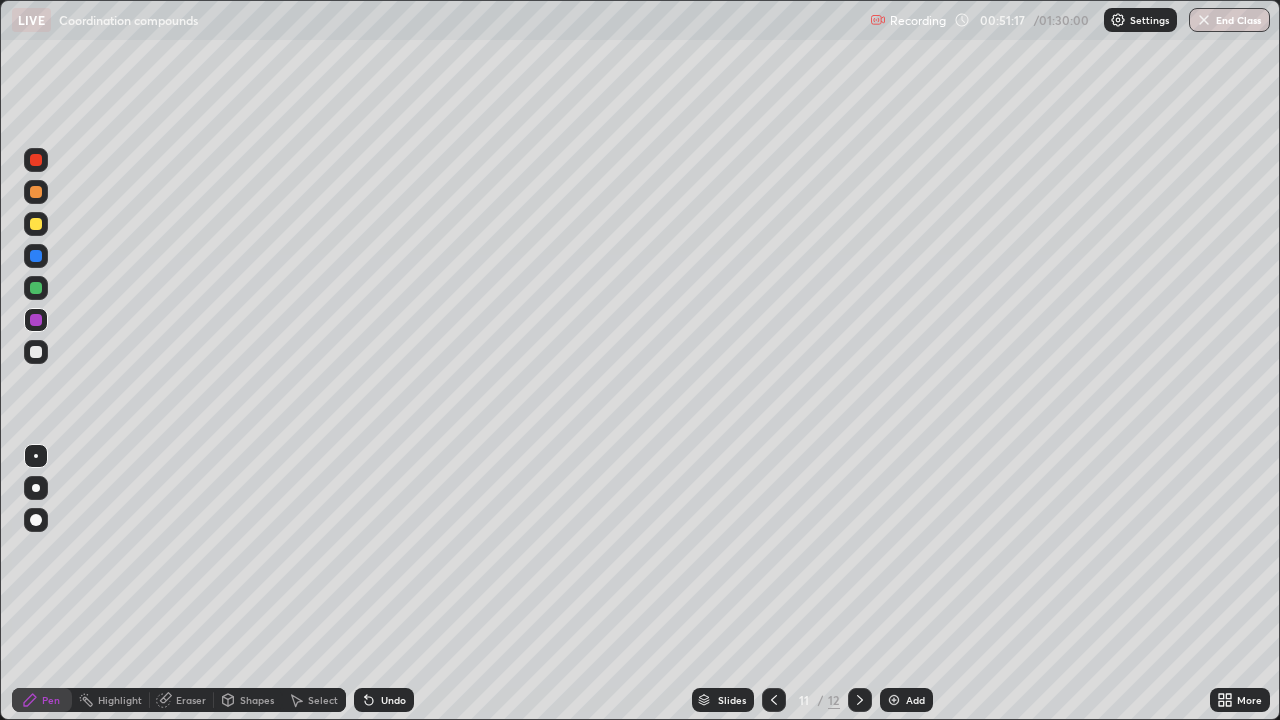 click 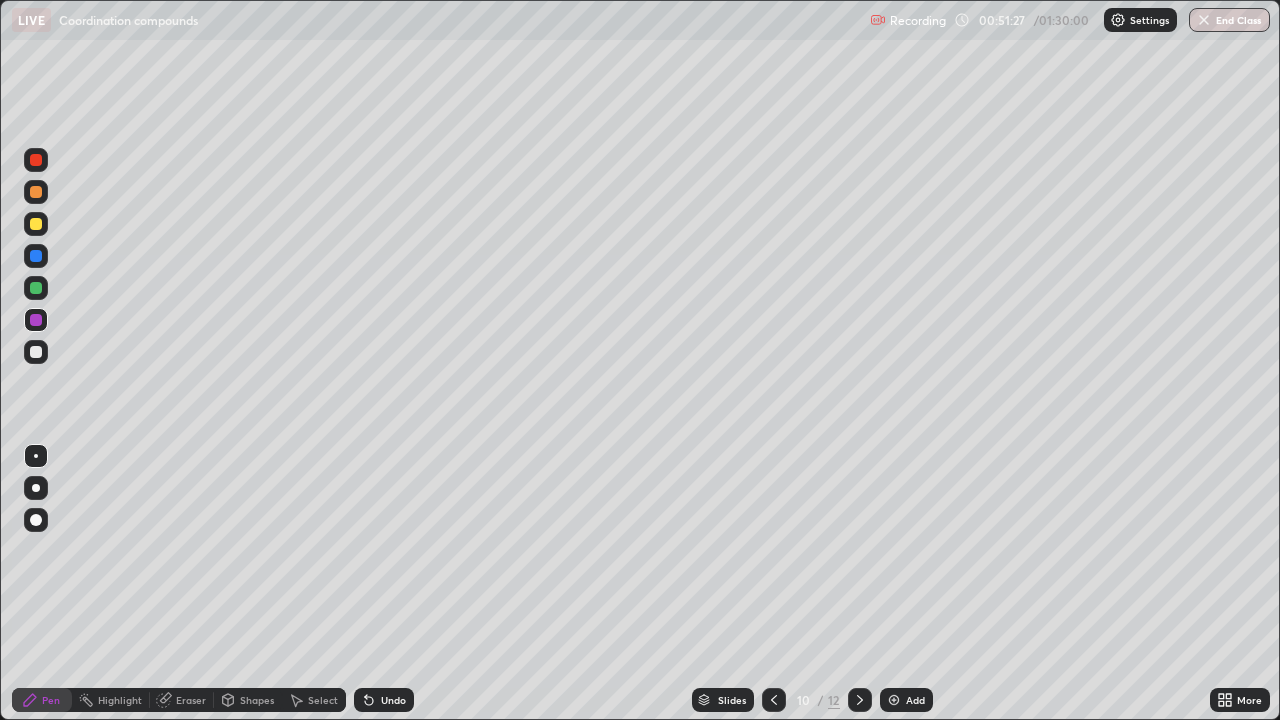 click at bounding box center [36, 288] 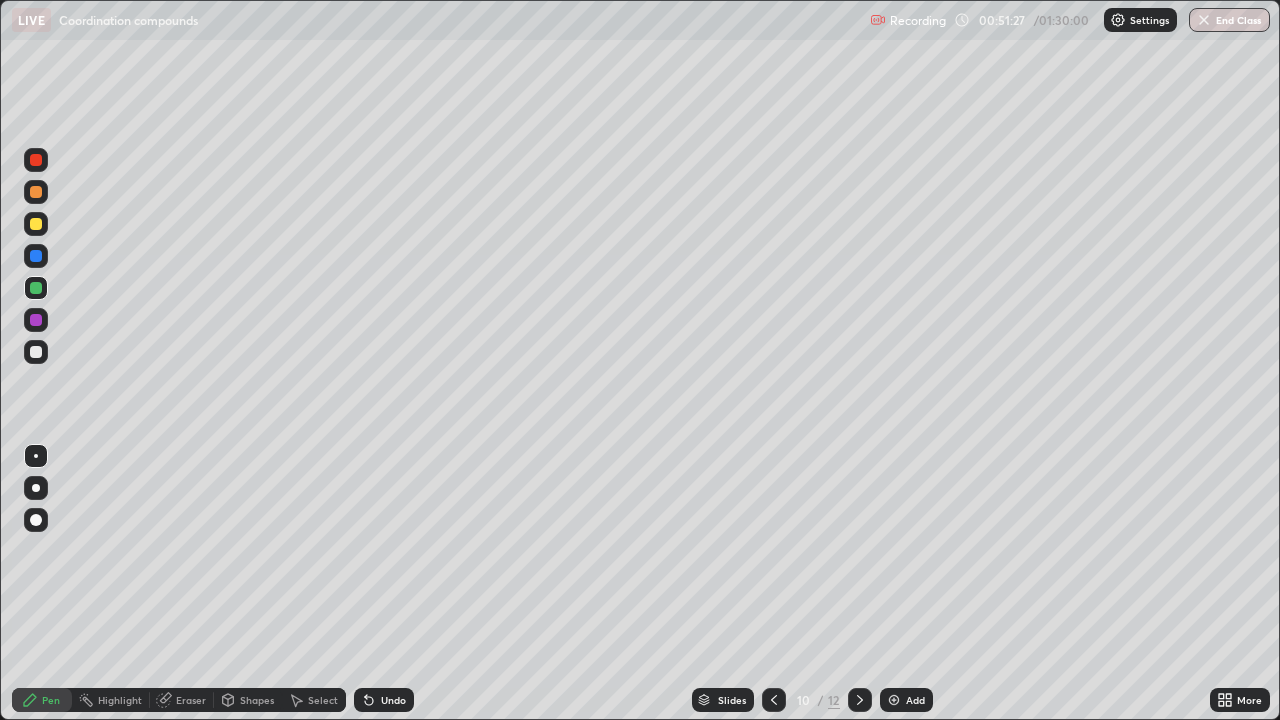 click at bounding box center [36, 256] 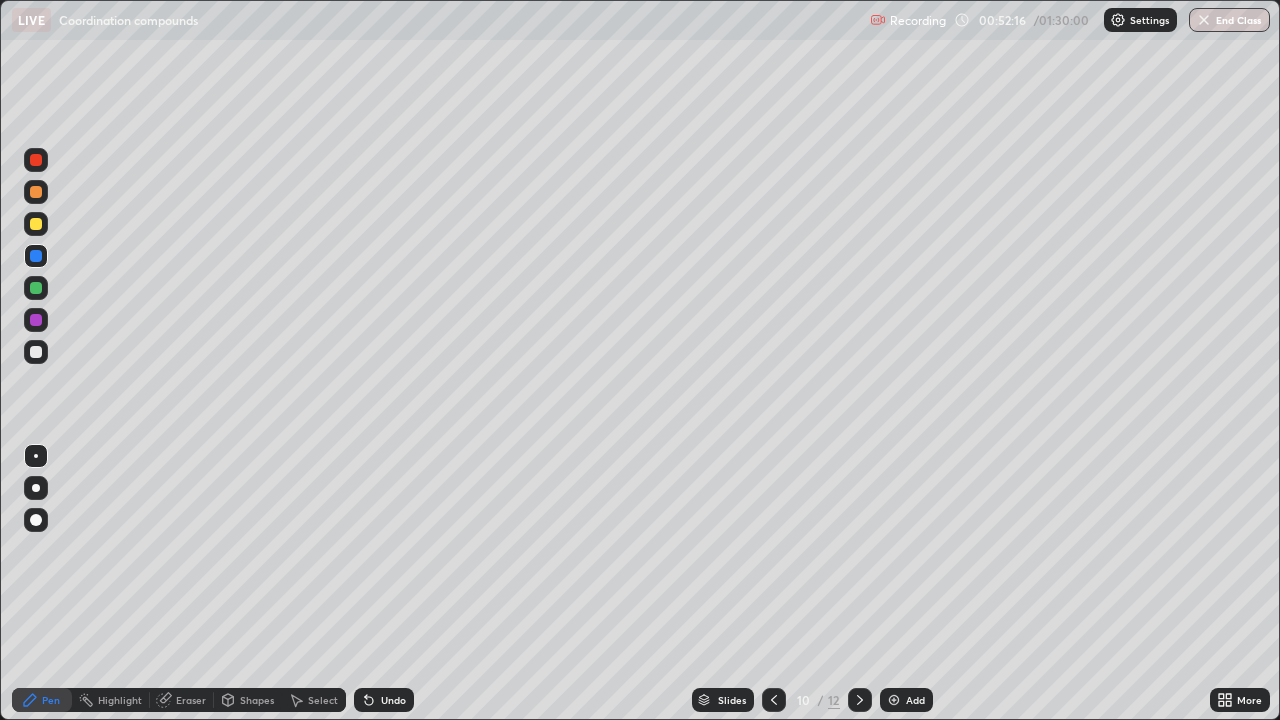 click 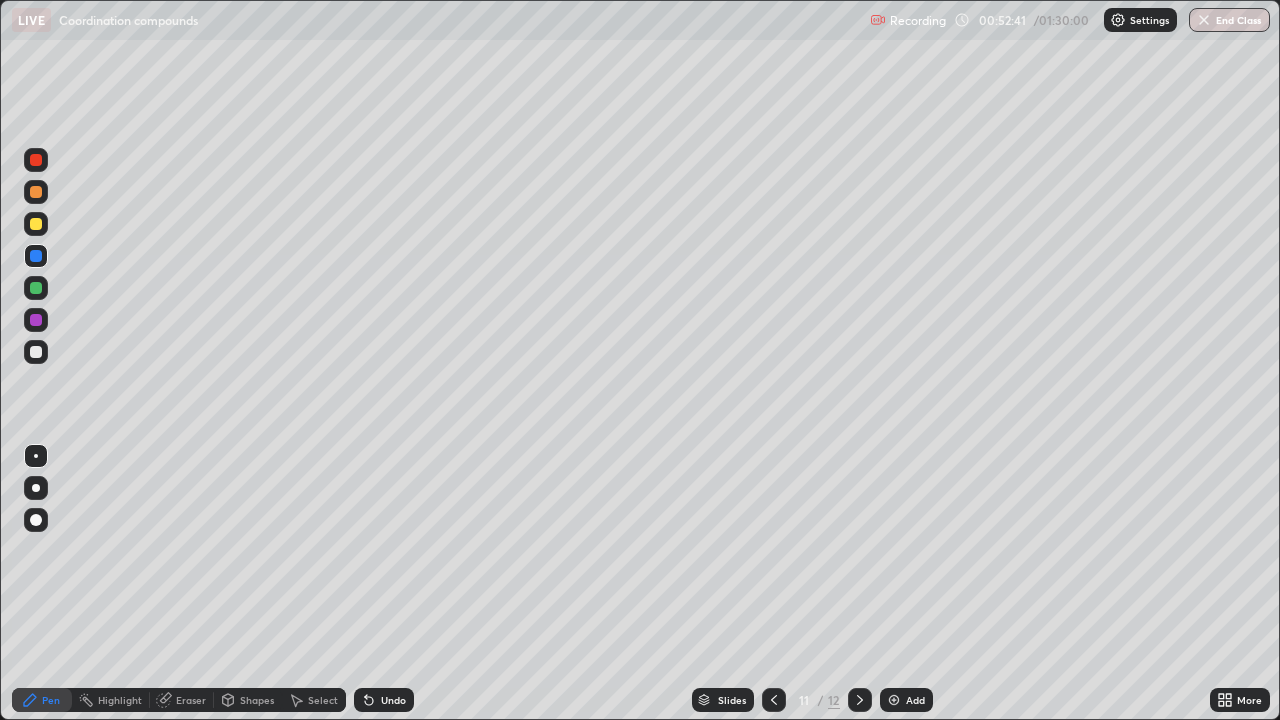 click 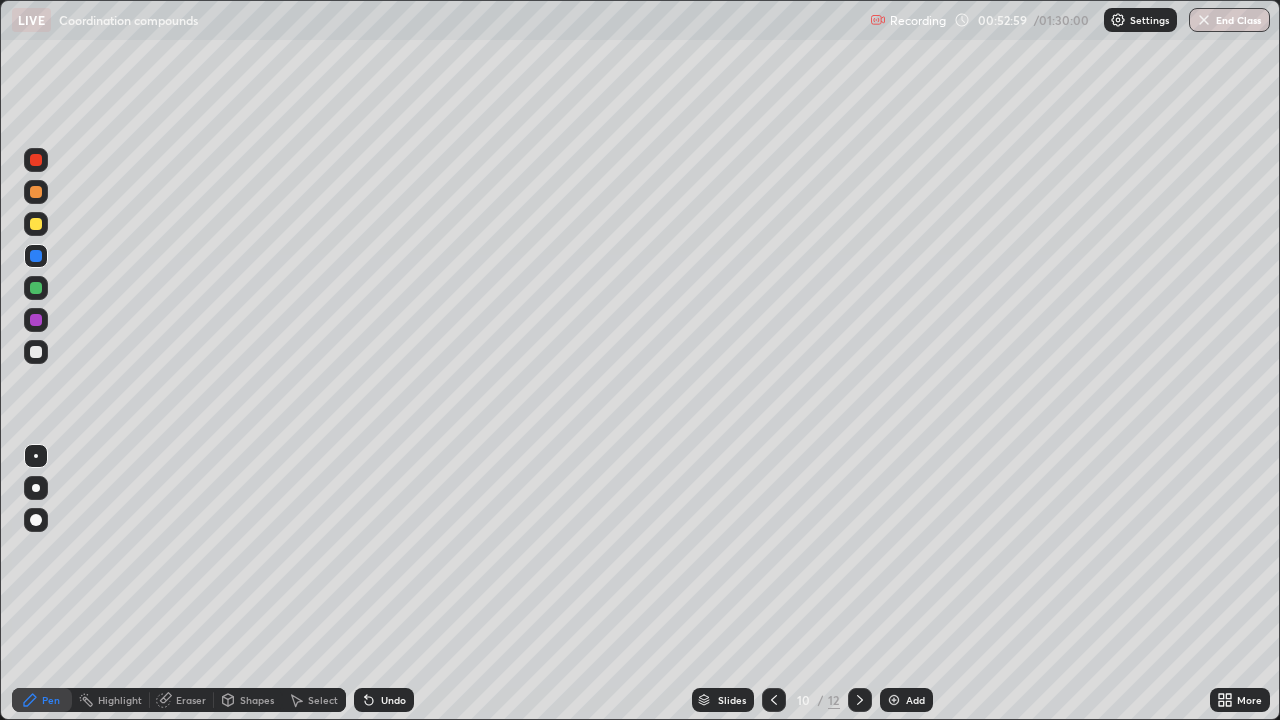 click 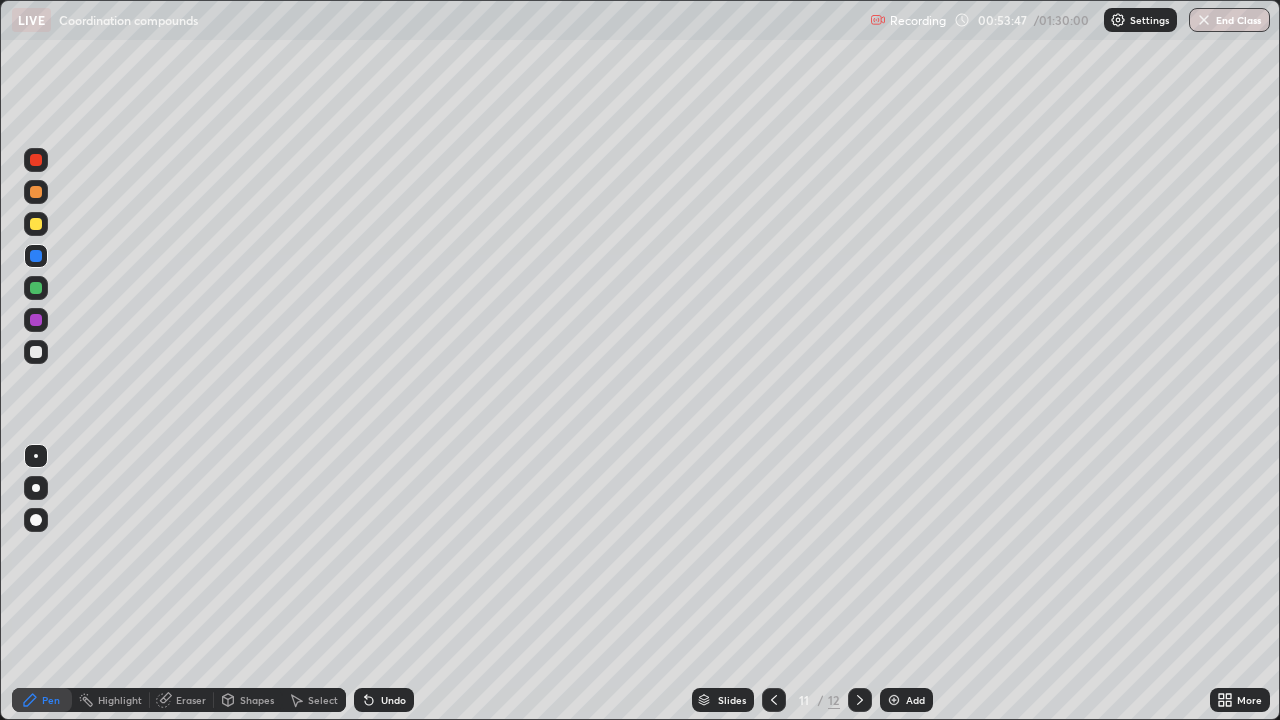 click 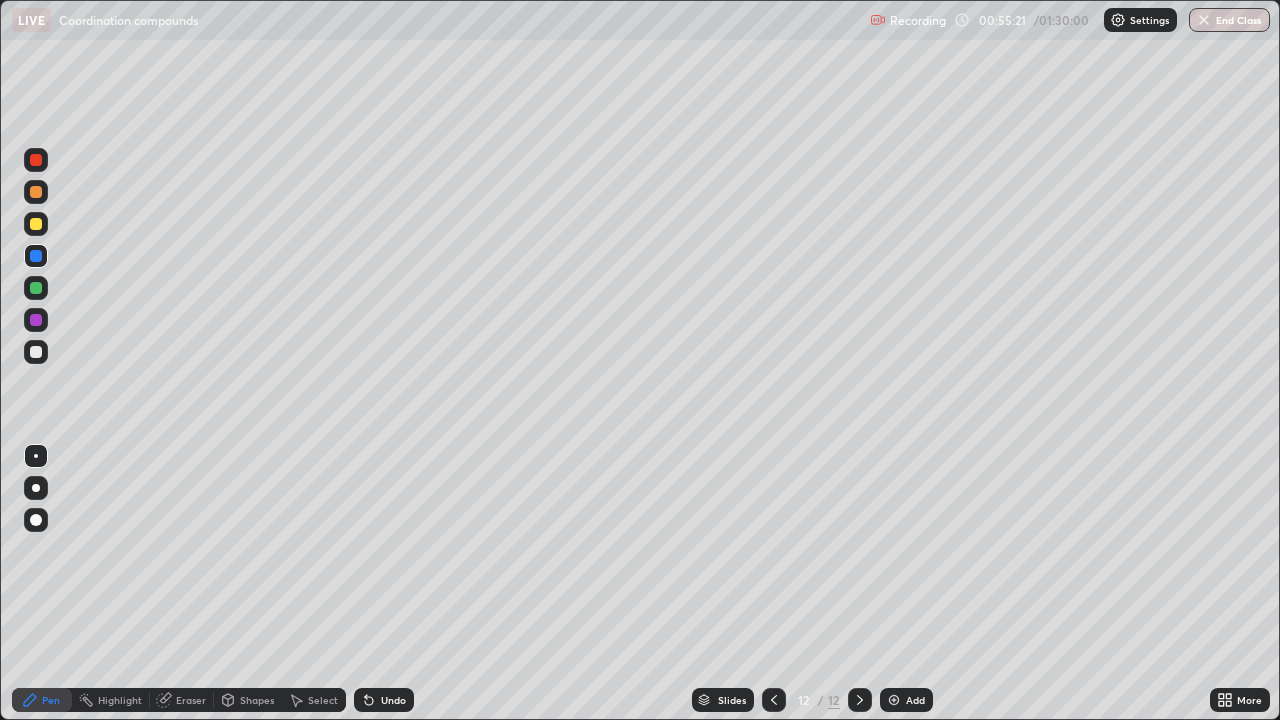 click at bounding box center [36, 288] 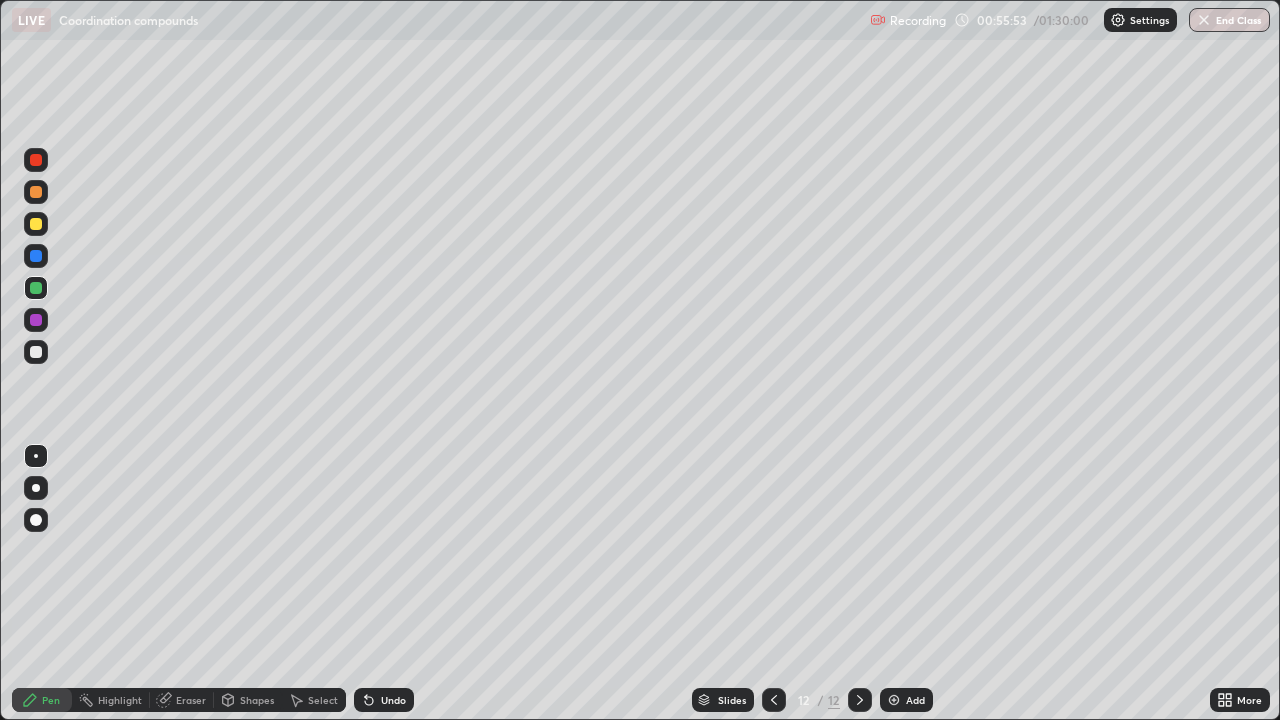 click on "Add" at bounding box center (915, 700) 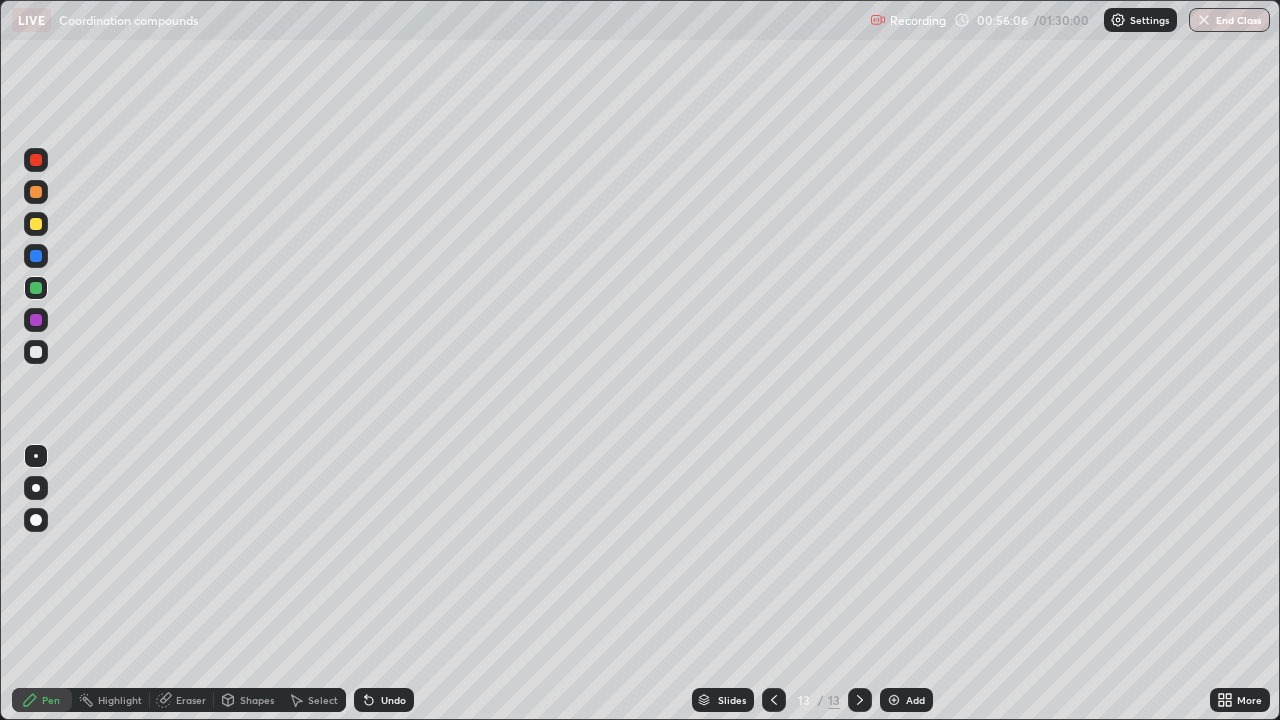 click at bounding box center [36, 256] 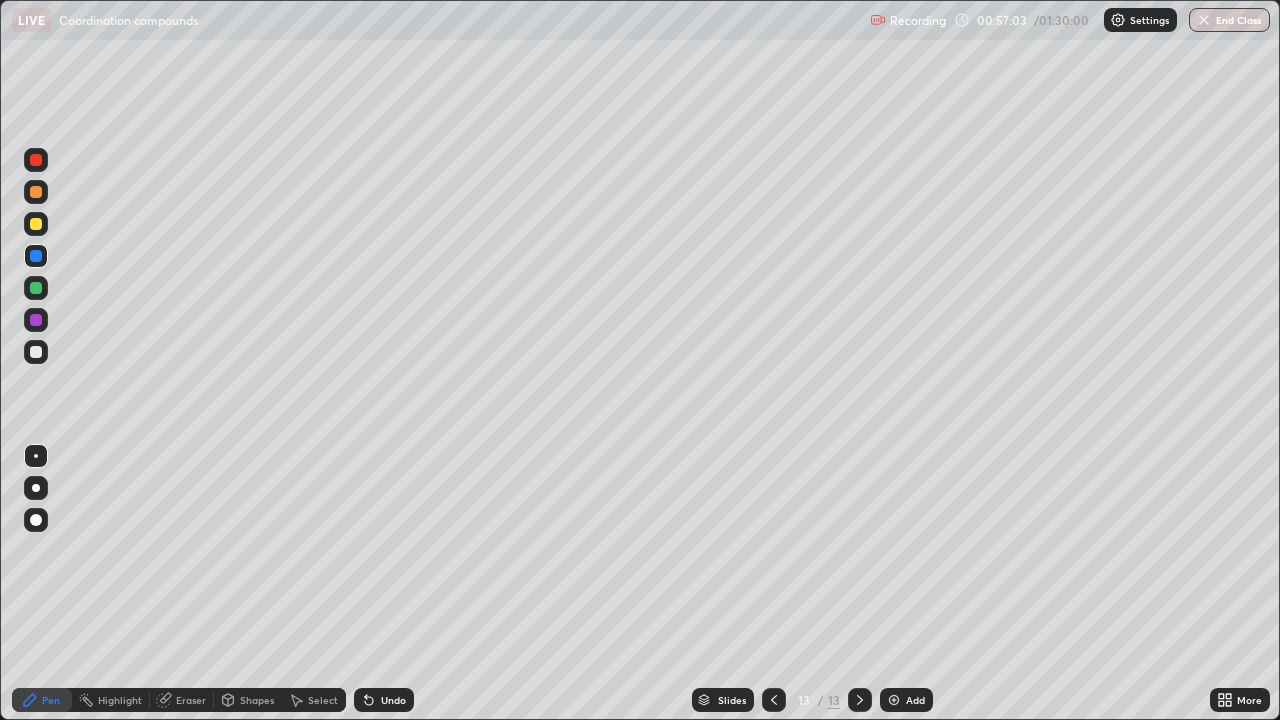 click at bounding box center [36, 288] 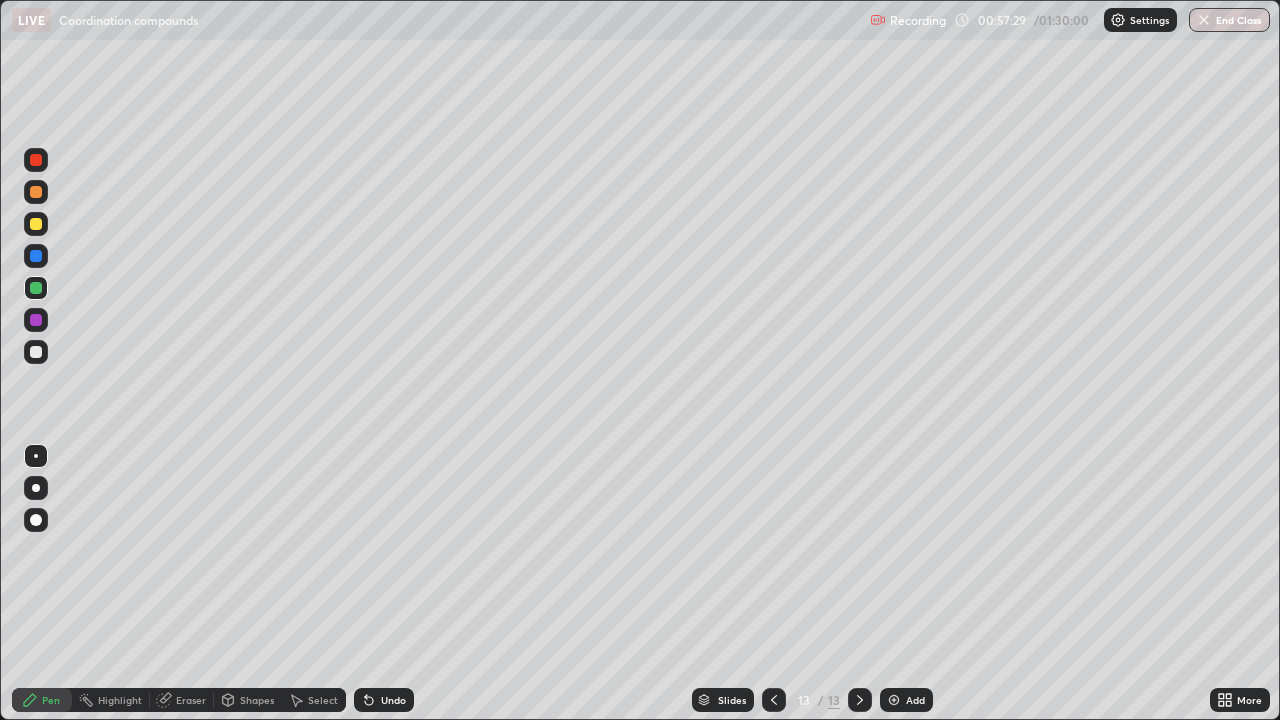 click at bounding box center [36, 320] 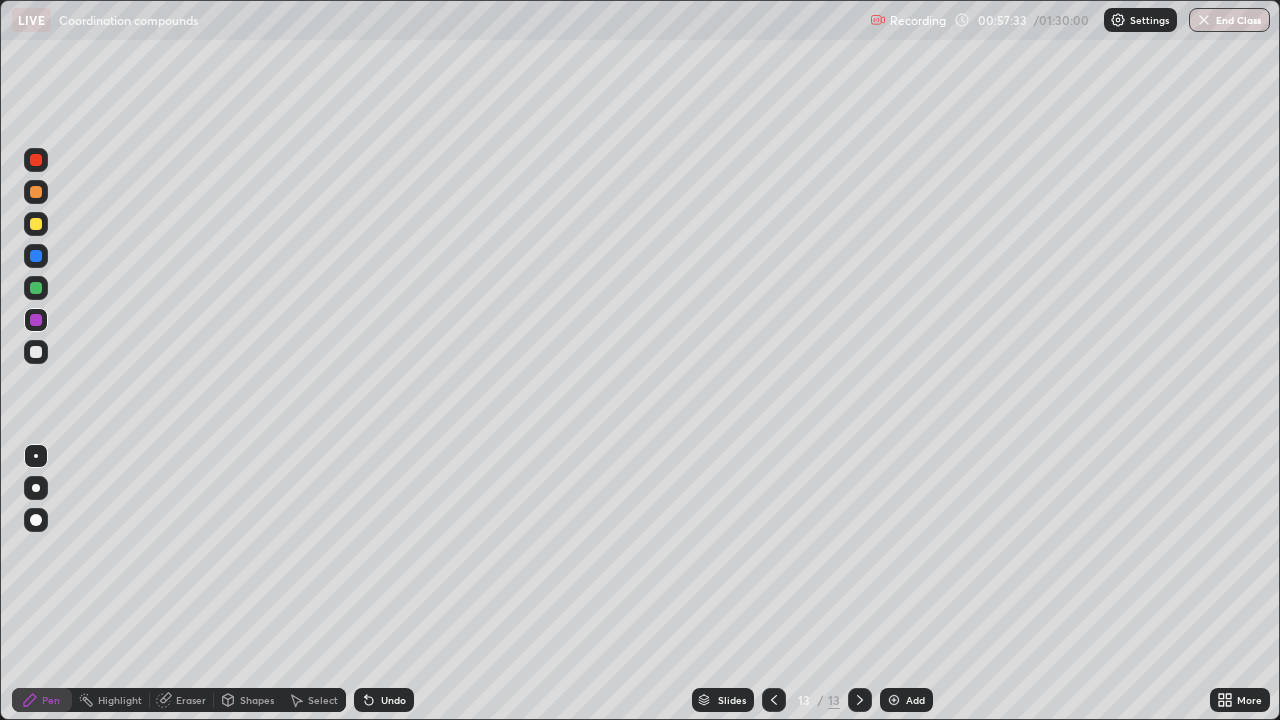 click 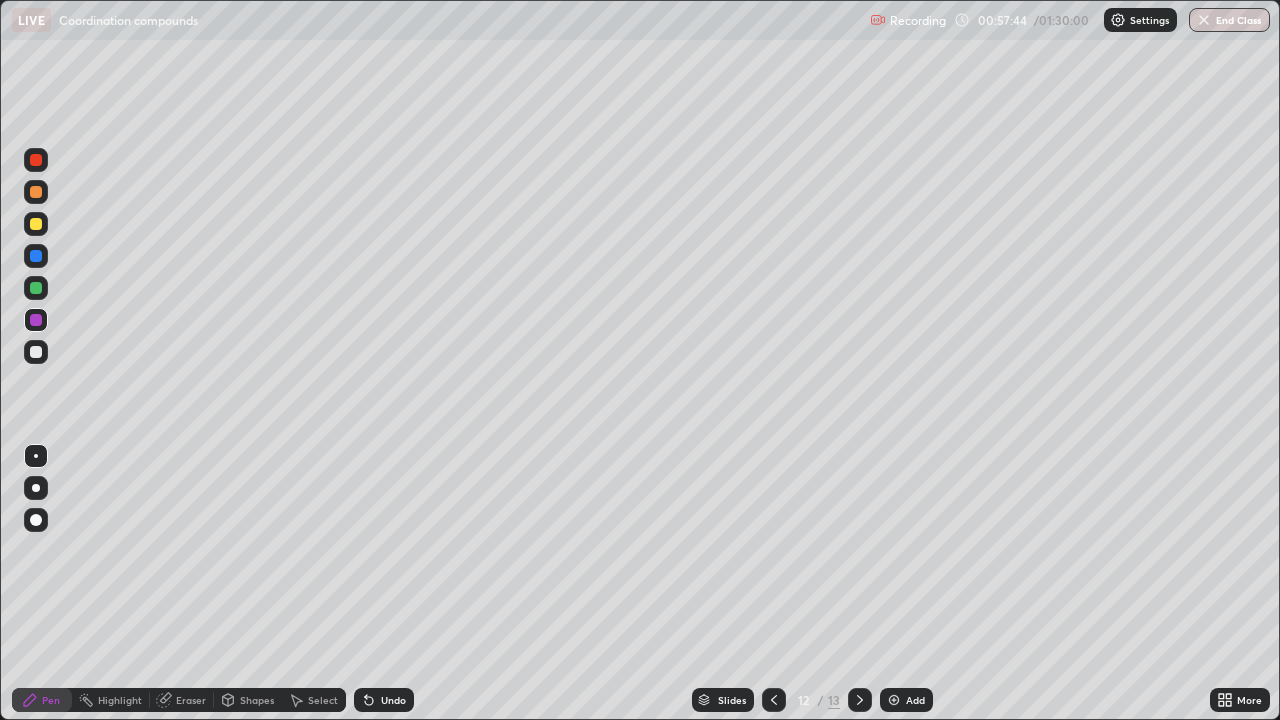 click 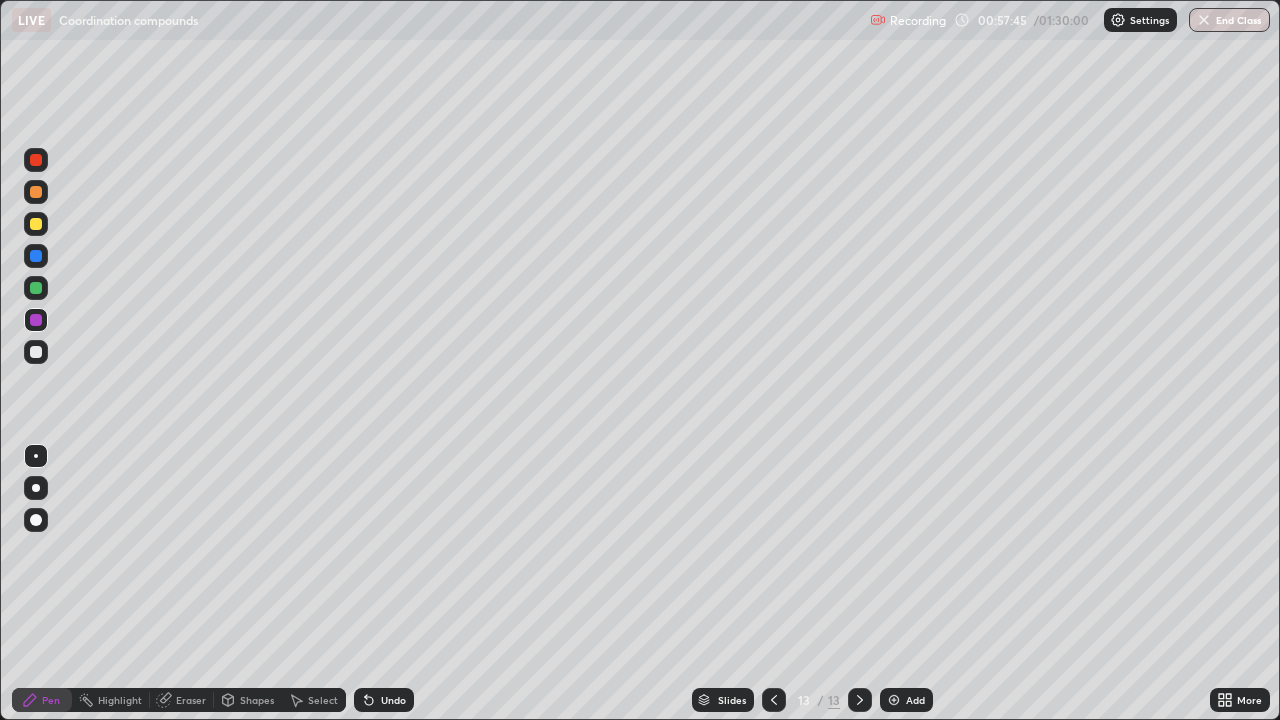 click at bounding box center [36, 288] 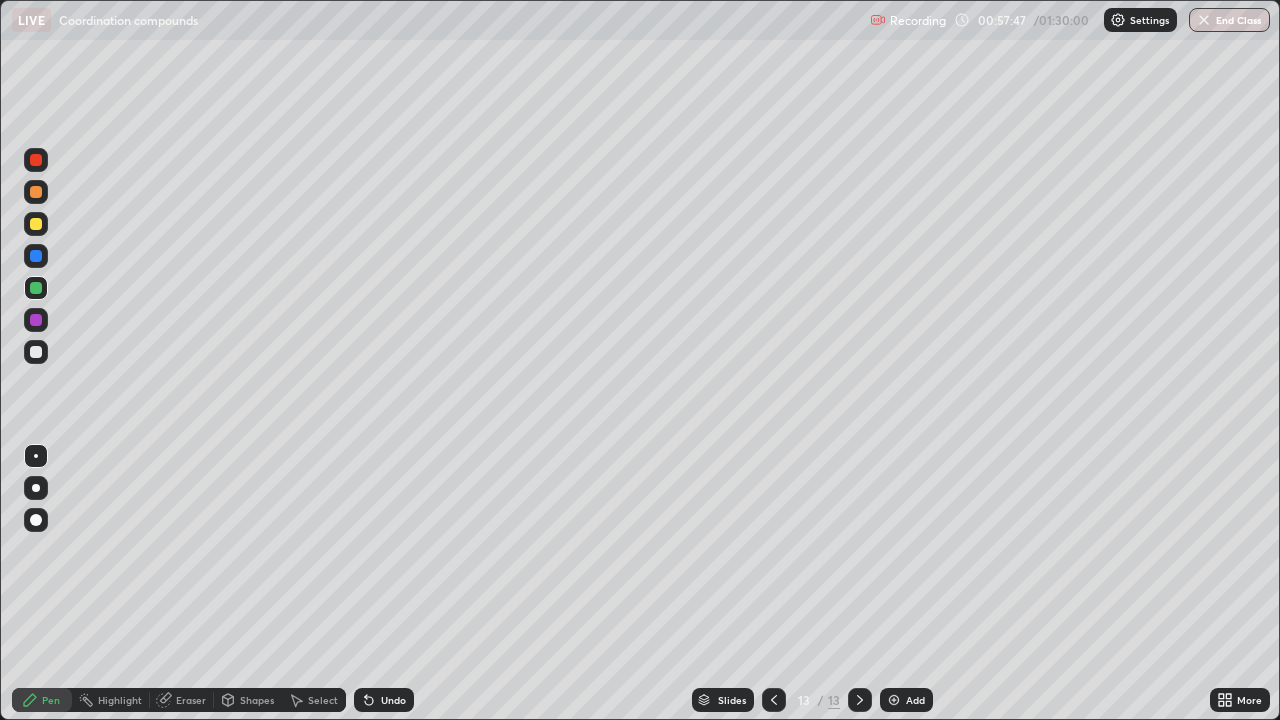 click 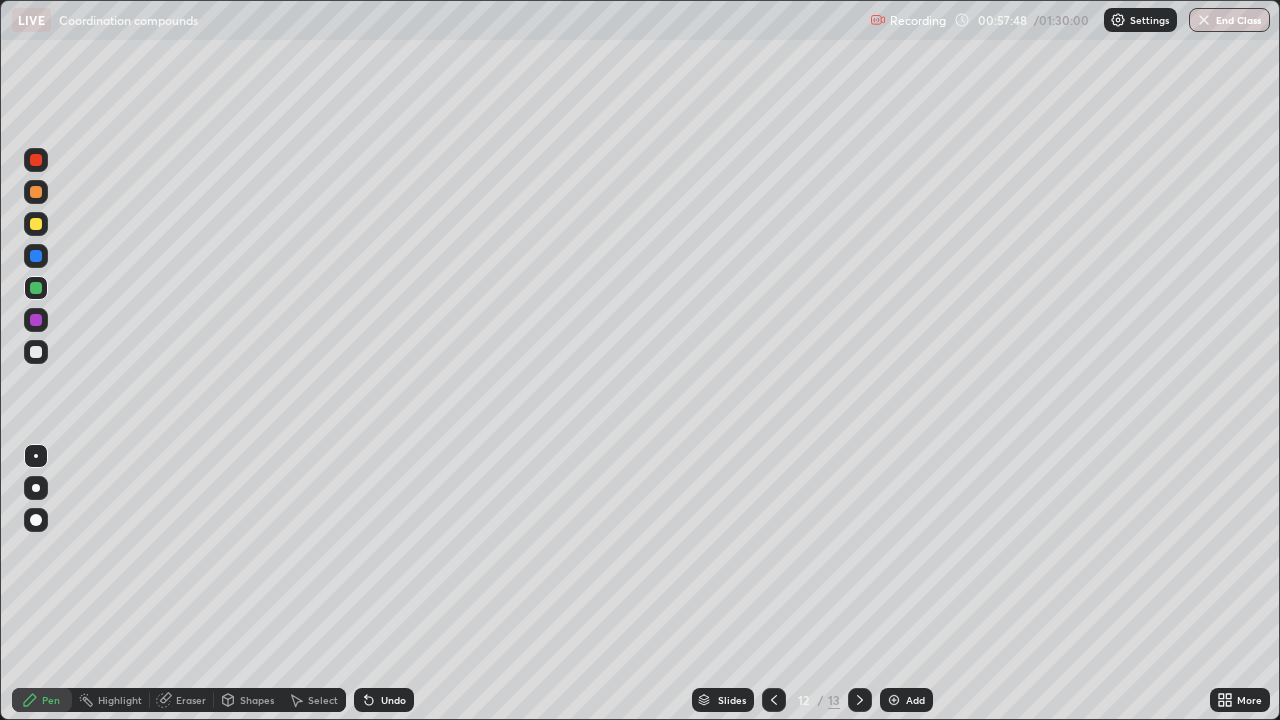 click 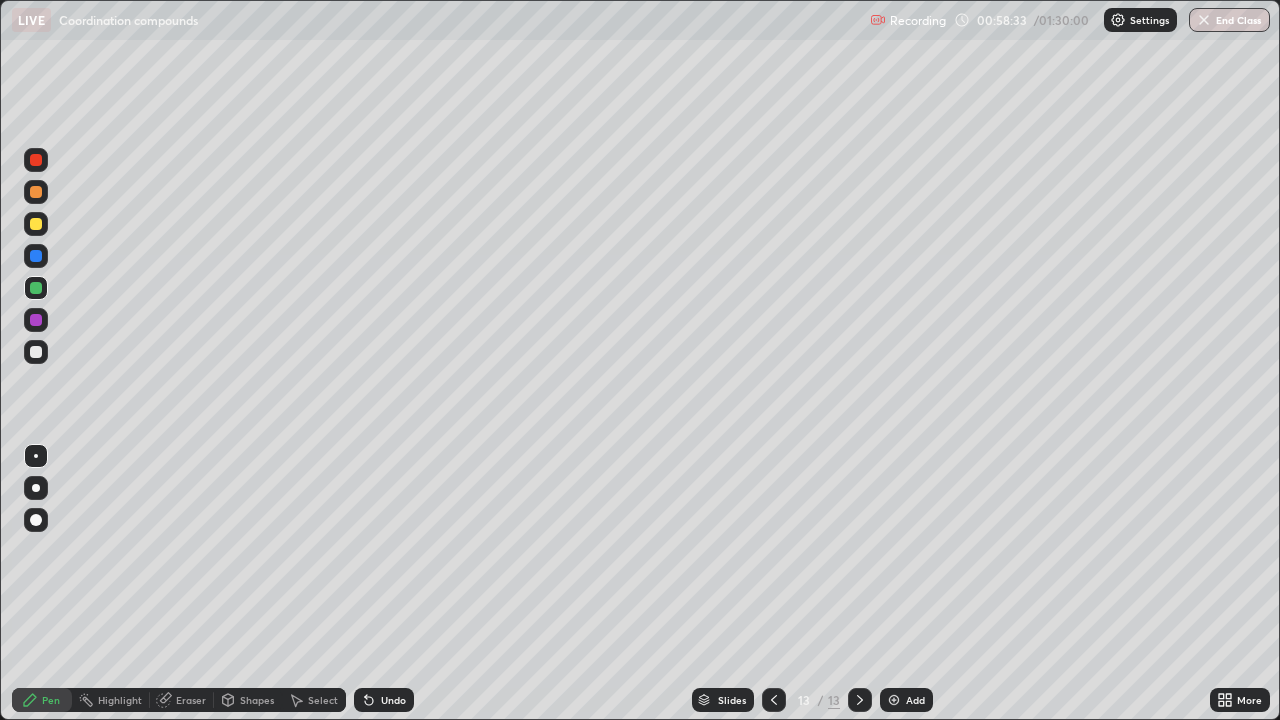 click on "Add" at bounding box center [915, 700] 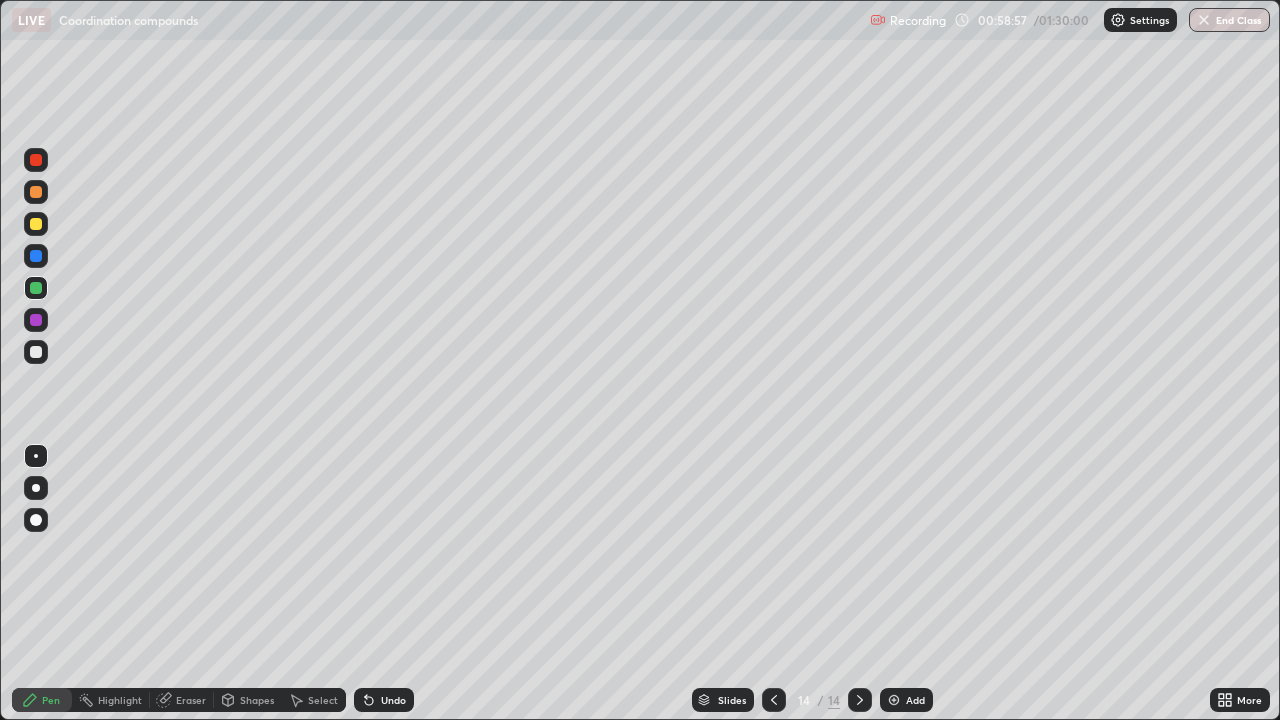 click 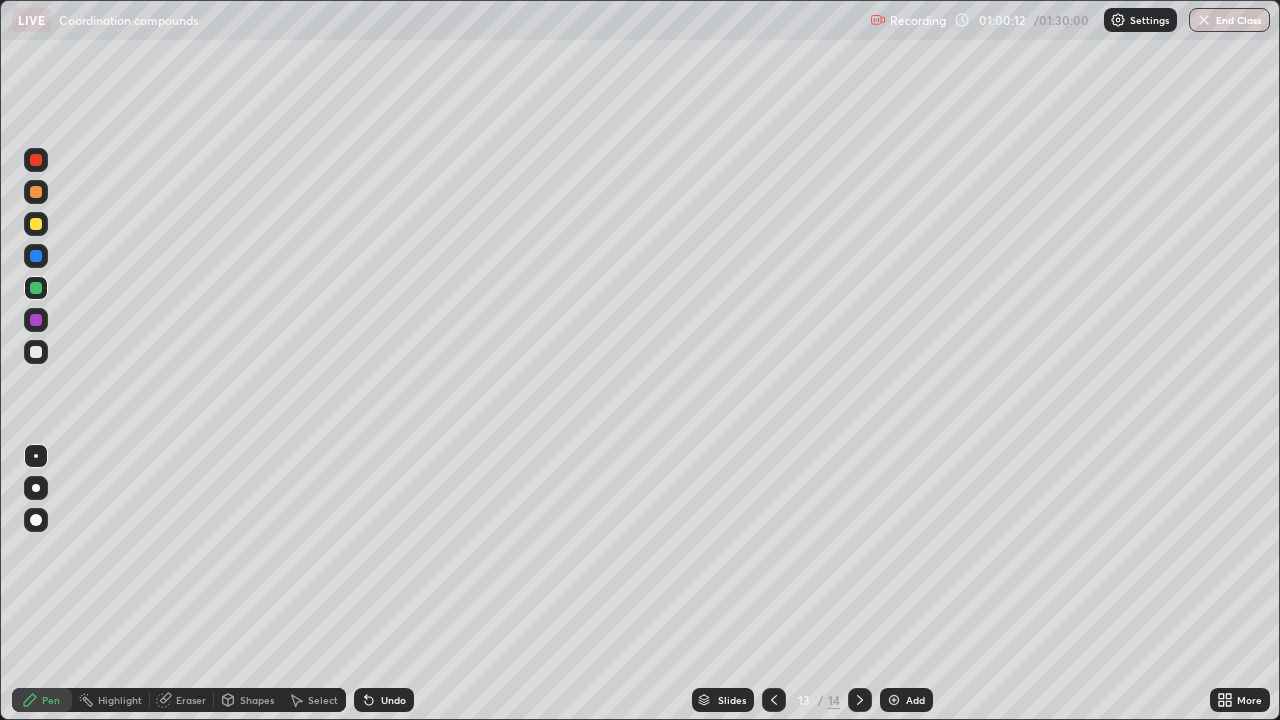 click at bounding box center [36, 320] 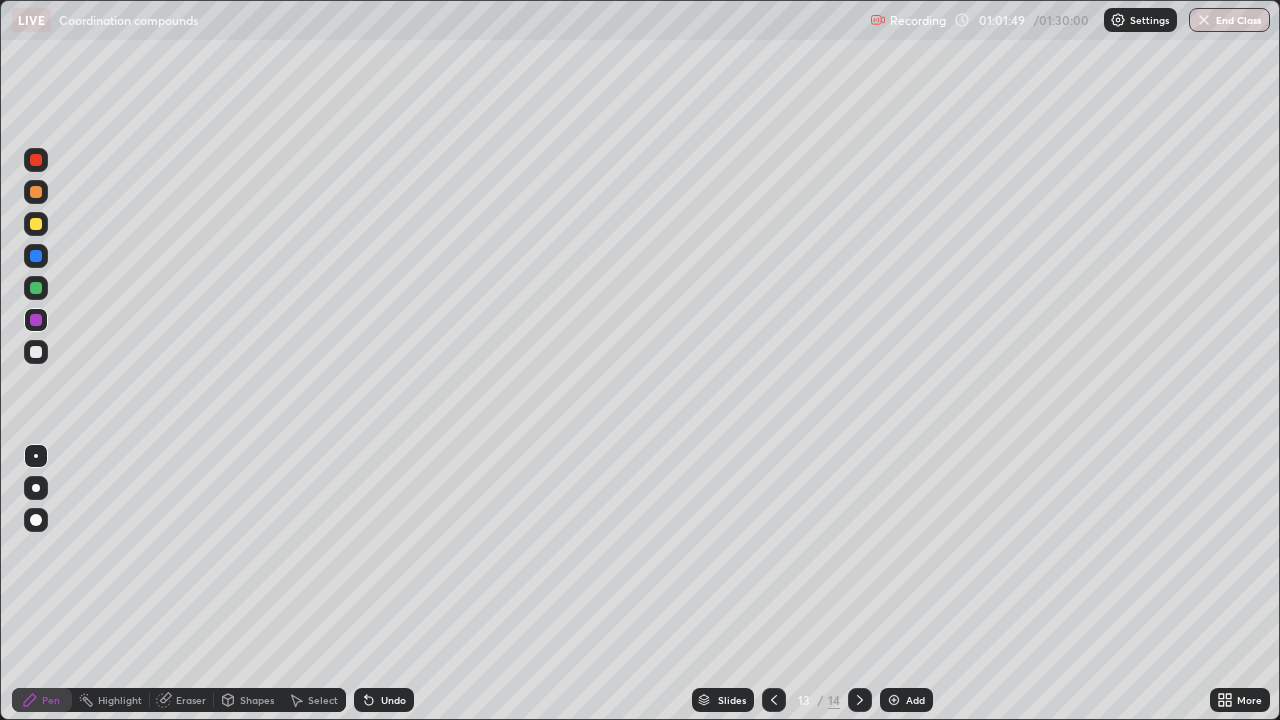 click 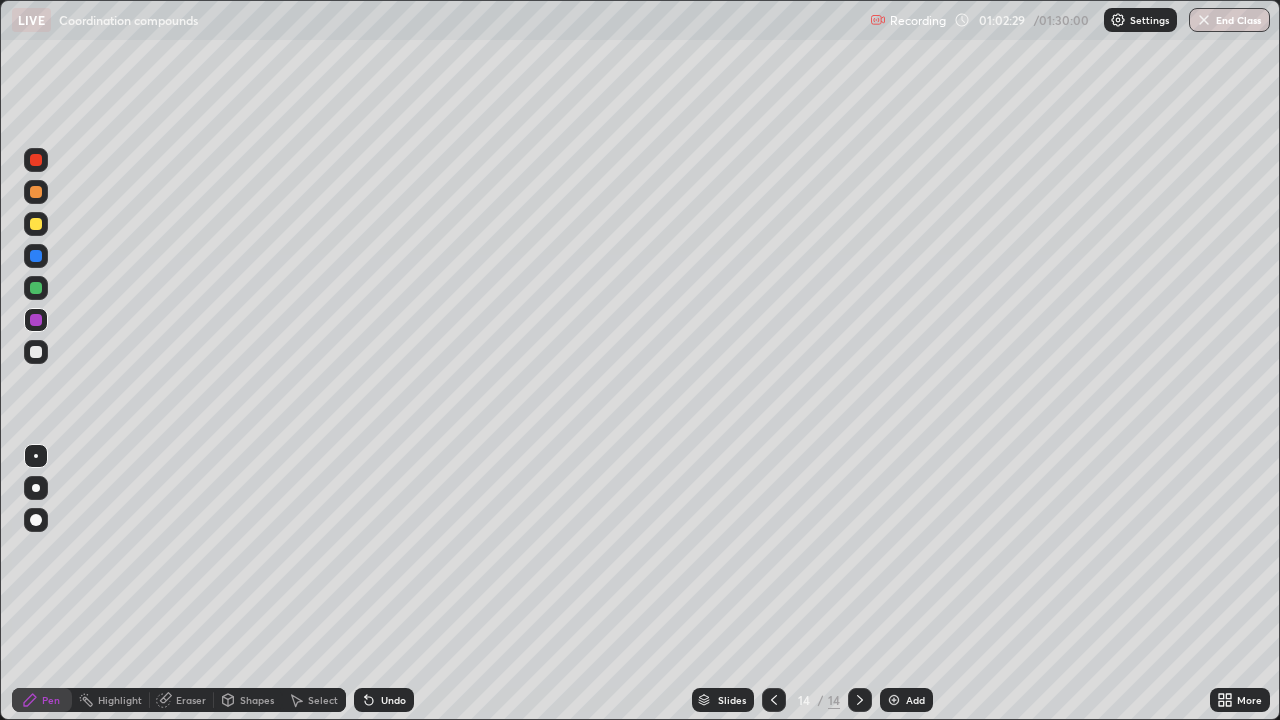 click at bounding box center [36, 224] 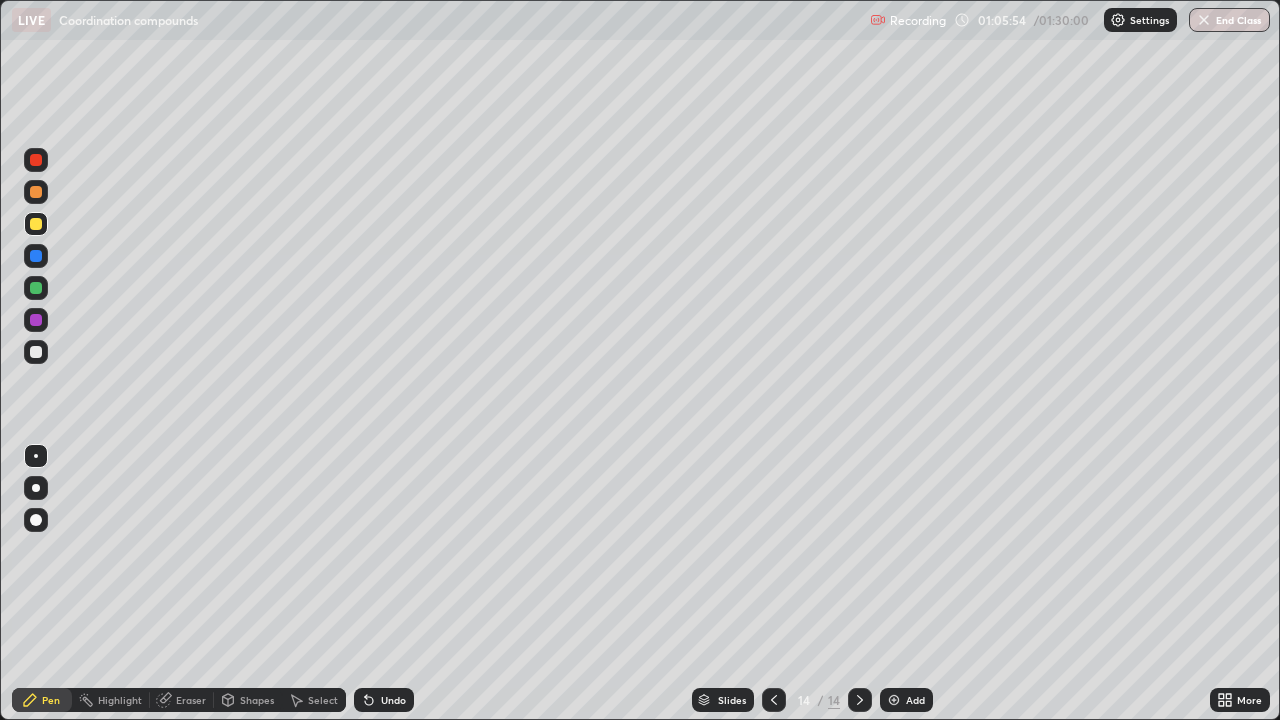 click at bounding box center (36, 192) 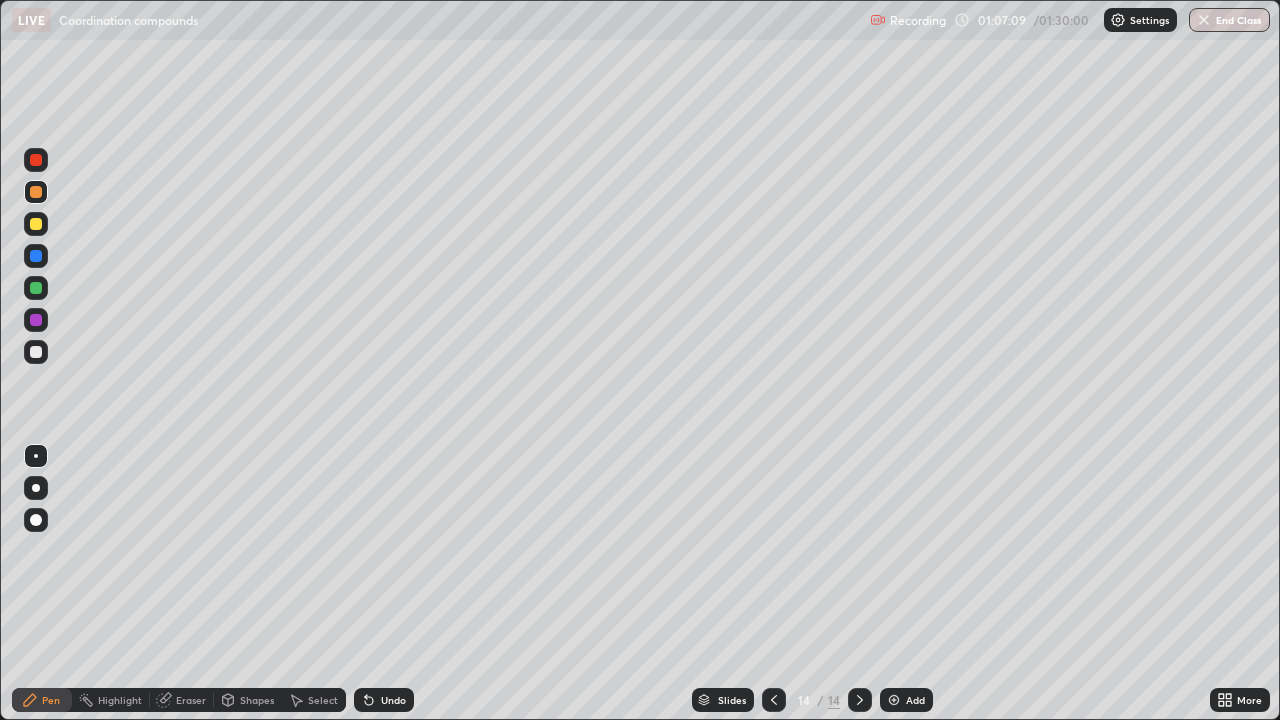 click at bounding box center (36, 320) 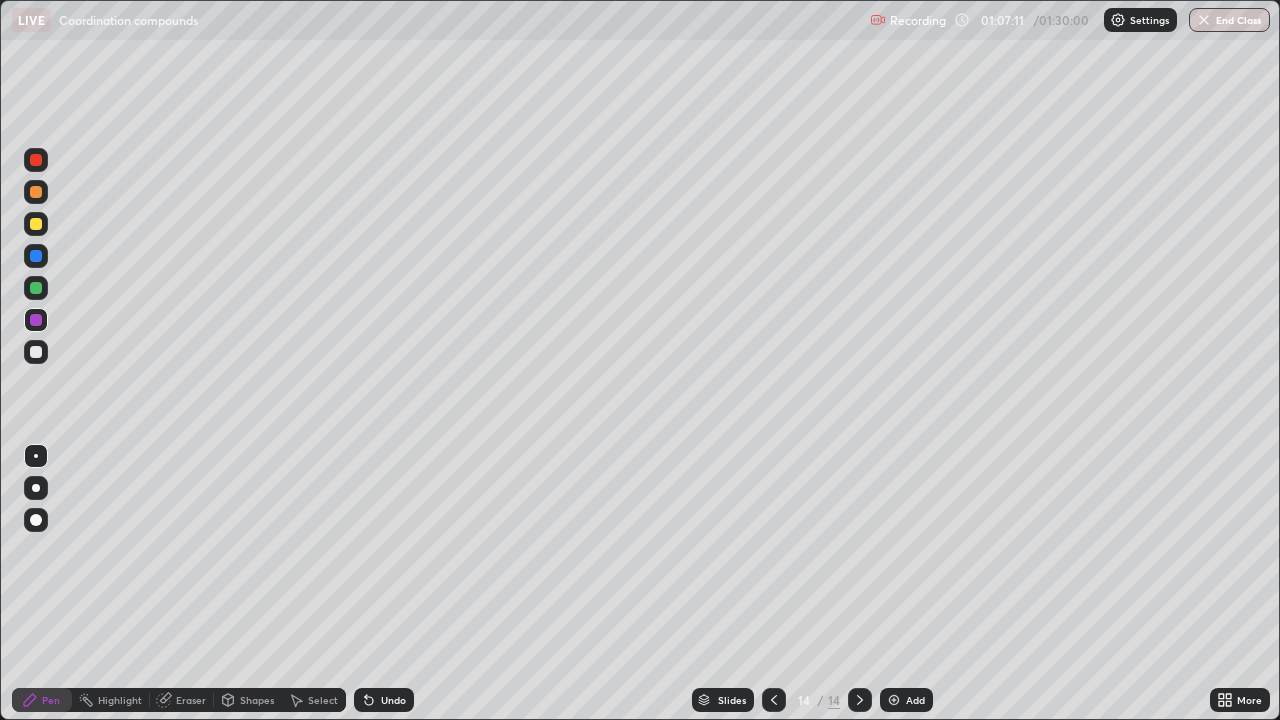 click on "Add" at bounding box center [915, 700] 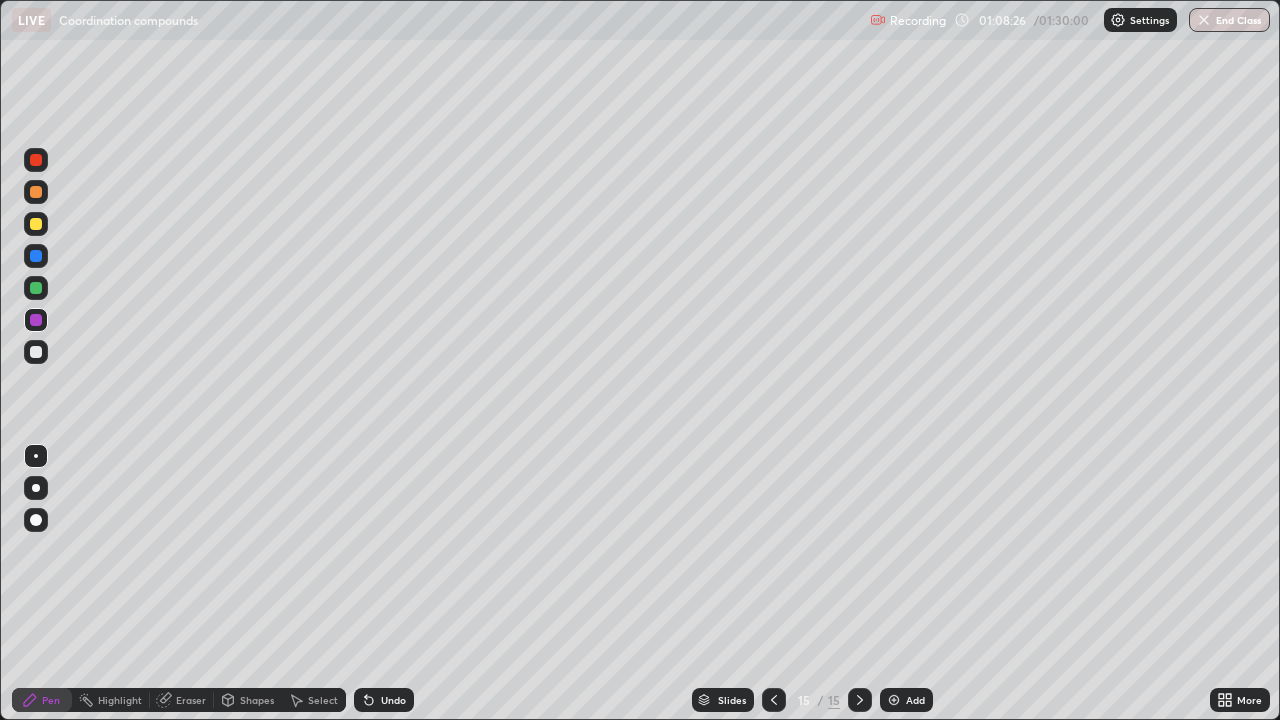 click at bounding box center (36, 224) 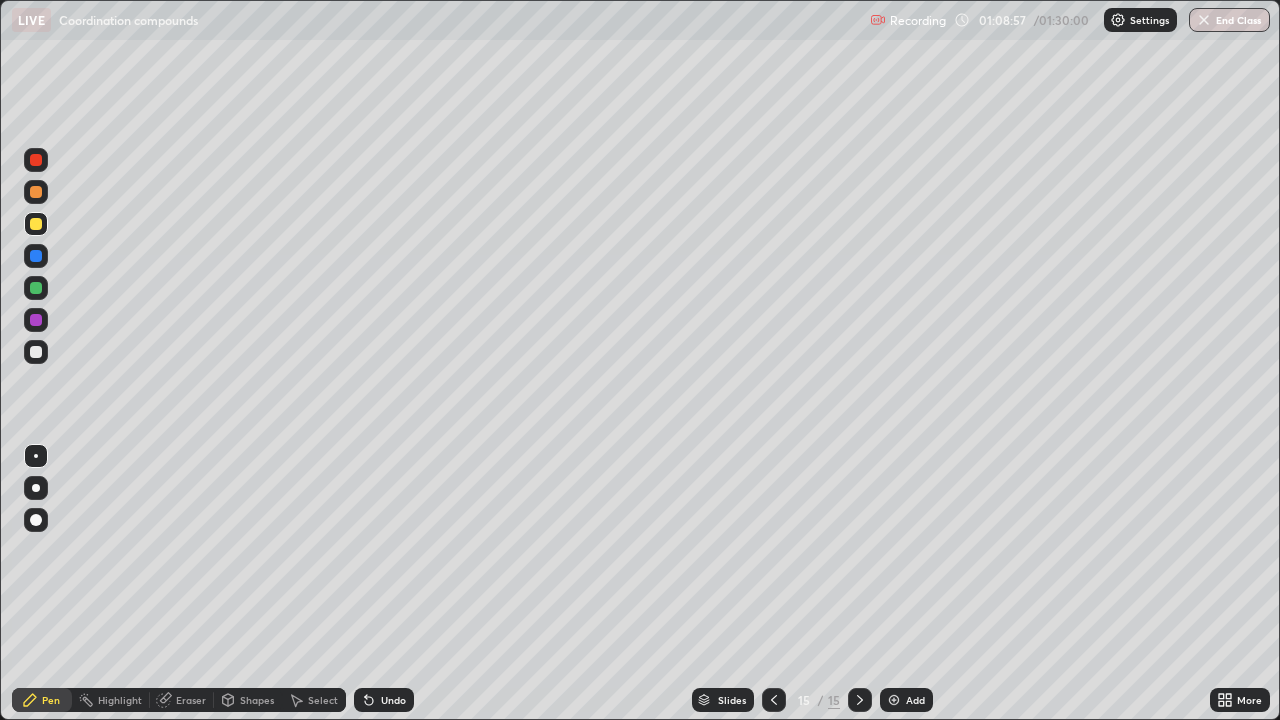click at bounding box center (36, 288) 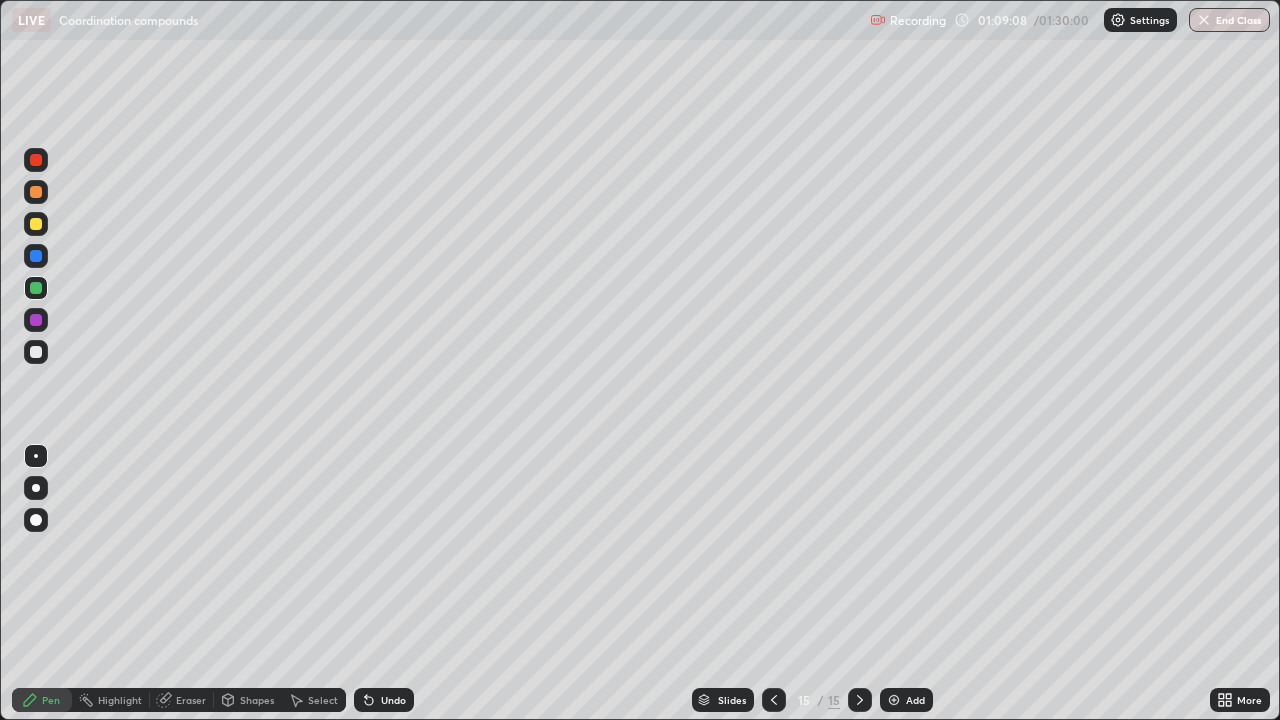 click at bounding box center [36, 256] 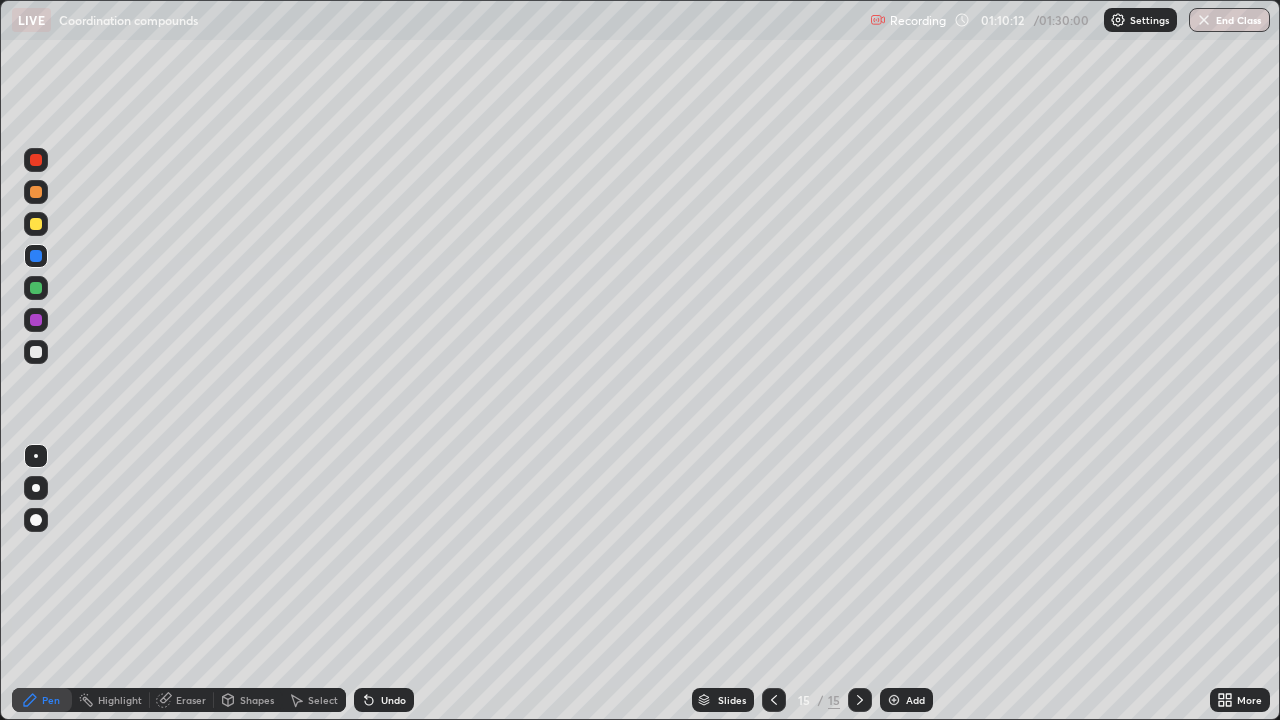 click at bounding box center [36, 320] 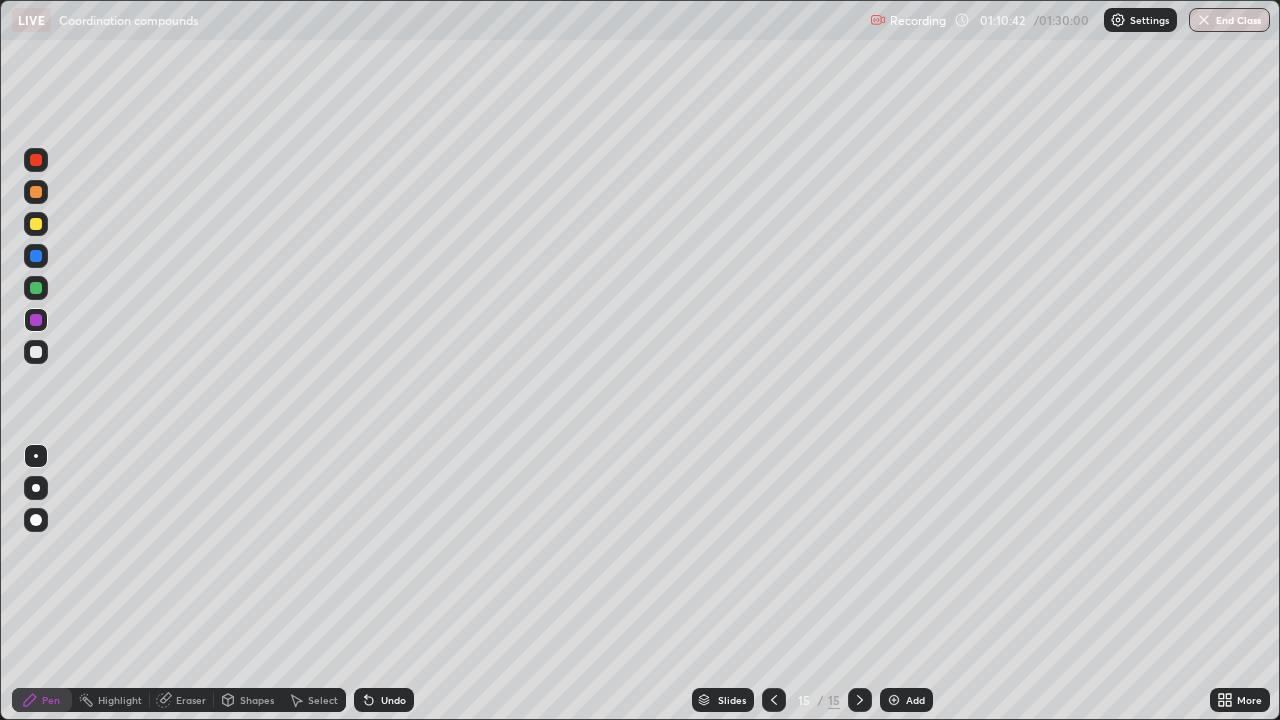 click on "Add" at bounding box center [915, 700] 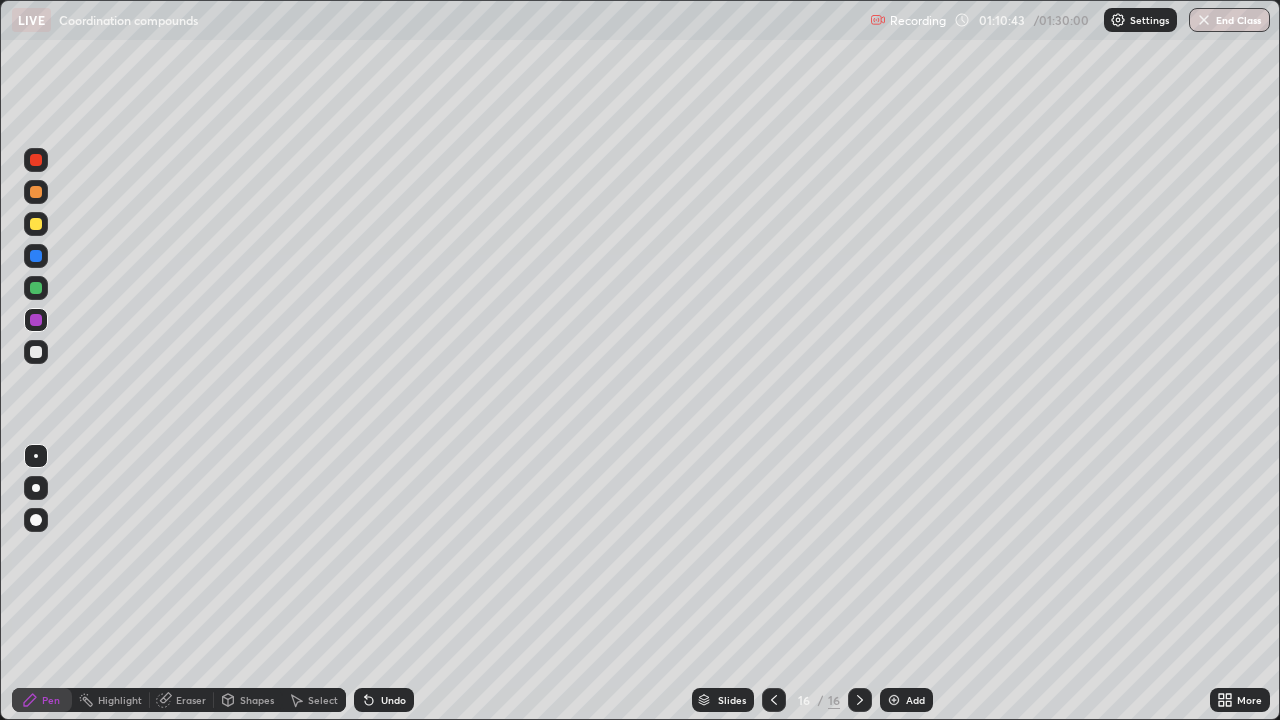 click at bounding box center [36, 256] 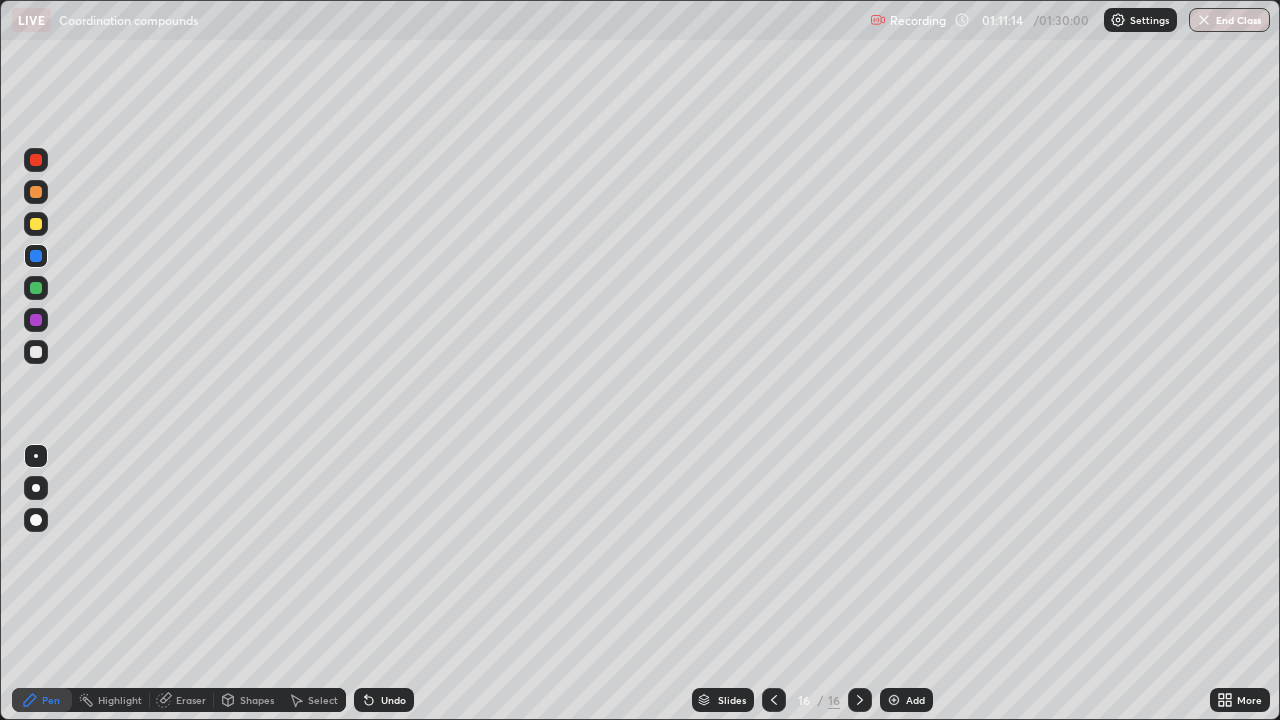 click at bounding box center (36, 320) 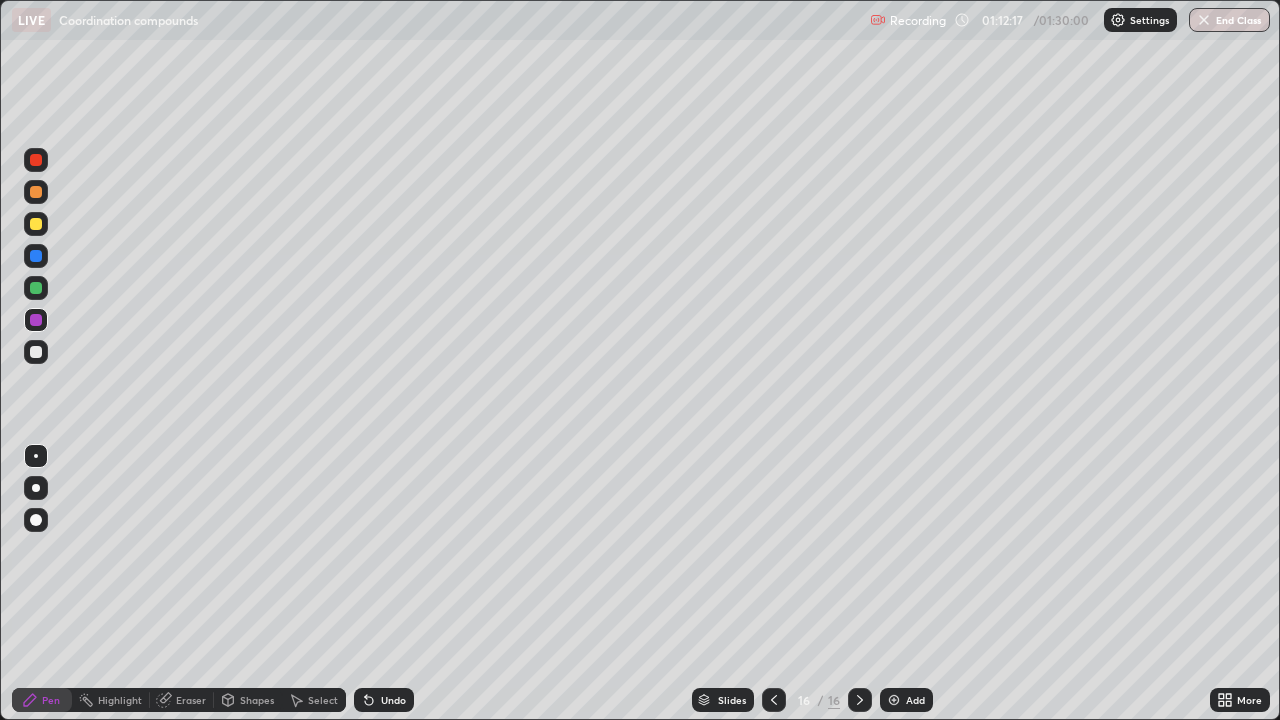 click at bounding box center (36, 288) 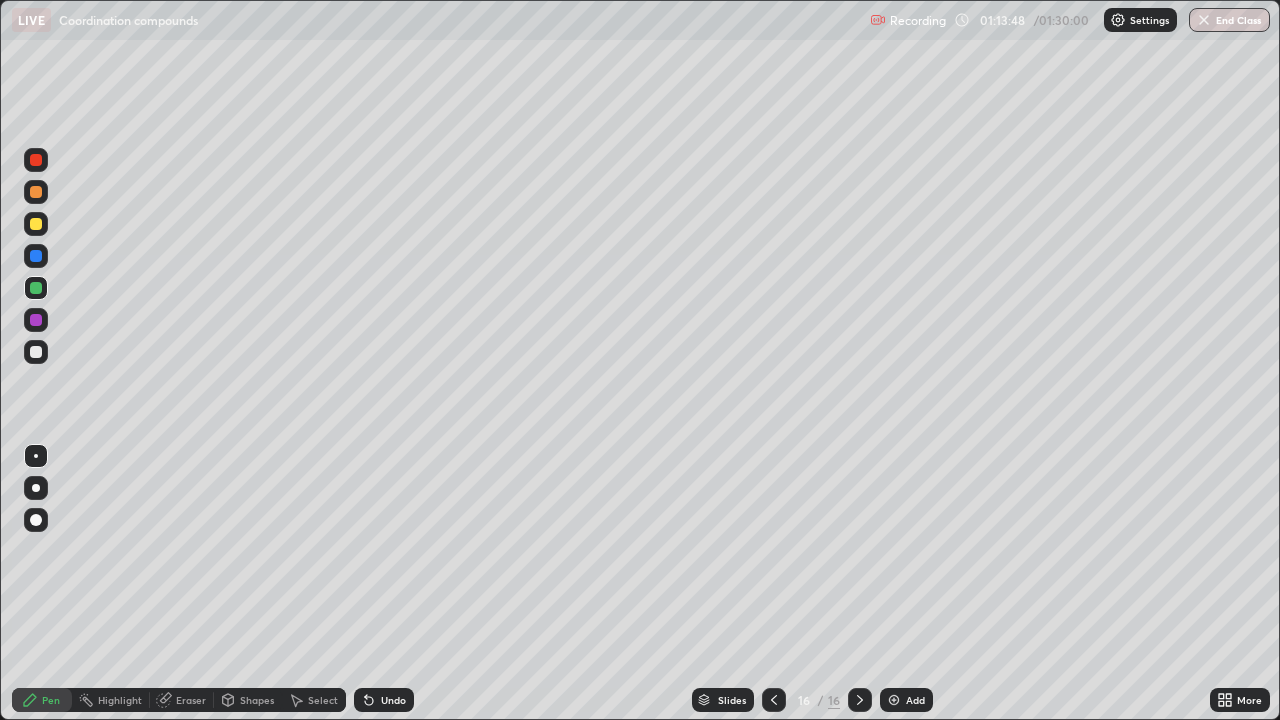 click at bounding box center [36, 192] 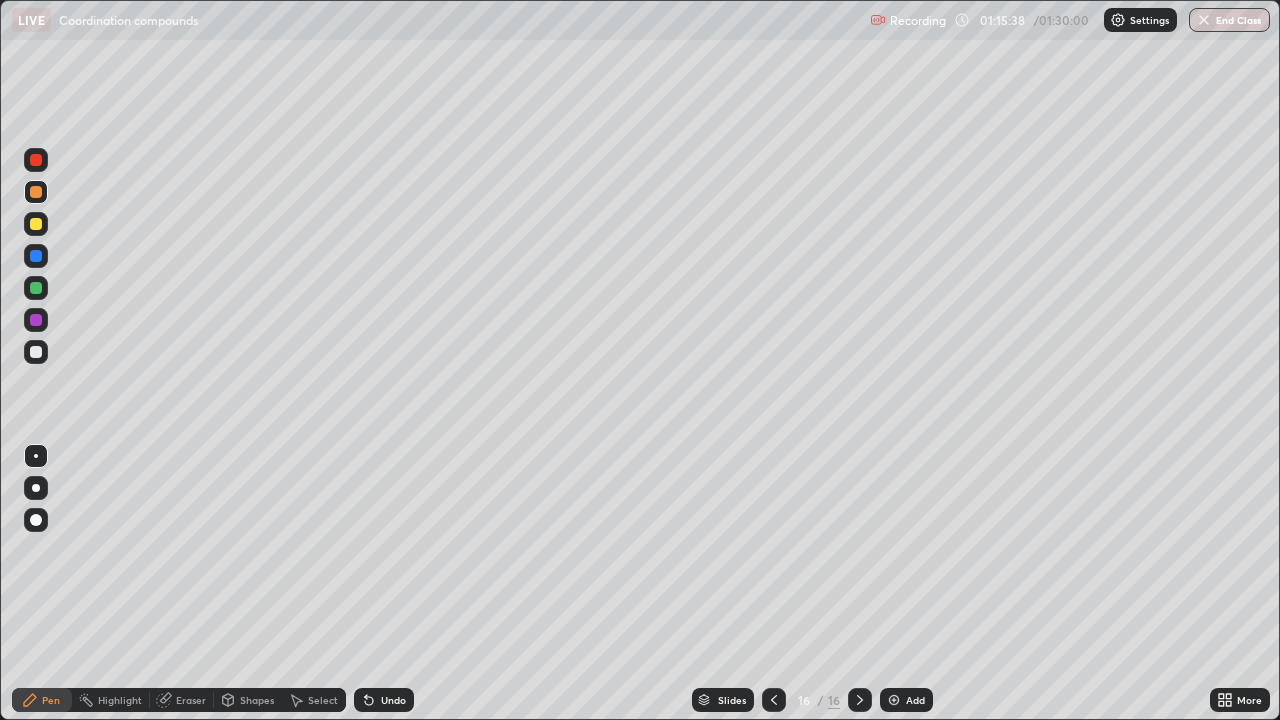 click at bounding box center [36, 288] 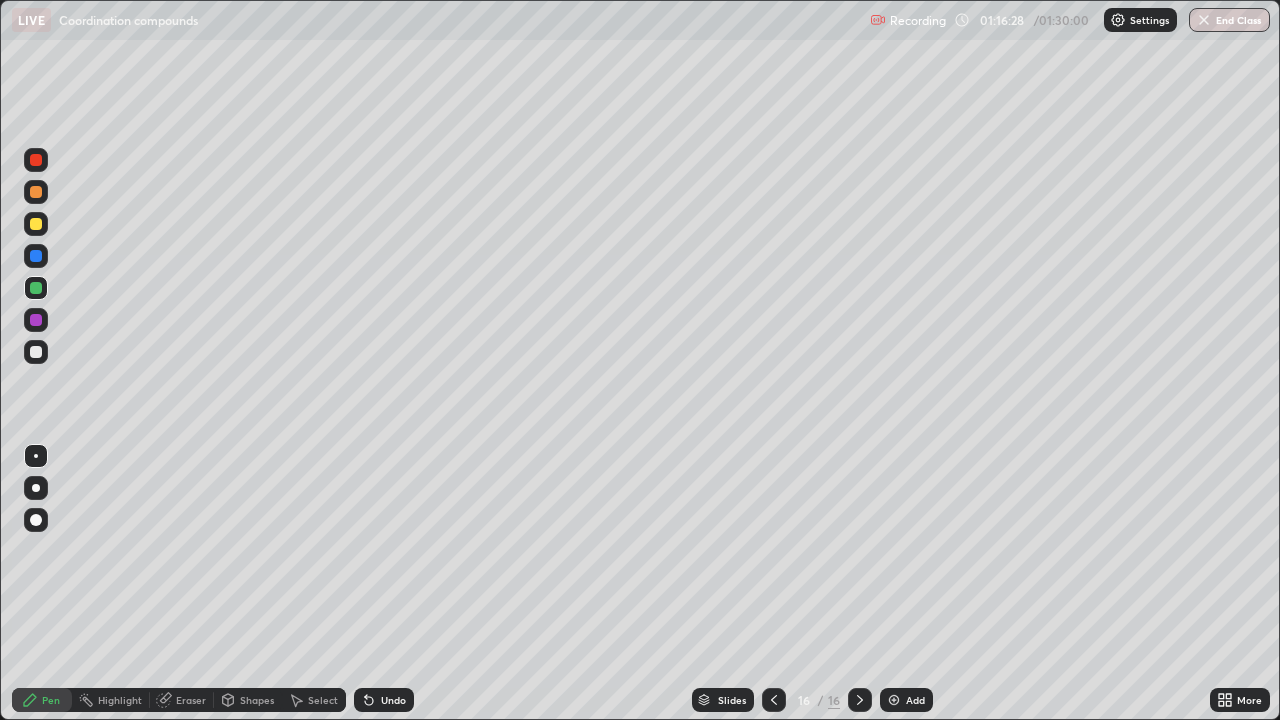 click 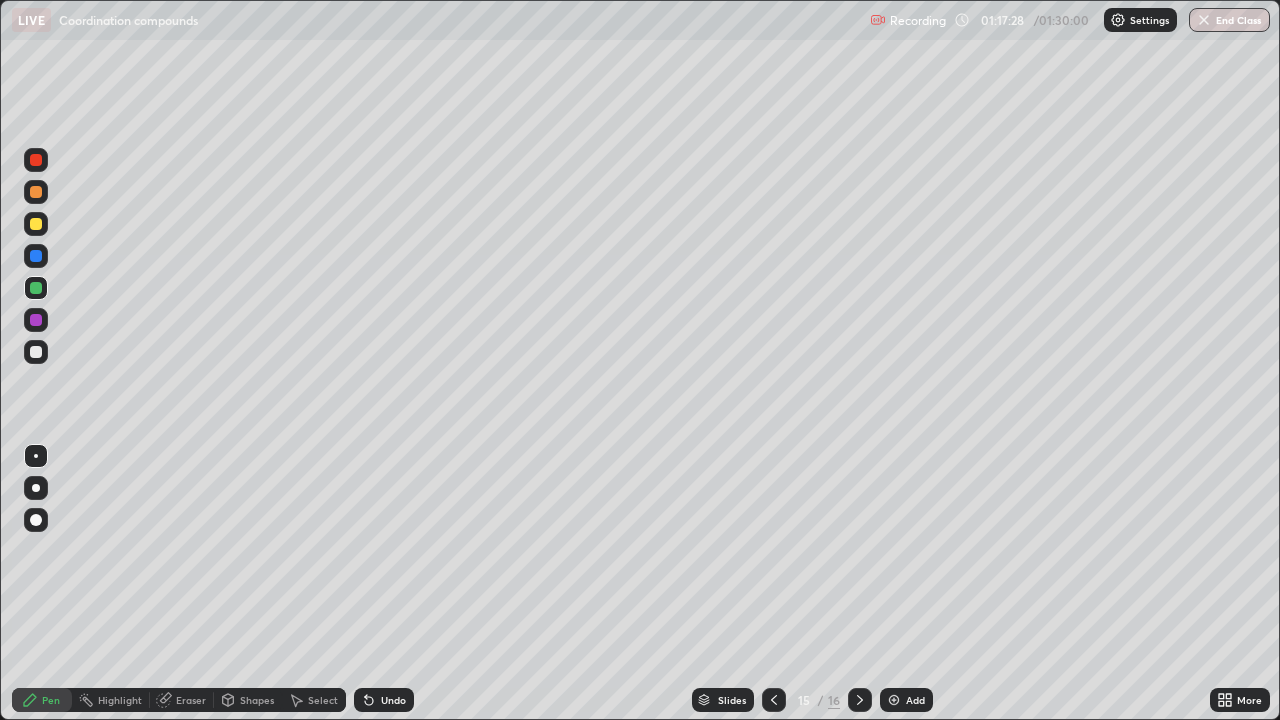 click 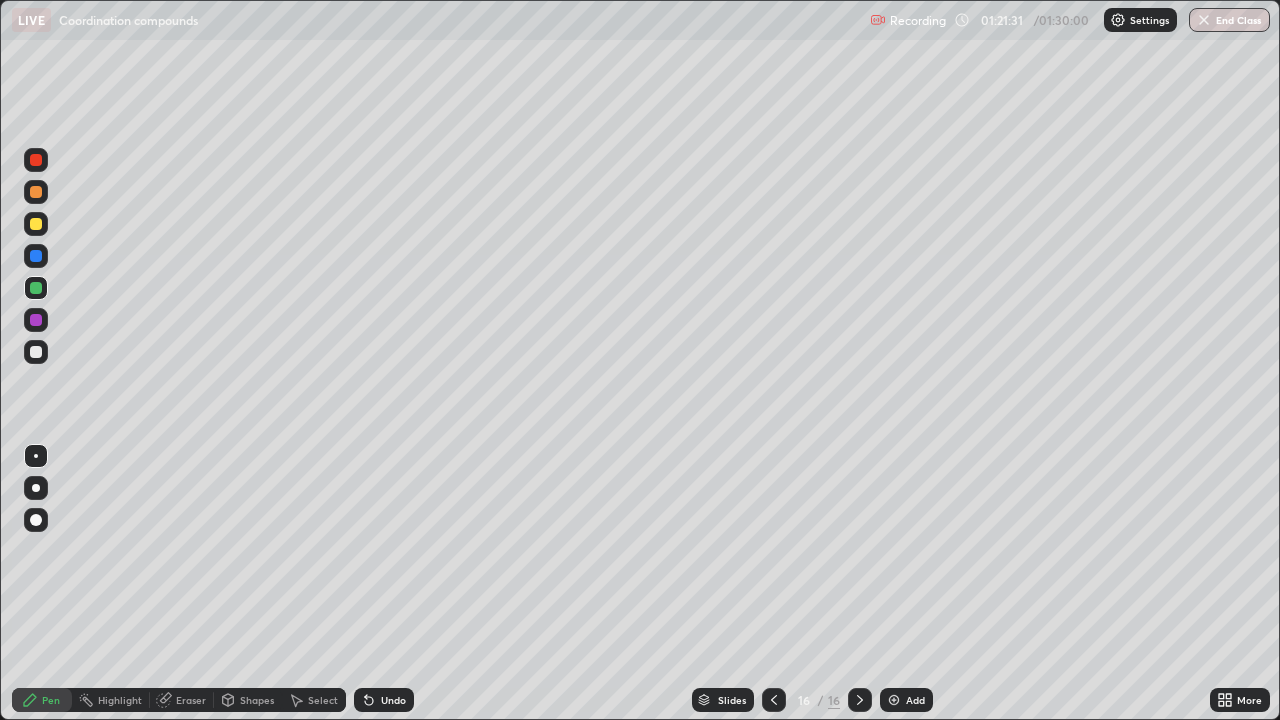 click on "End Class" at bounding box center [1229, 20] 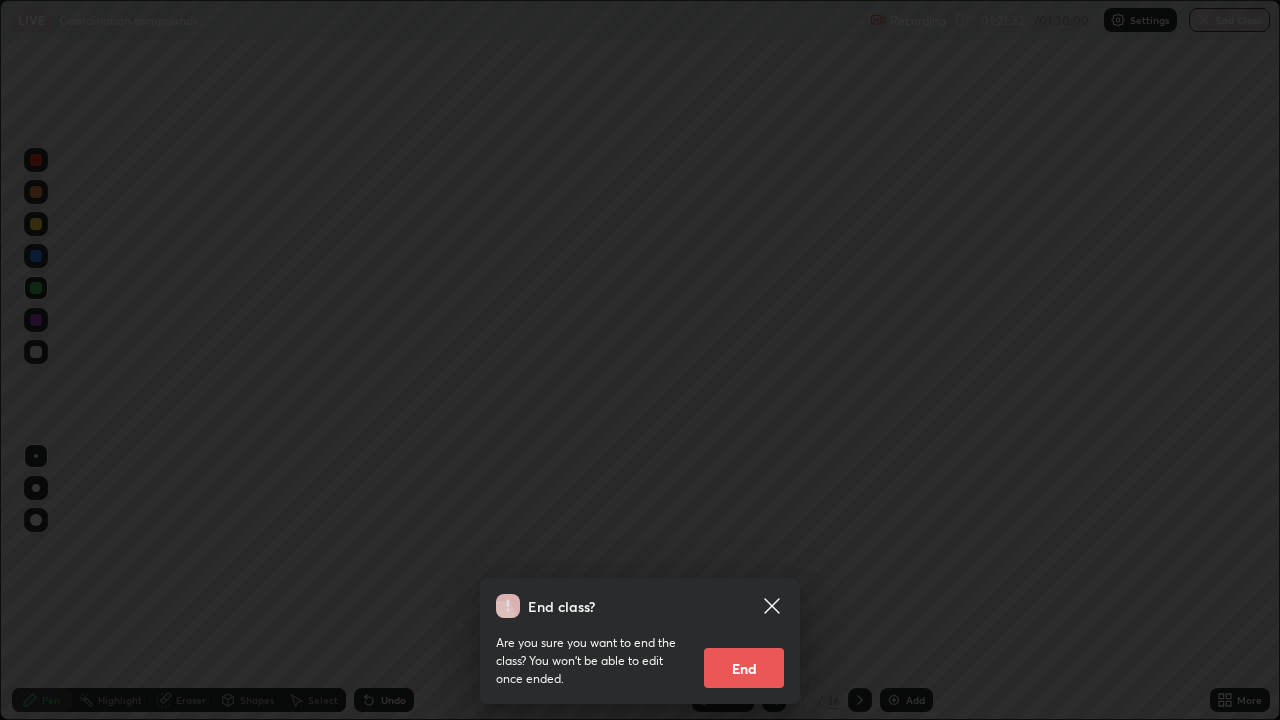 click on "End" at bounding box center [744, 668] 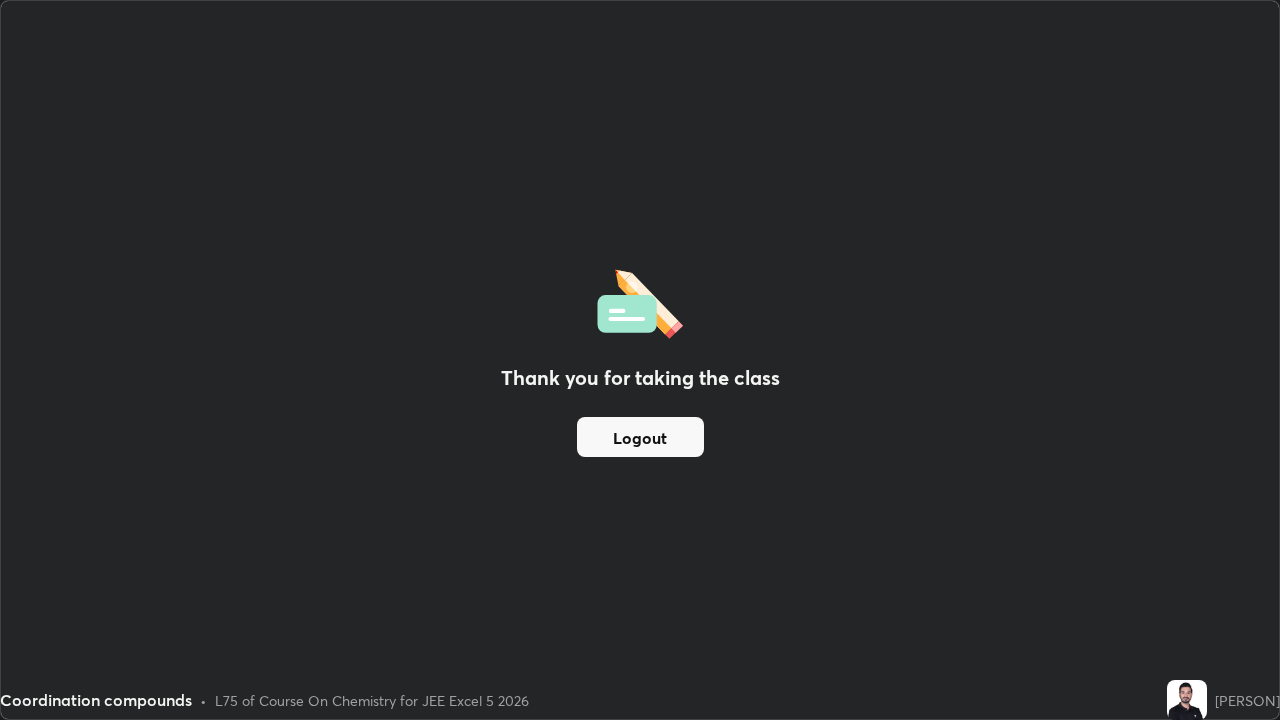 click at bounding box center (1187, 700) 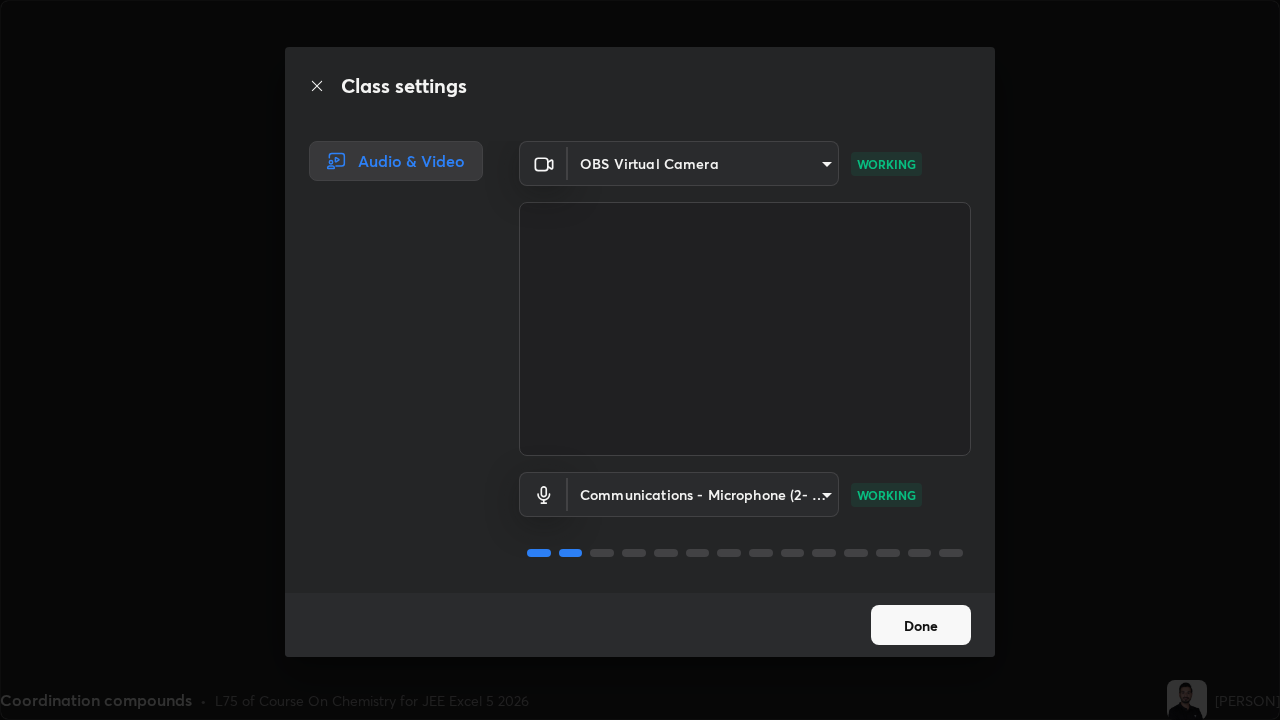 click on "Class settings Audio & Video OBS Virtual Camera [HASH] WORKING Communications - Microphone (2- USB PnP Sound Device) communications WORKING Done" at bounding box center [640, 352] 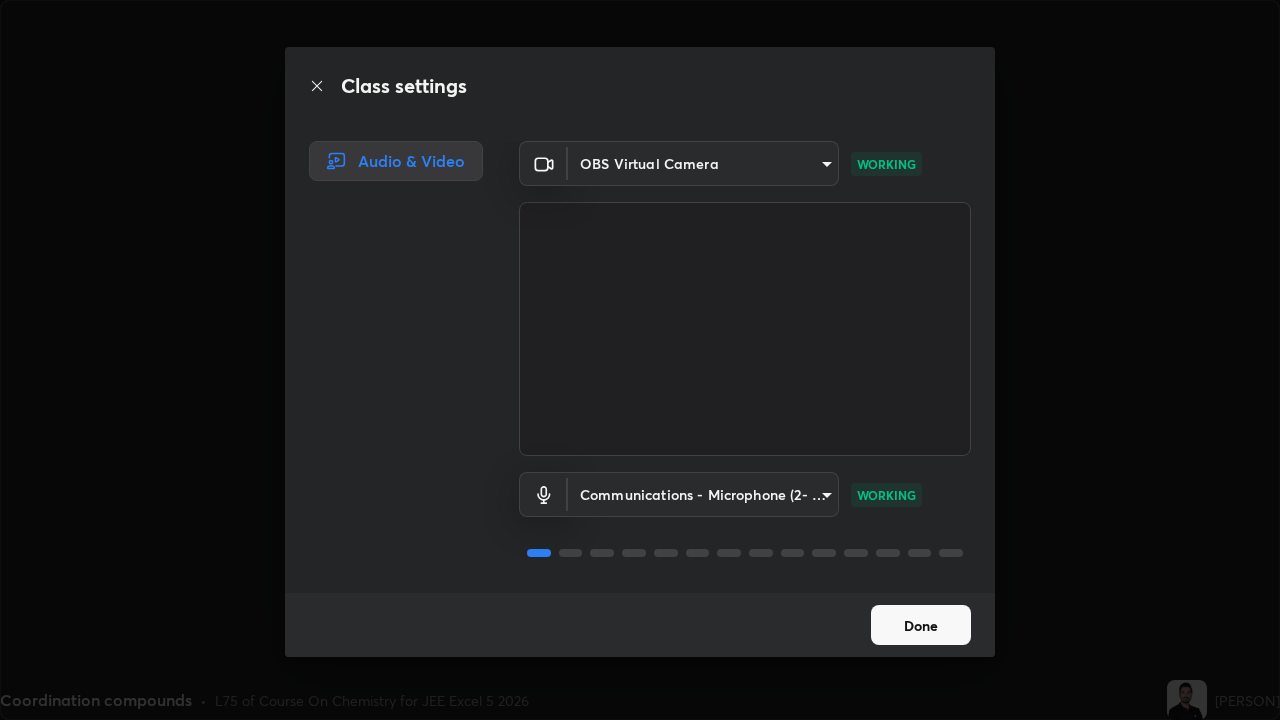 click on "Class settings Audio & Video OBS Virtual Camera [HASH] WORKING Communications - Microphone (2- USB PnP Sound Device) communications WORKING Done" at bounding box center (640, 360) 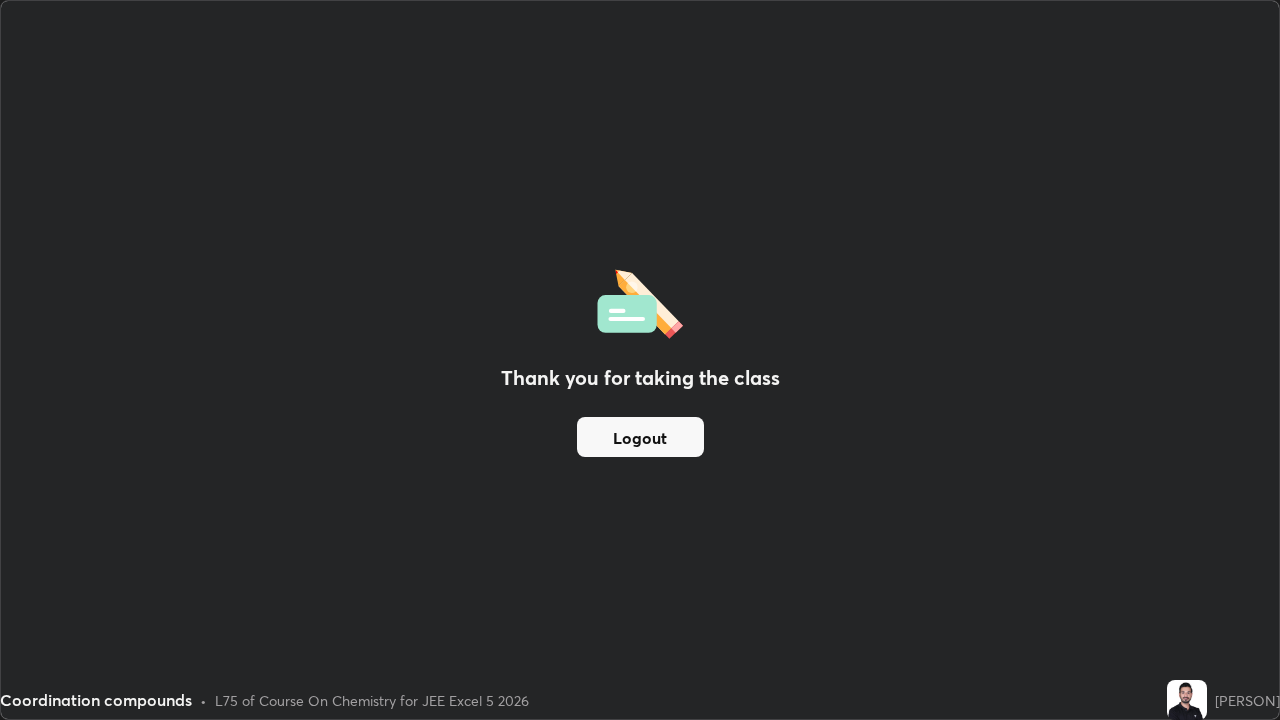 click on "Thank you for taking the class Logout" at bounding box center (640, 360) 